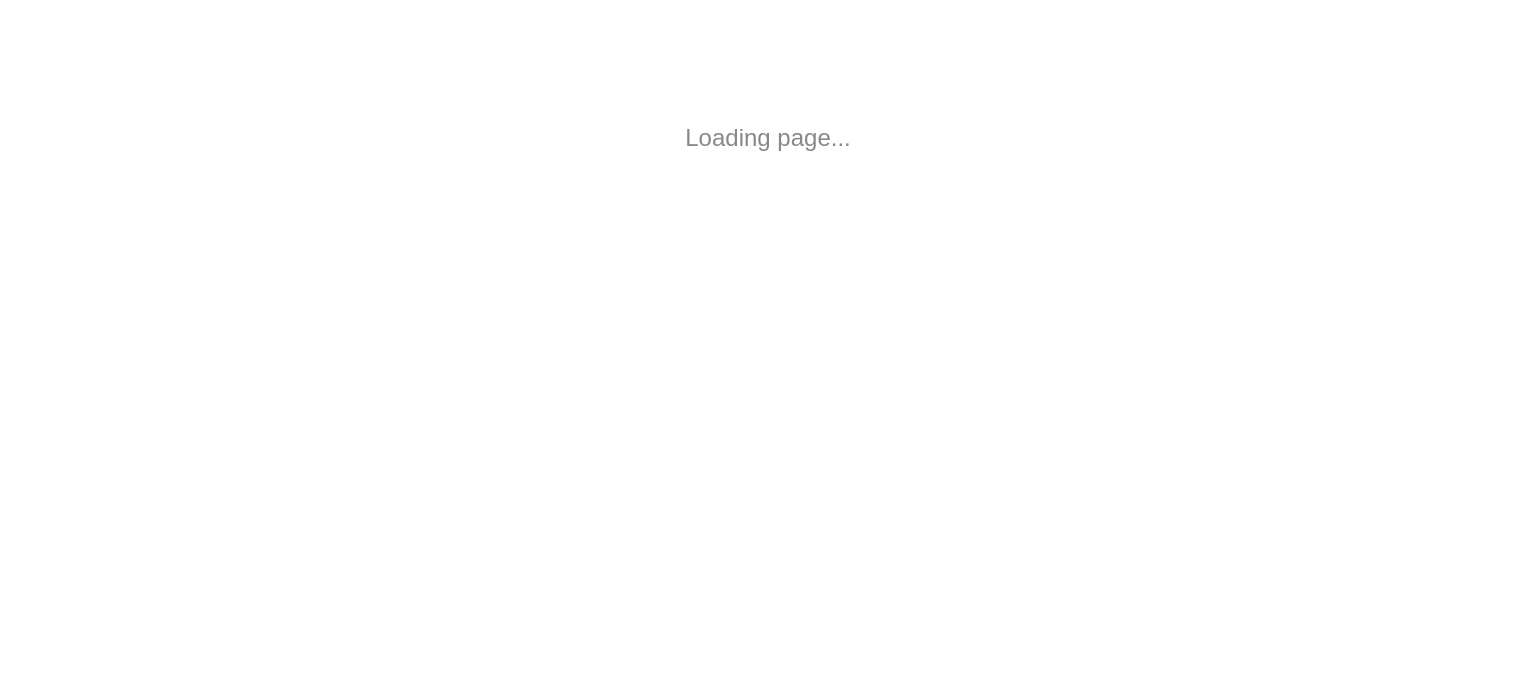 scroll, scrollTop: 0, scrollLeft: 0, axis: both 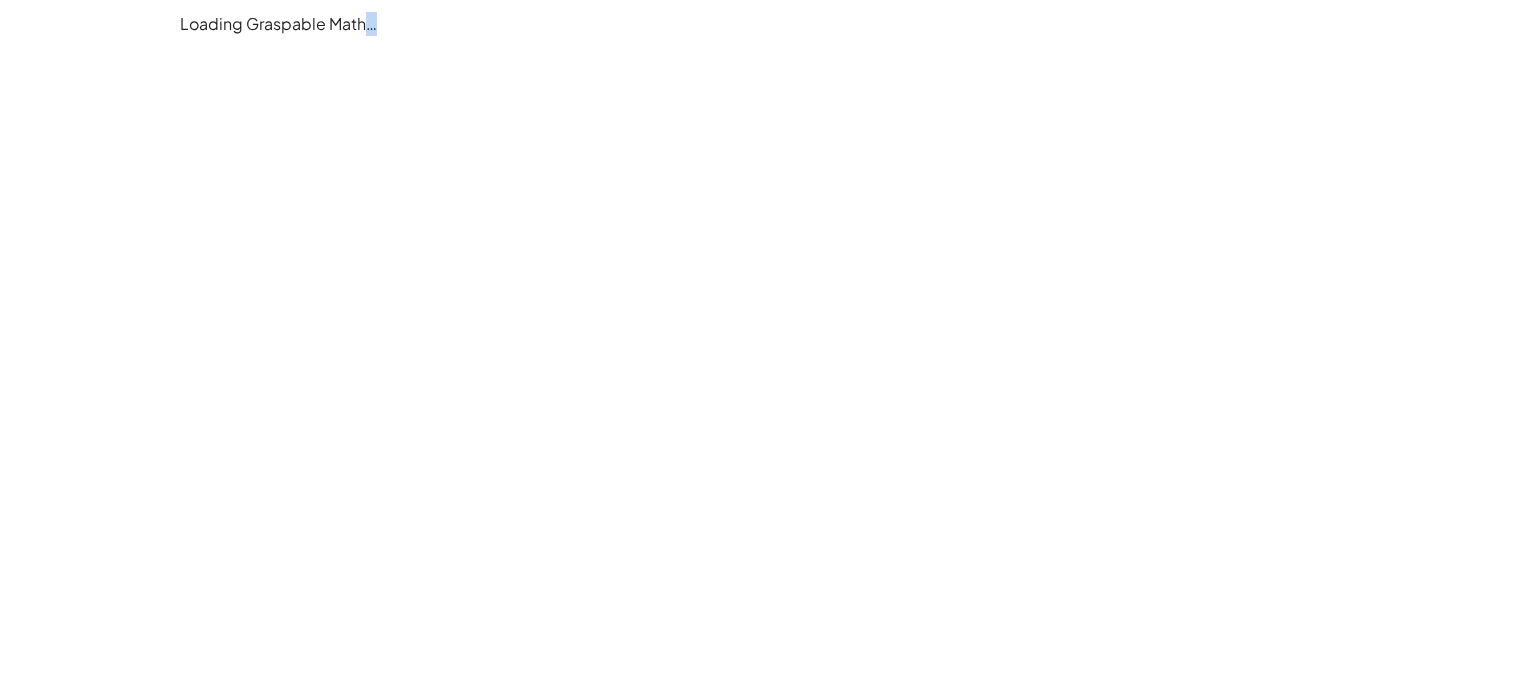 drag, startPoint x: 366, startPoint y: 130, endPoint x: 358, endPoint y: 116, distance: 16.124516 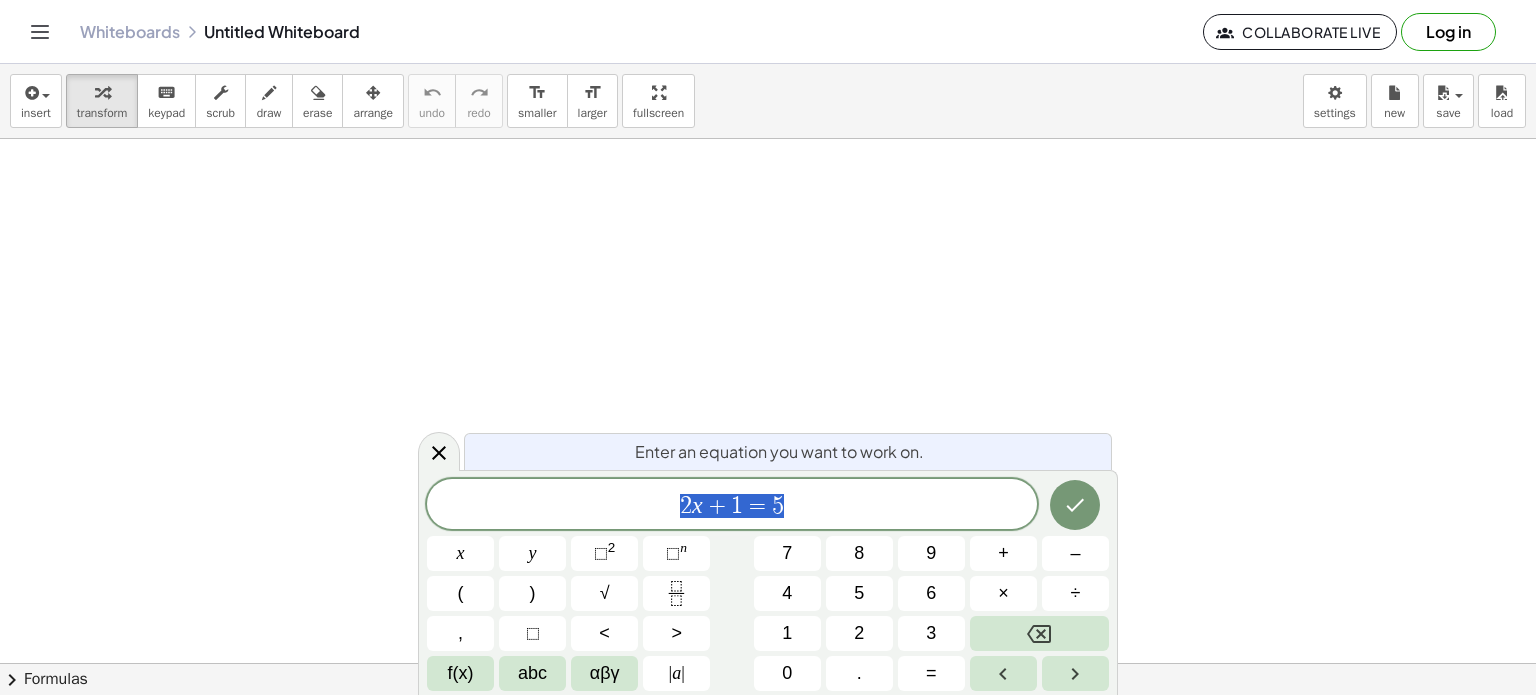 click at bounding box center [768, 664] 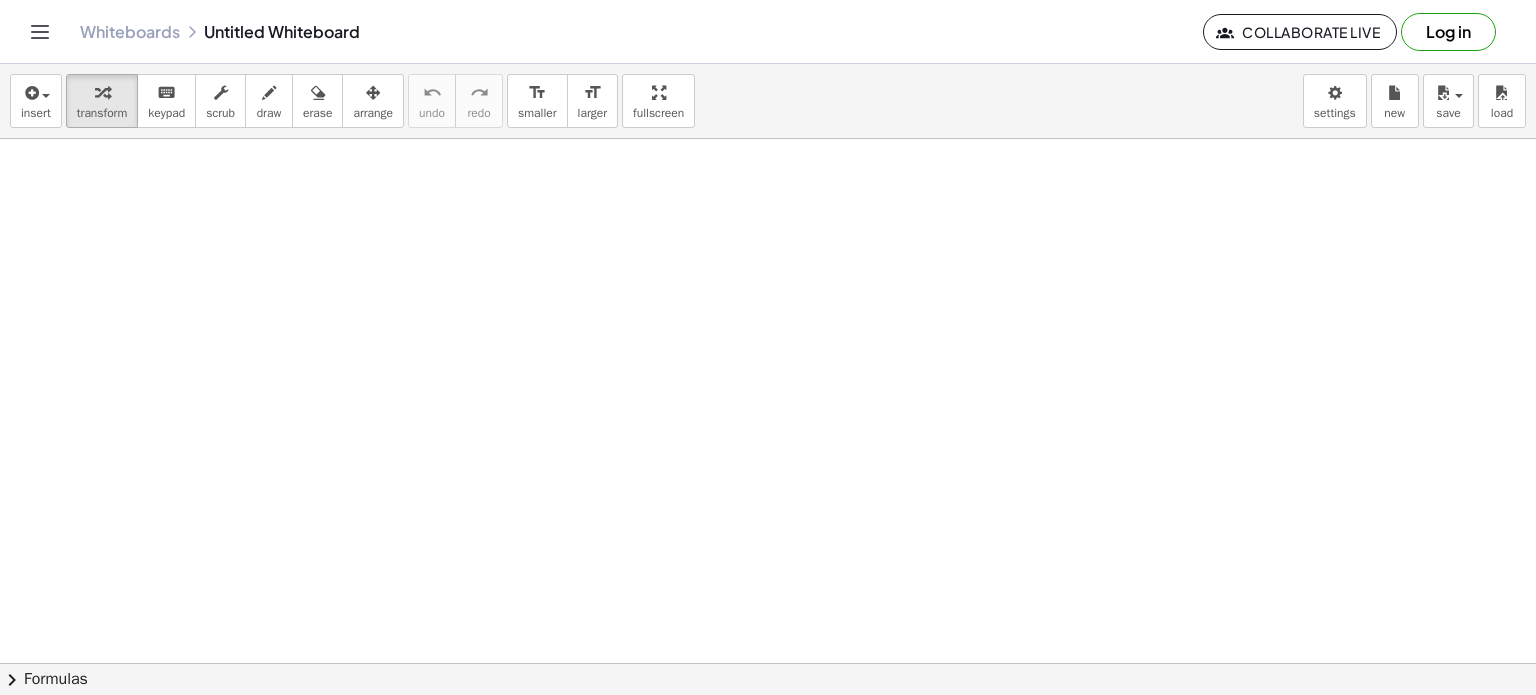 click at bounding box center [768, 664] 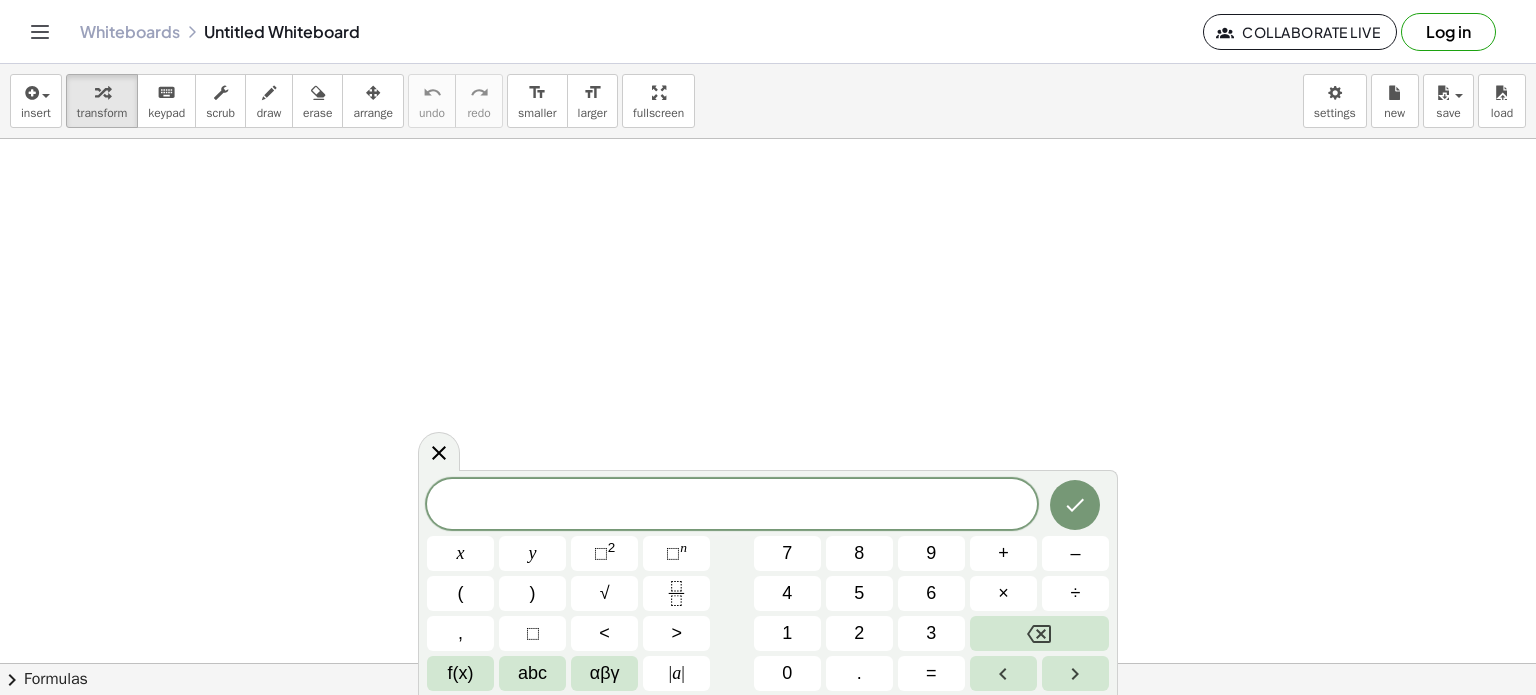 click at bounding box center [768, 664] 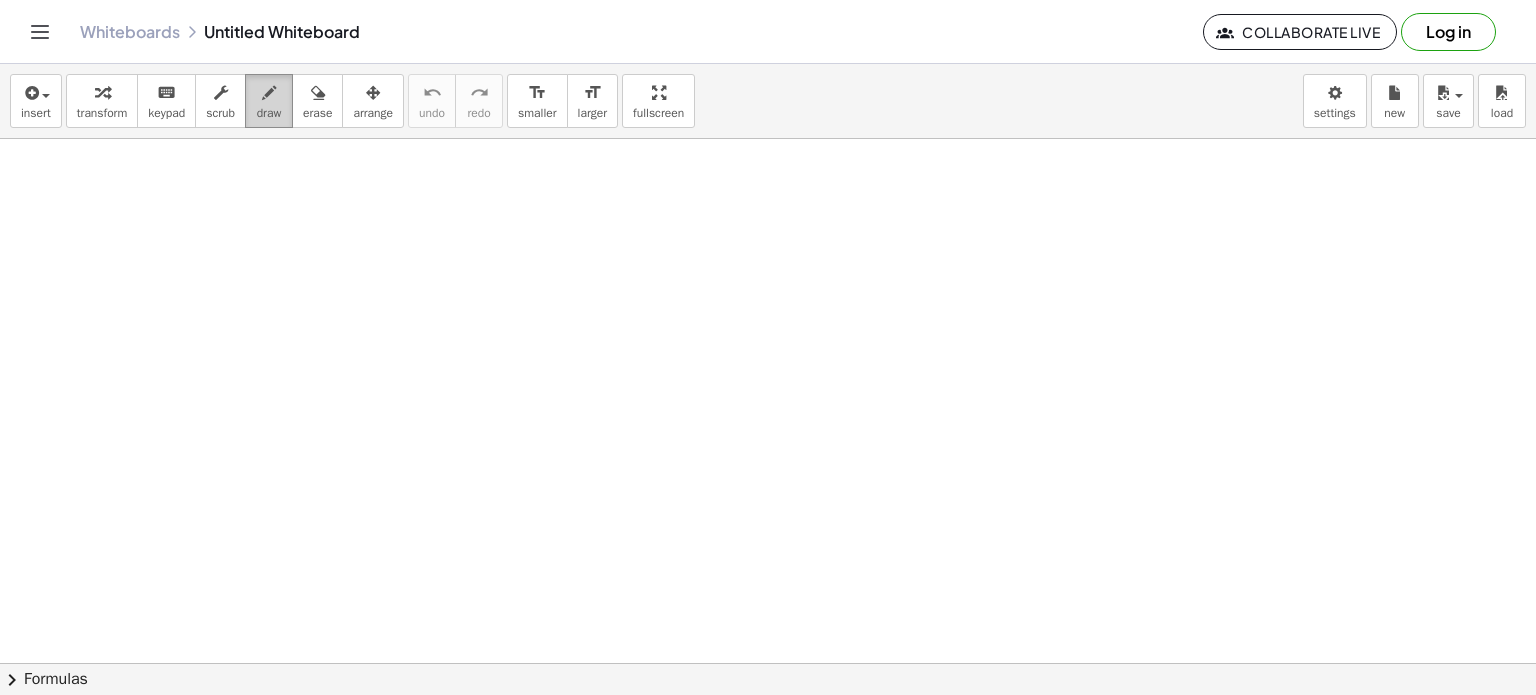 click on "draw" at bounding box center [269, 113] 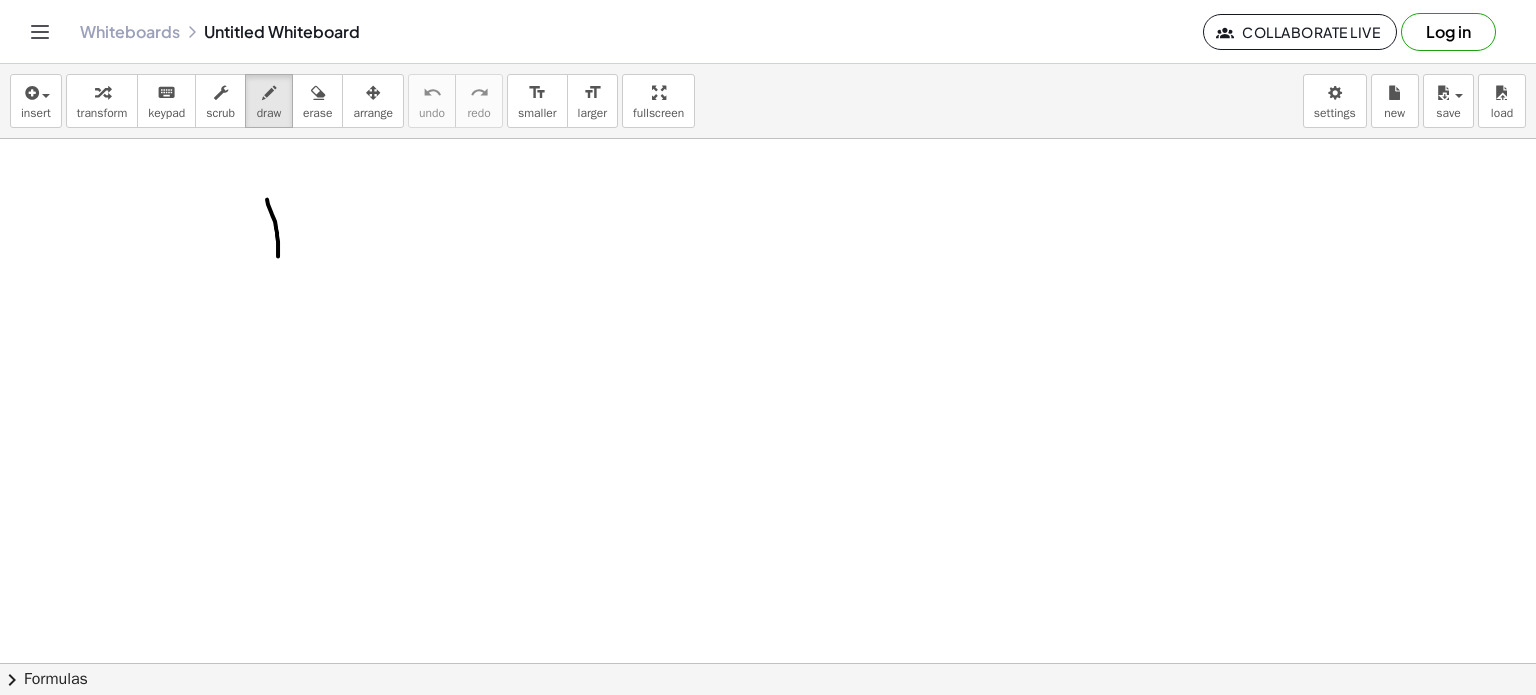 drag, startPoint x: 267, startPoint y: 199, endPoint x: 276, endPoint y: 294, distance: 95.42536 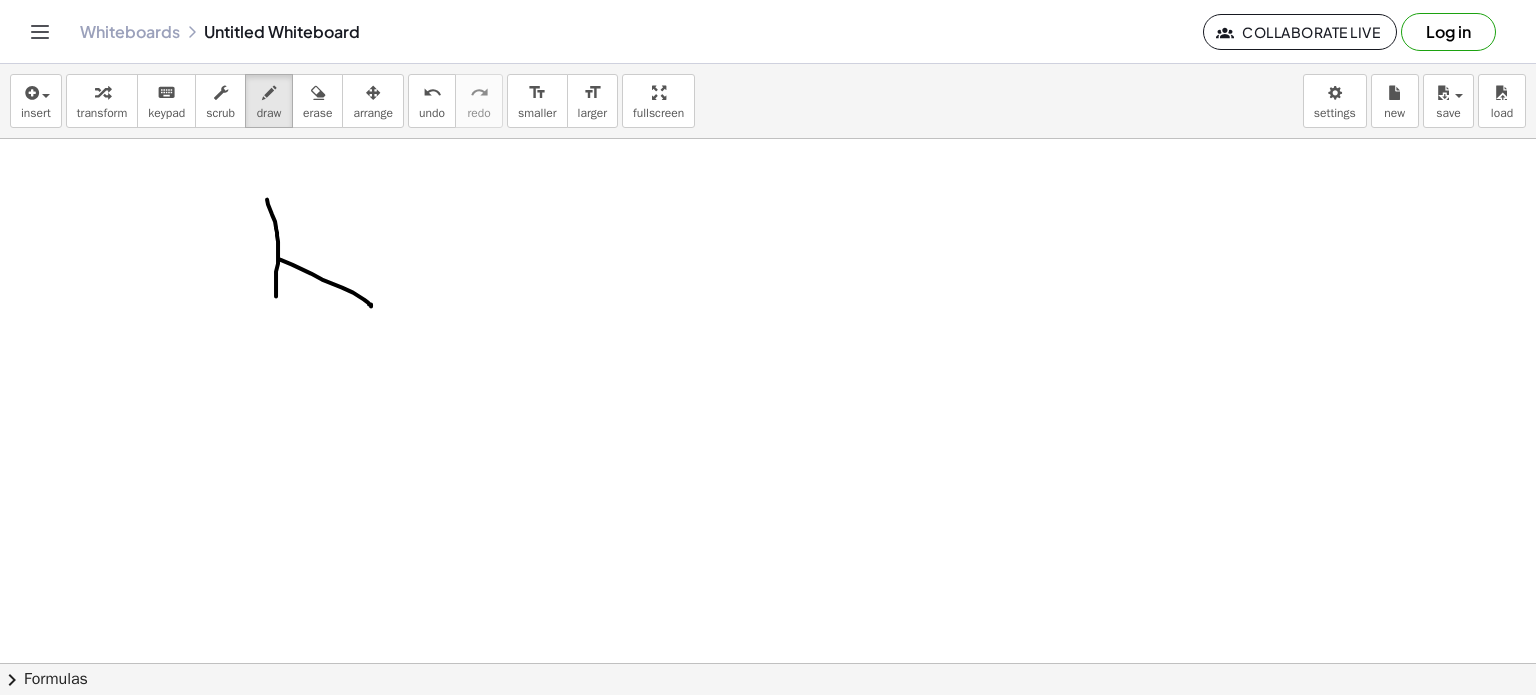 drag, startPoint x: 280, startPoint y: 259, endPoint x: 371, endPoint y: 306, distance: 102.4207 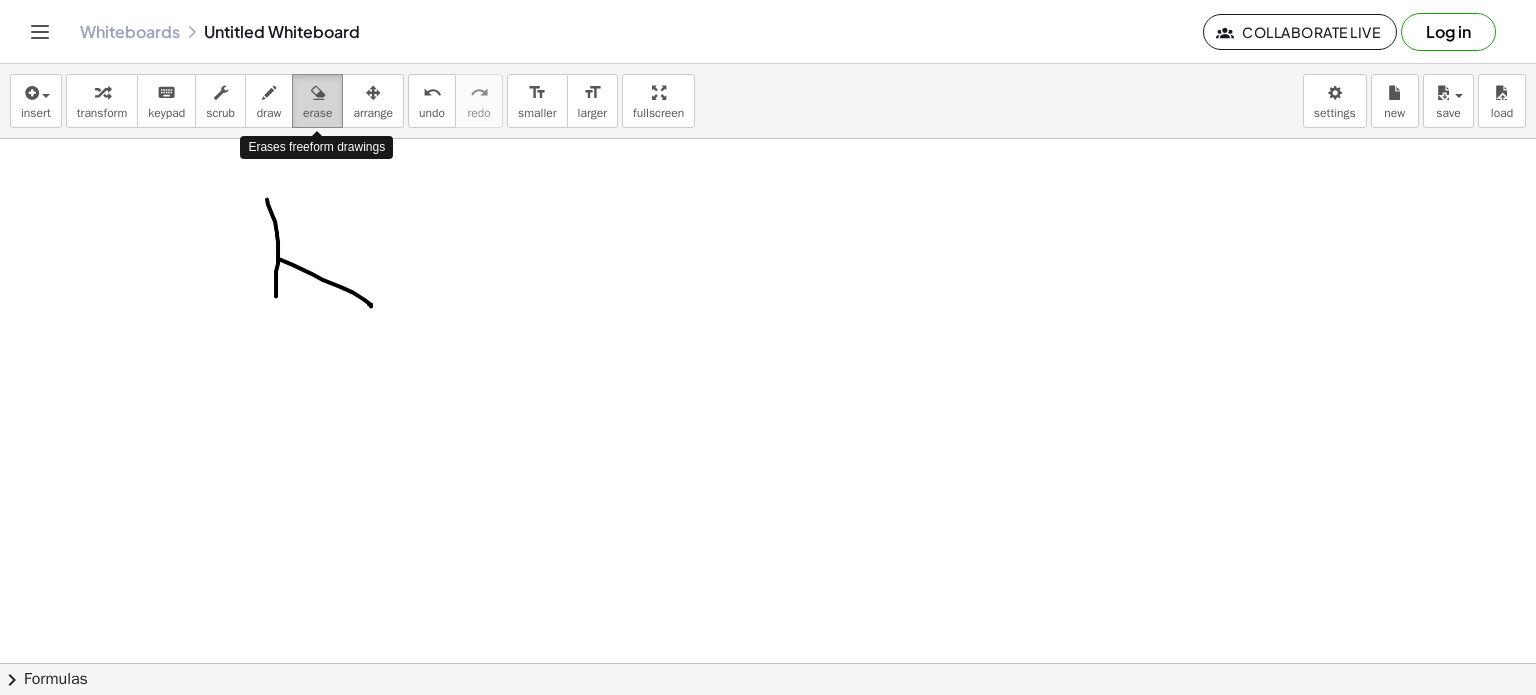 click on "erase" at bounding box center [317, 113] 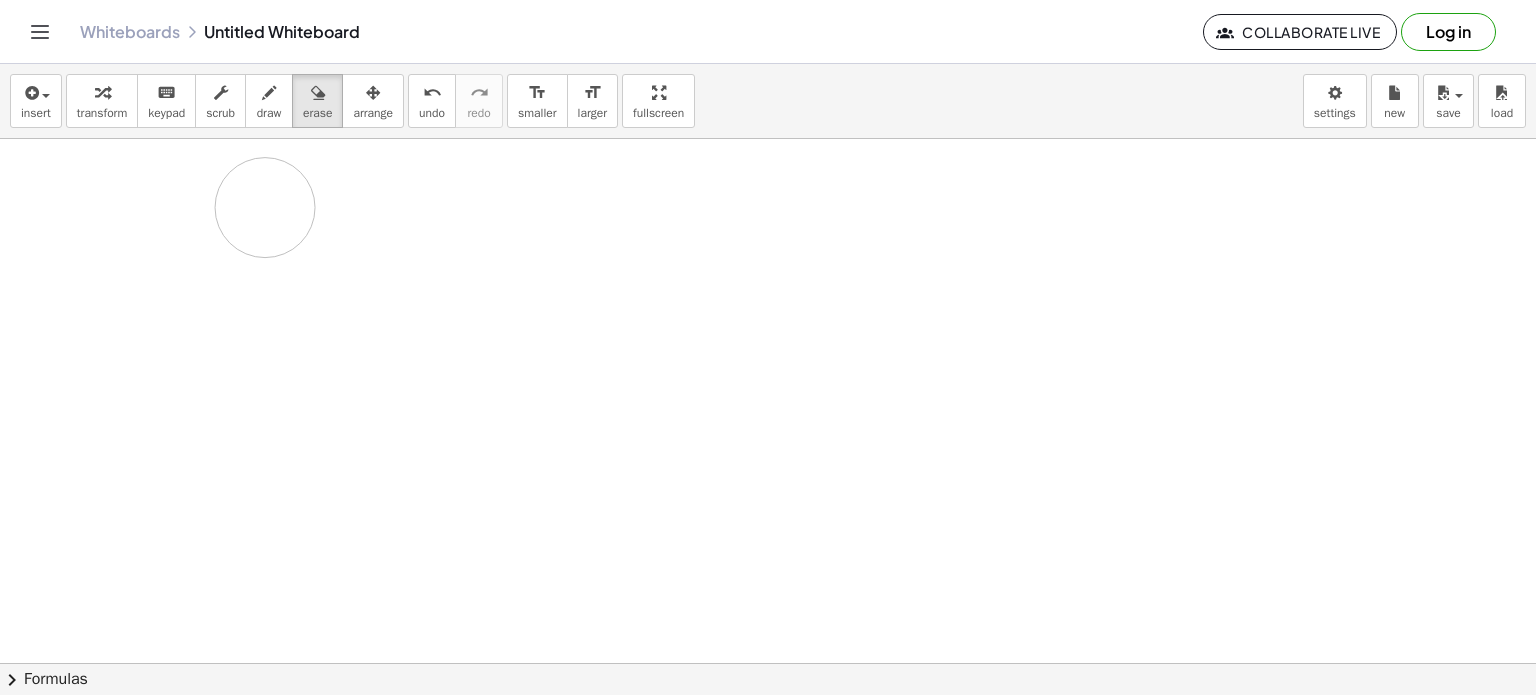 drag, startPoint x: 230, startPoint y: 240, endPoint x: 264, endPoint y: 206, distance: 48.08326 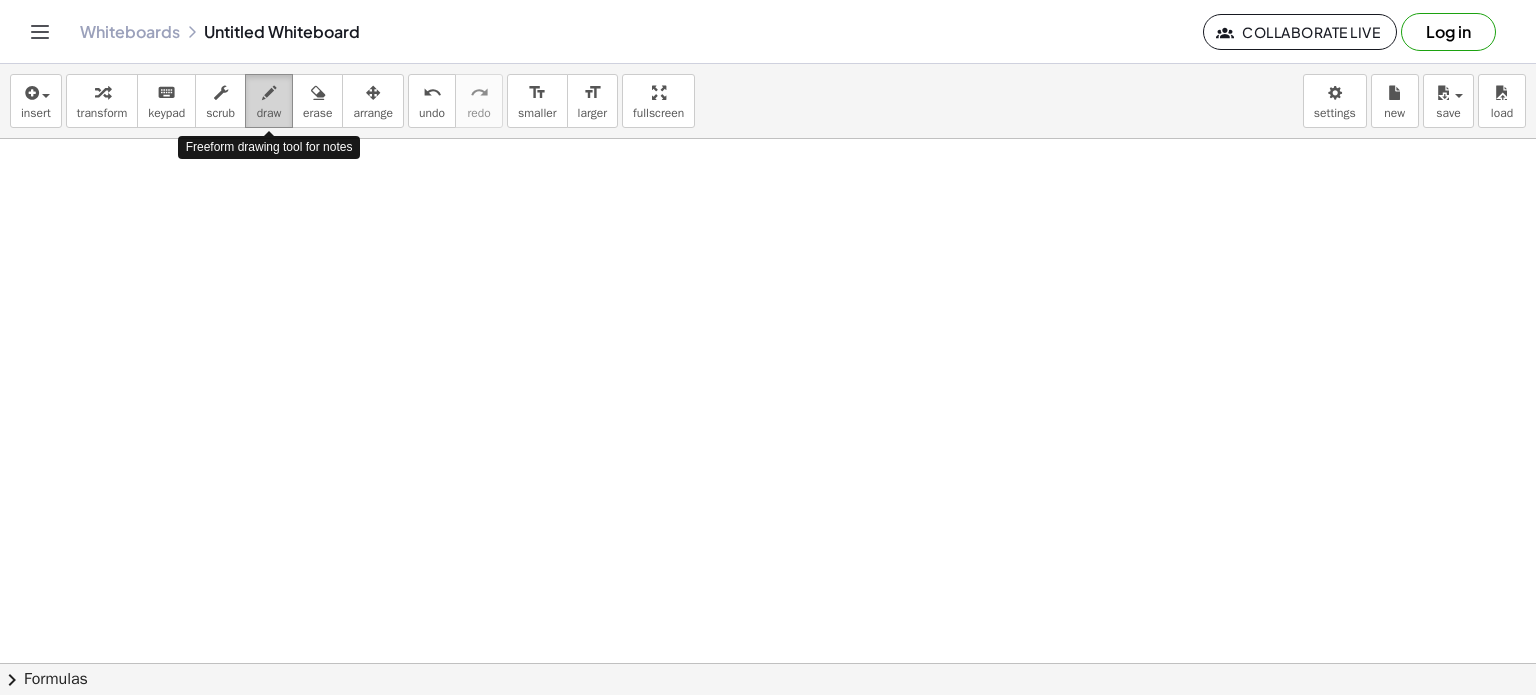 click at bounding box center (269, 93) 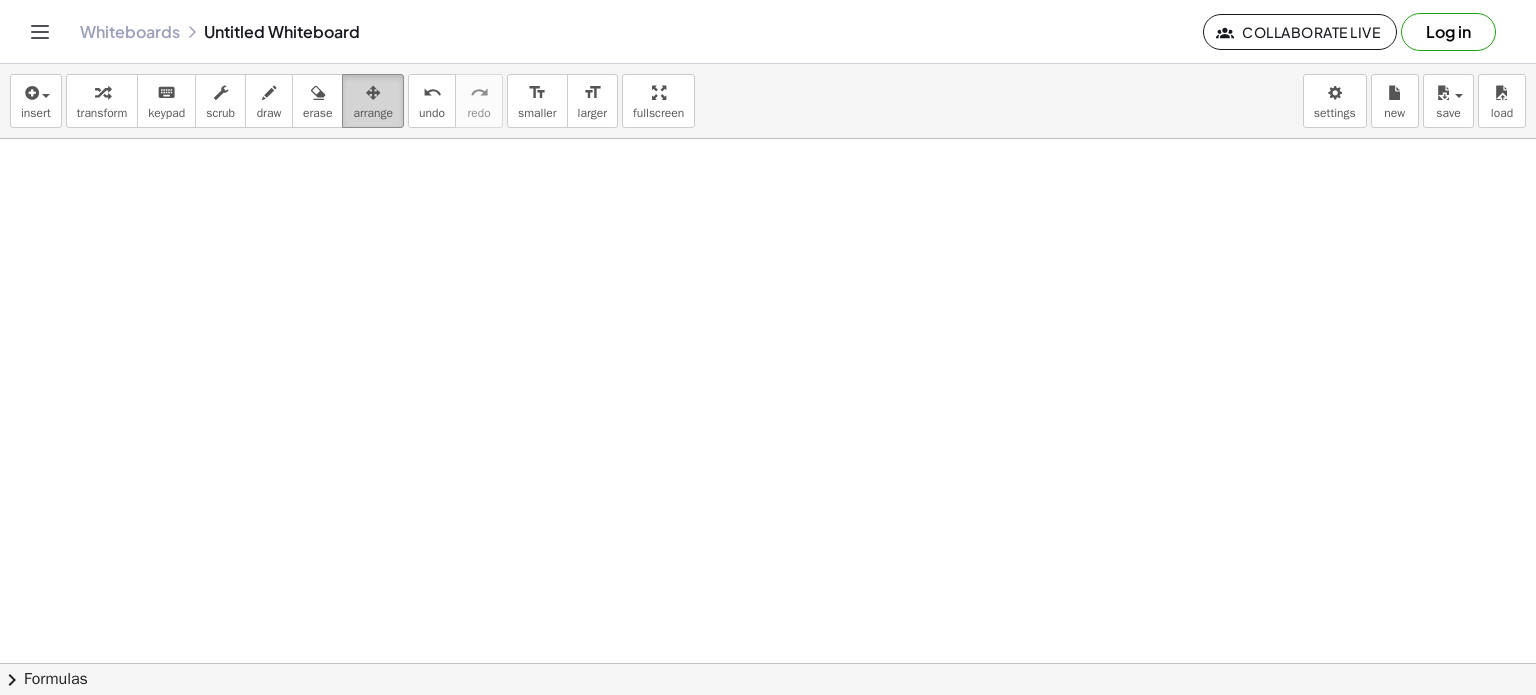 click at bounding box center [373, 92] 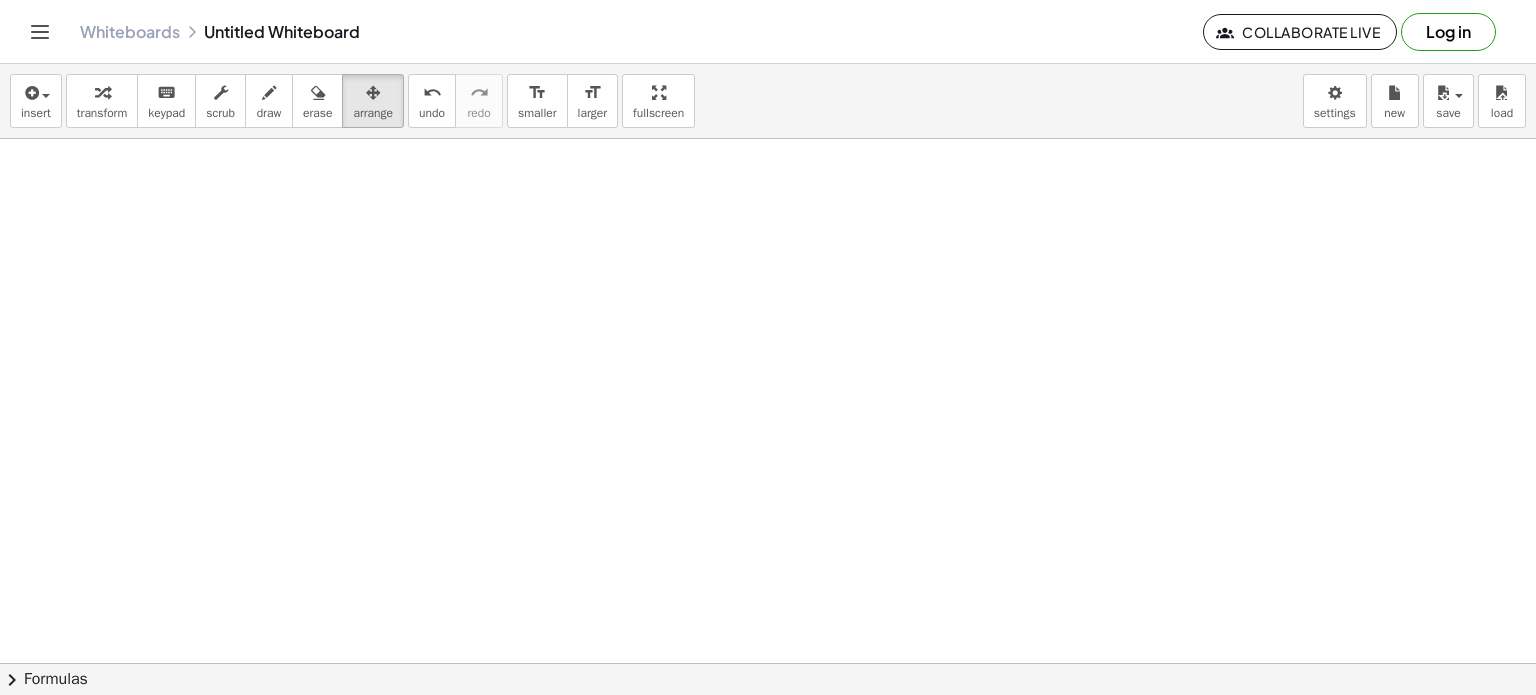 drag, startPoint x: 264, startPoint y: 222, endPoint x: 463, endPoint y: 311, distance: 217.9954 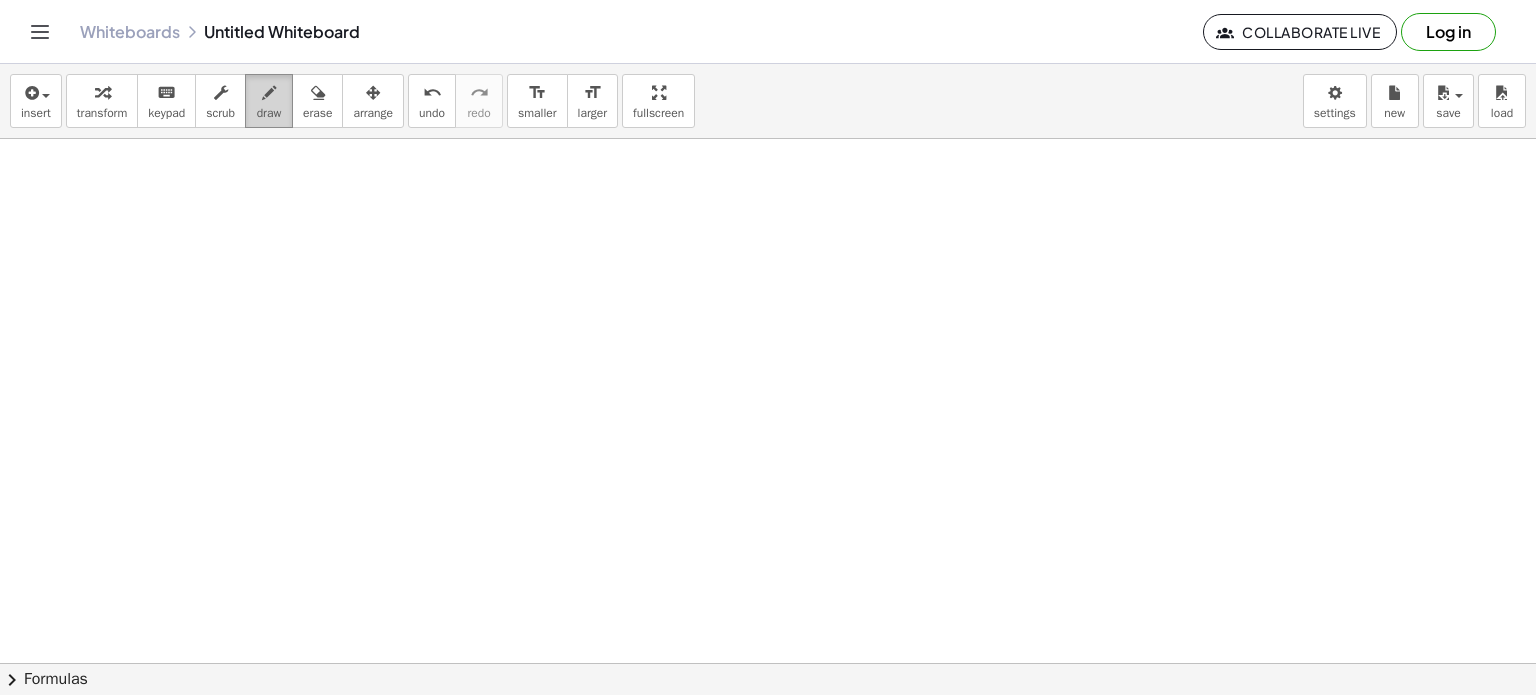 click on "draw" at bounding box center (269, 113) 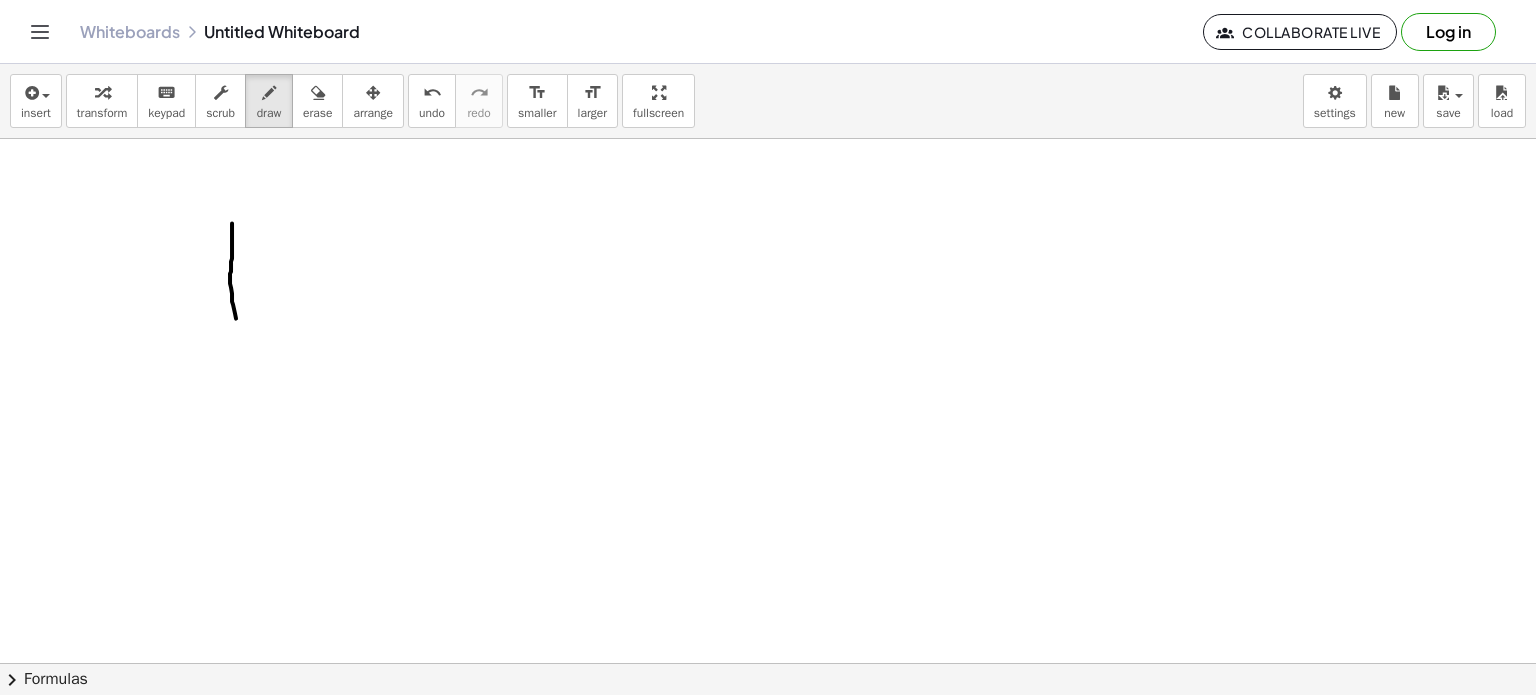 drag, startPoint x: 232, startPoint y: 223, endPoint x: 236, endPoint y: 315, distance: 92.086914 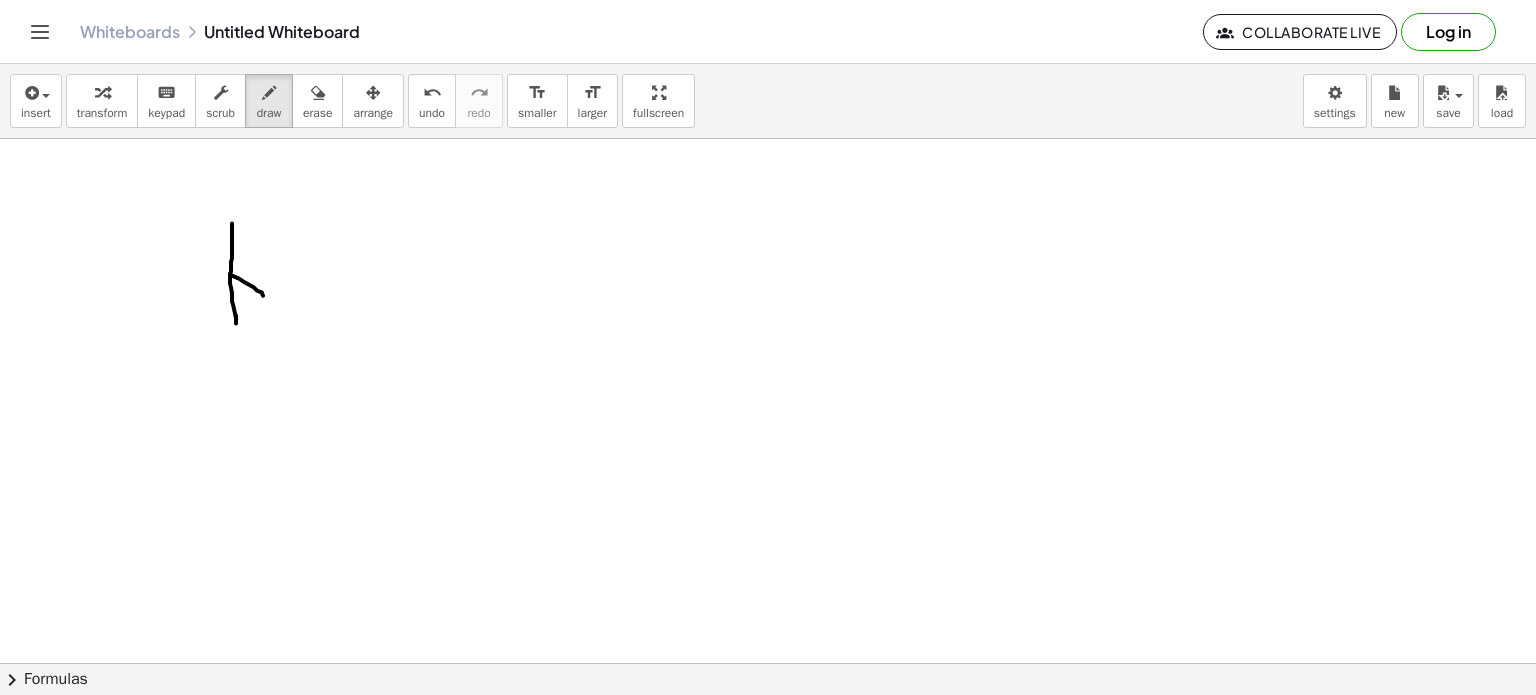 drag, startPoint x: 230, startPoint y: 274, endPoint x: 271, endPoint y: 300, distance: 48.548943 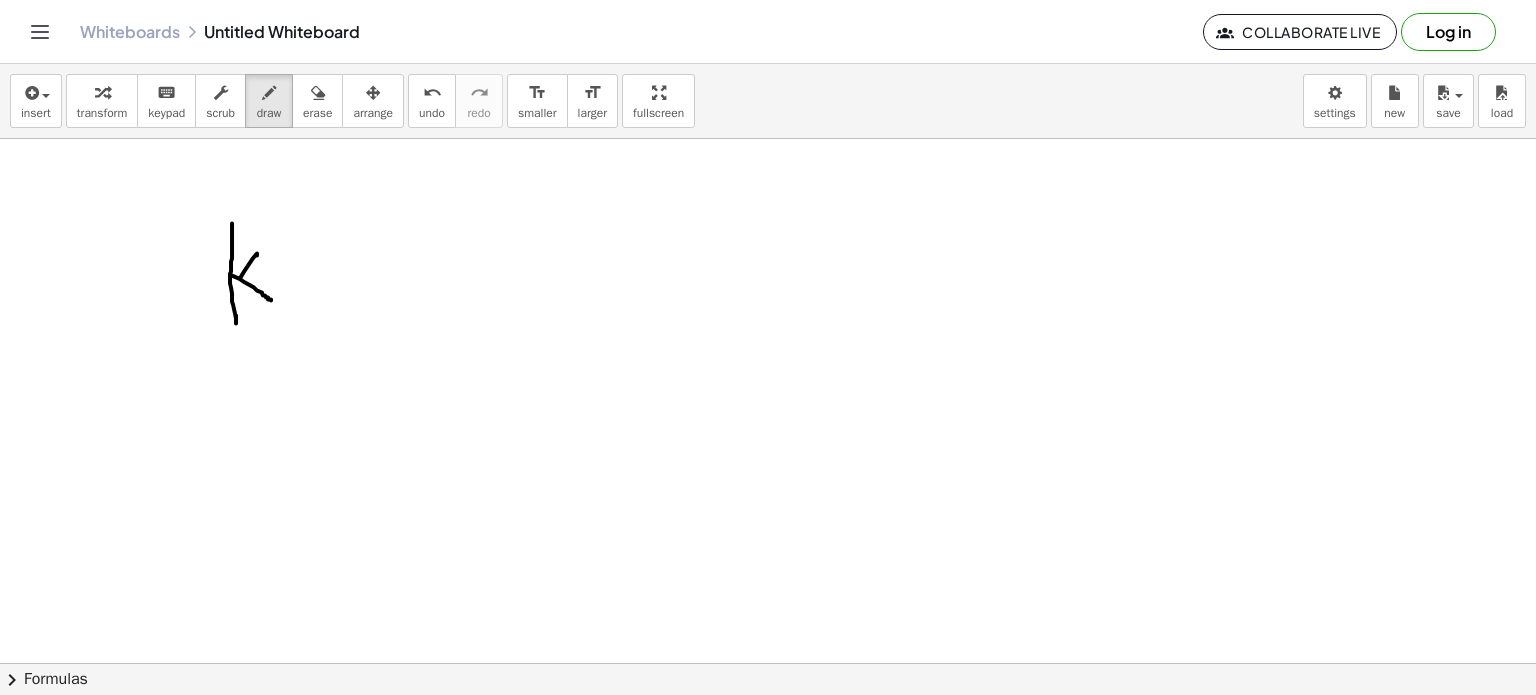 drag, startPoint x: 240, startPoint y: 278, endPoint x: 257, endPoint y: 259, distance: 25.495098 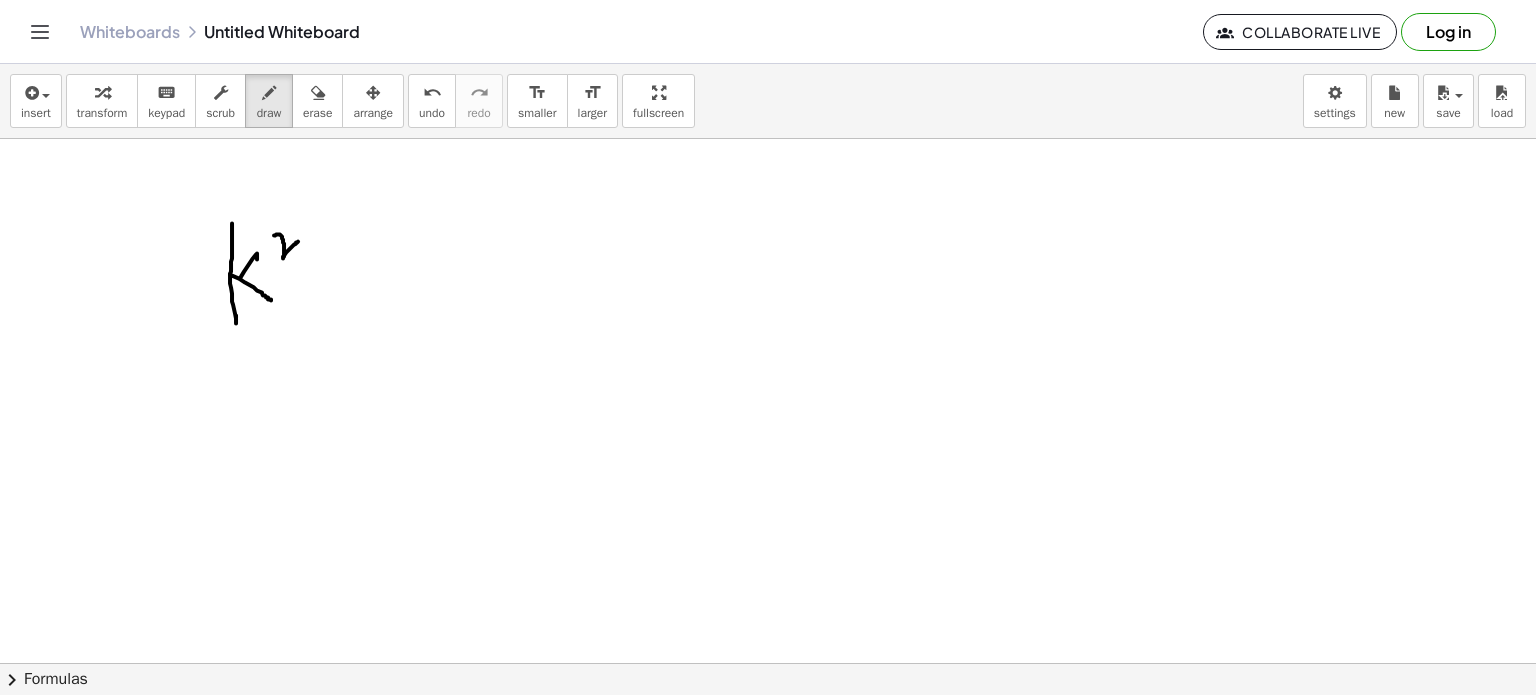 drag, startPoint x: 274, startPoint y: 235, endPoint x: 304, endPoint y: 246, distance: 31.95309 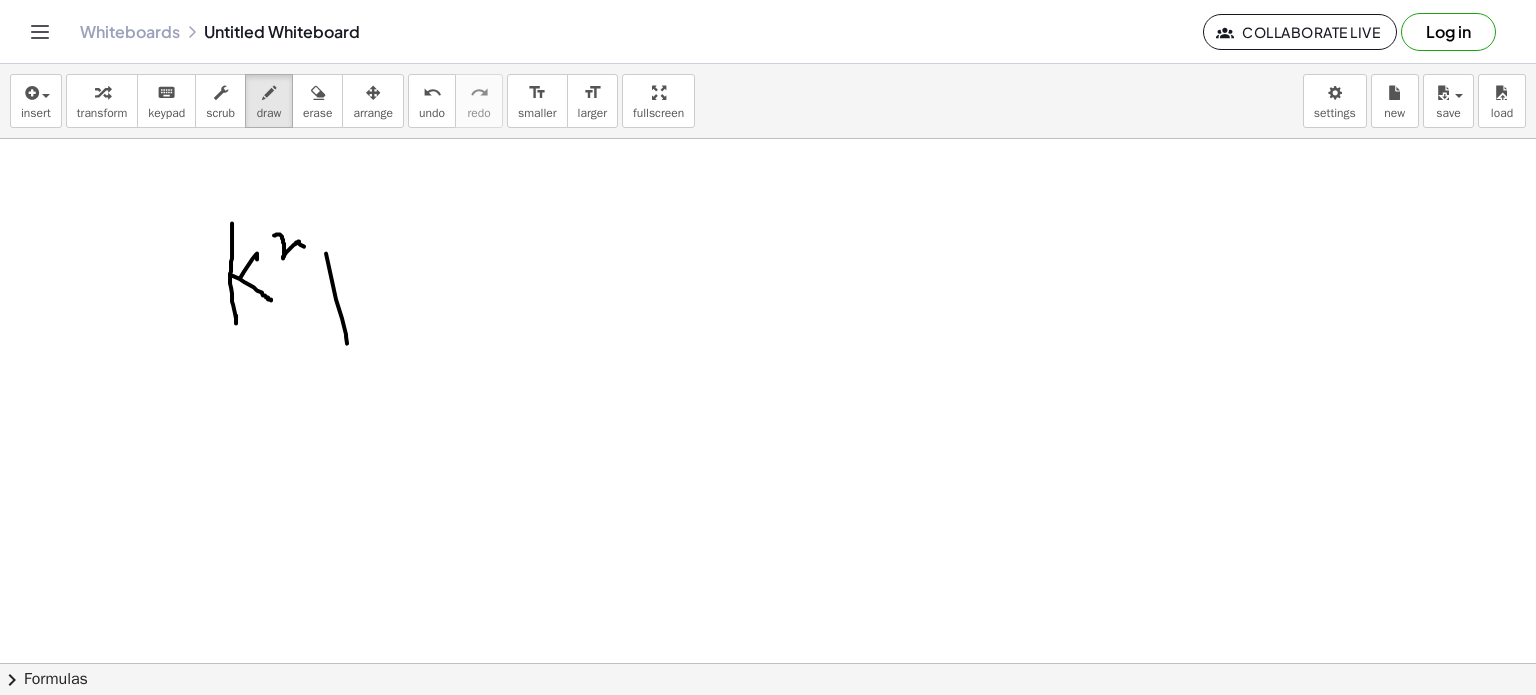 drag, startPoint x: 326, startPoint y: 253, endPoint x: 345, endPoint y: 339, distance: 88.07383 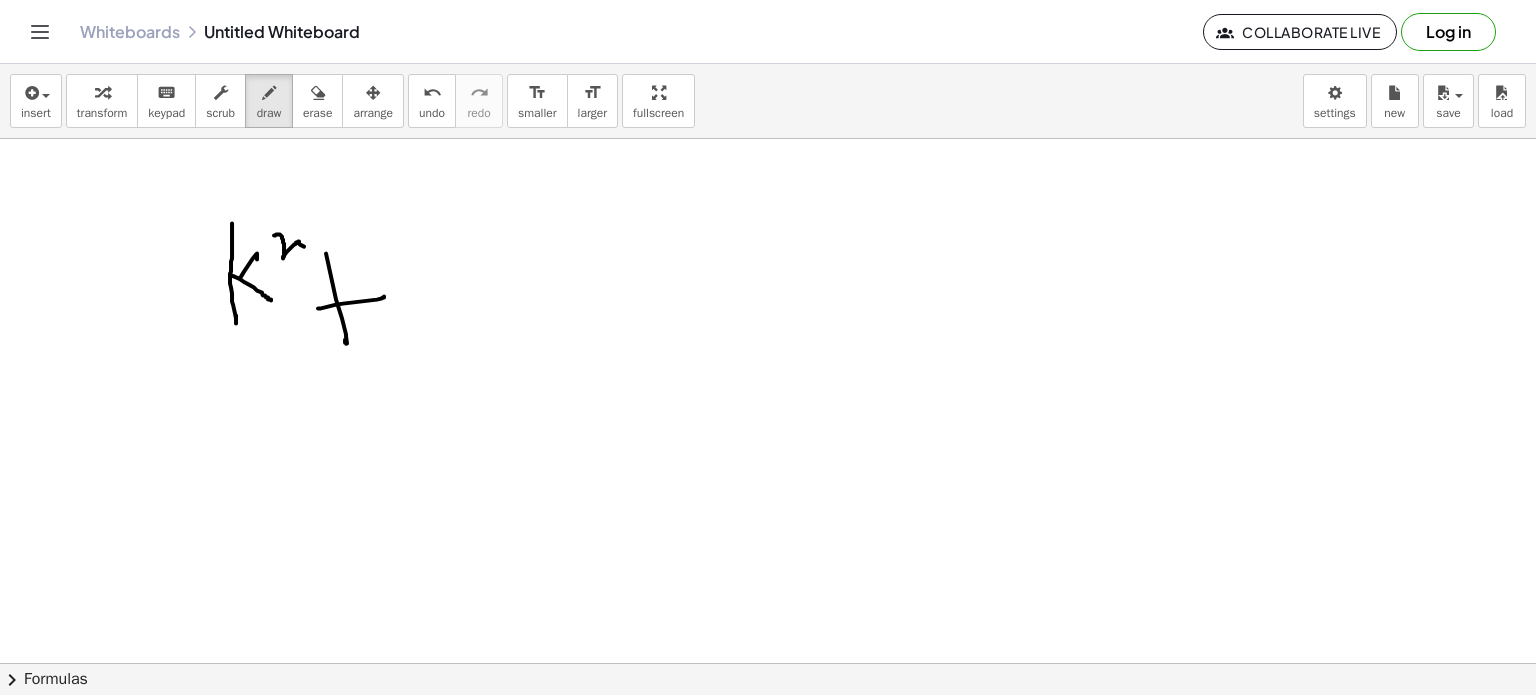 drag, startPoint x: 318, startPoint y: 308, endPoint x: 384, endPoint y: 296, distance: 67.08204 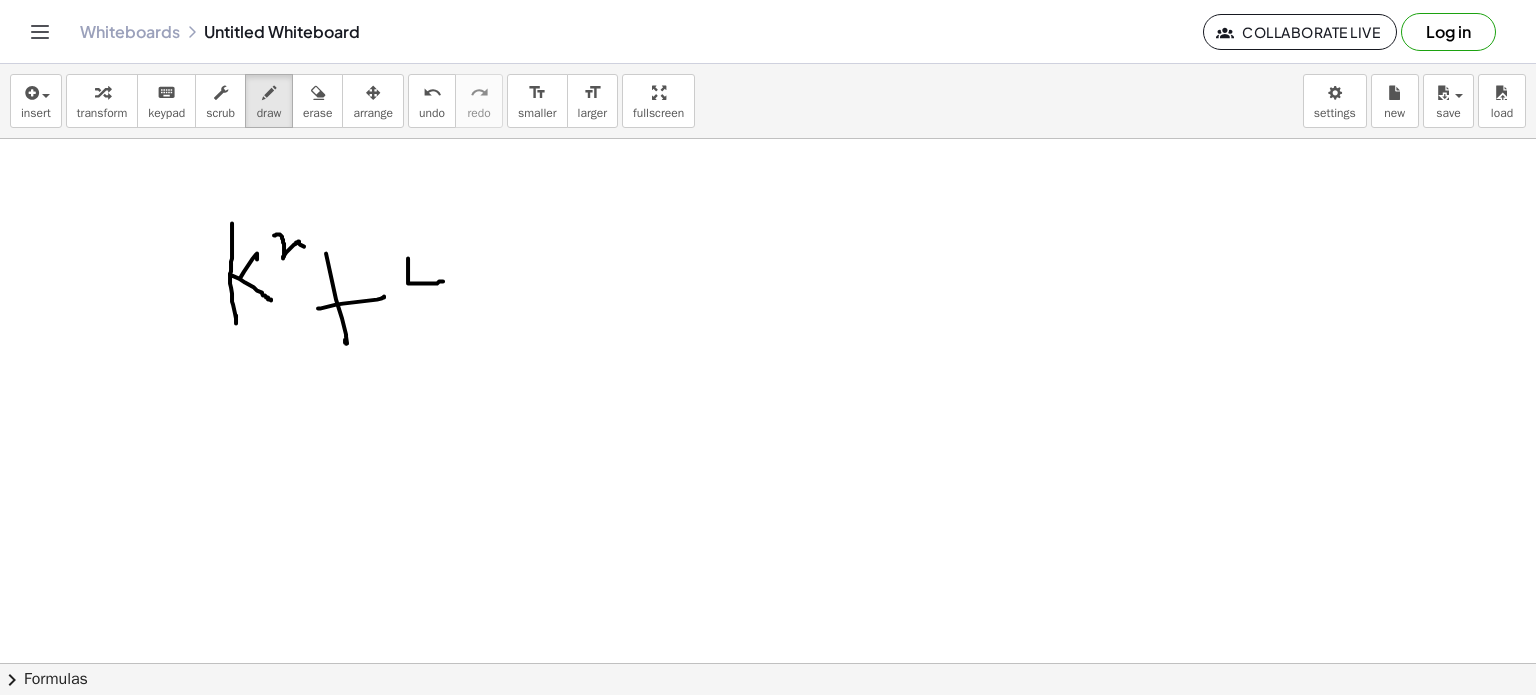 drag, startPoint x: 408, startPoint y: 258, endPoint x: 442, endPoint y: 281, distance: 41.04875 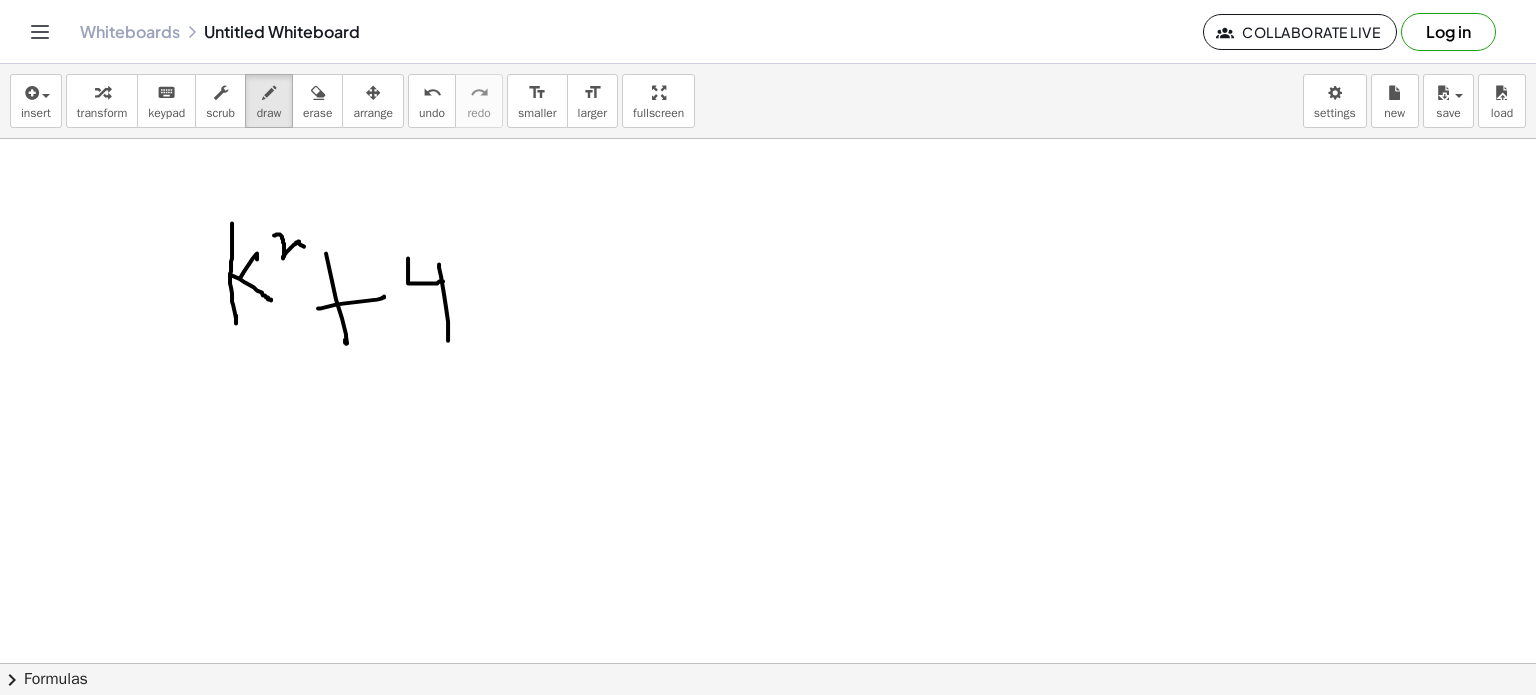 drag, startPoint x: 439, startPoint y: 264, endPoint x: 448, endPoint y: 335, distance: 71.568146 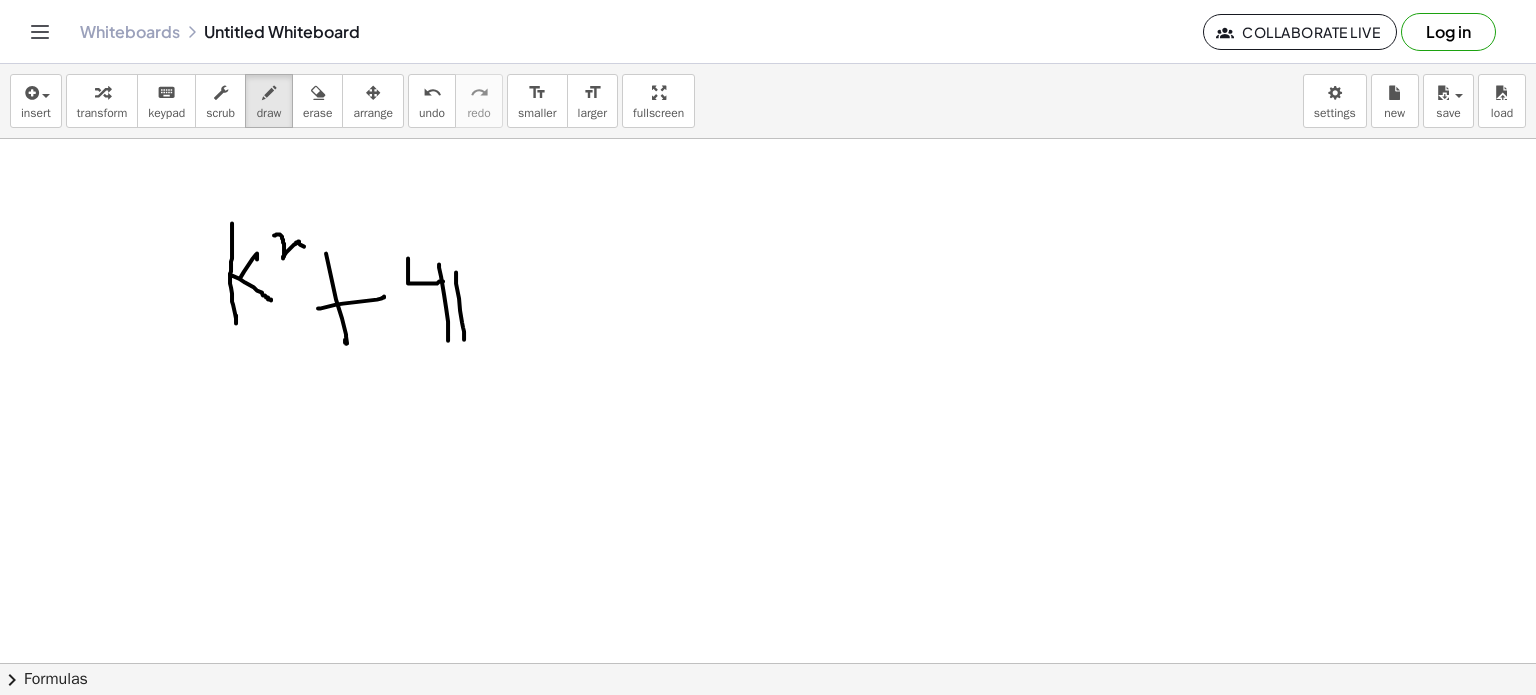 drag, startPoint x: 456, startPoint y: 272, endPoint x: 464, endPoint y: 334, distance: 62.514 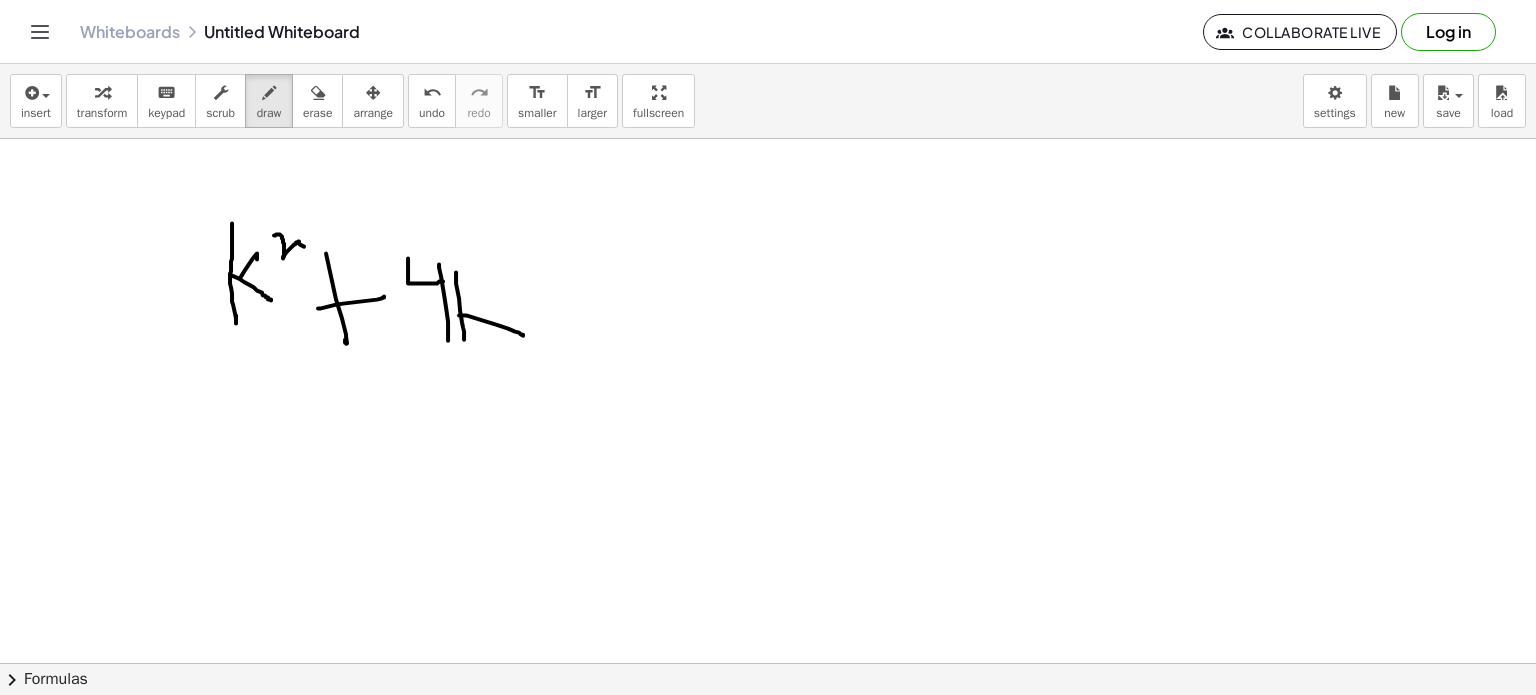 drag, startPoint x: 459, startPoint y: 315, endPoint x: 518, endPoint y: 331, distance: 61.13101 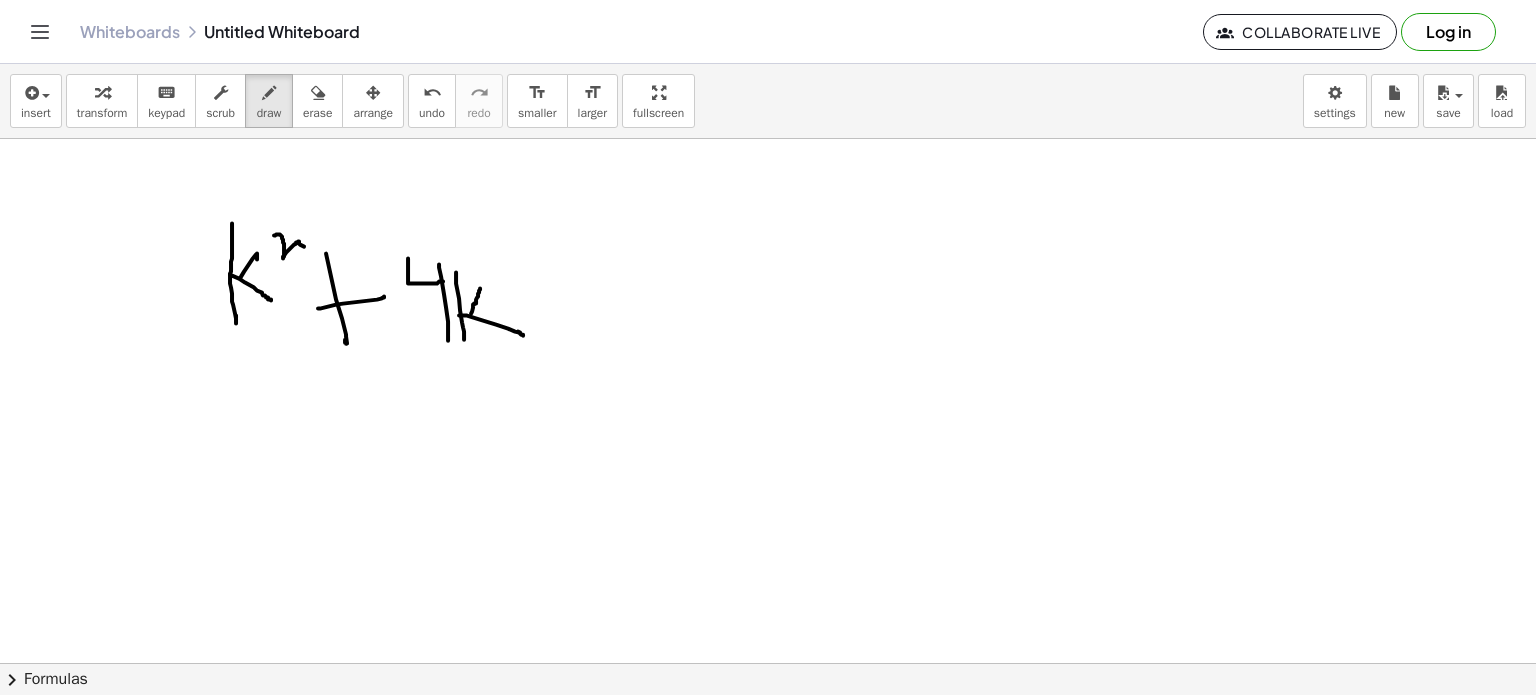 drag, startPoint x: 471, startPoint y: 313, endPoint x: 485, endPoint y: 283, distance: 33.105892 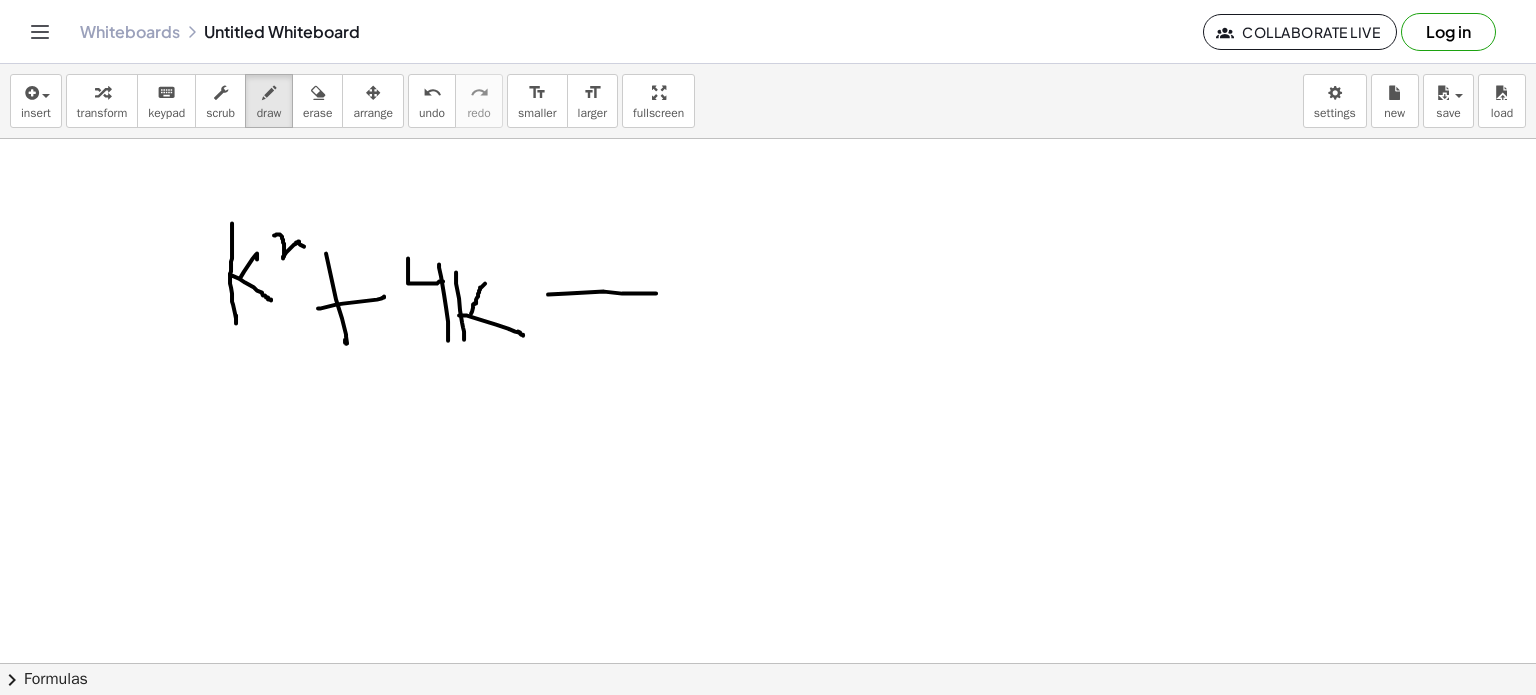 drag, startPoint x: 548, startPoint y: 294, endPoint x: 650, endPoint y: 291, distance: 102.044106 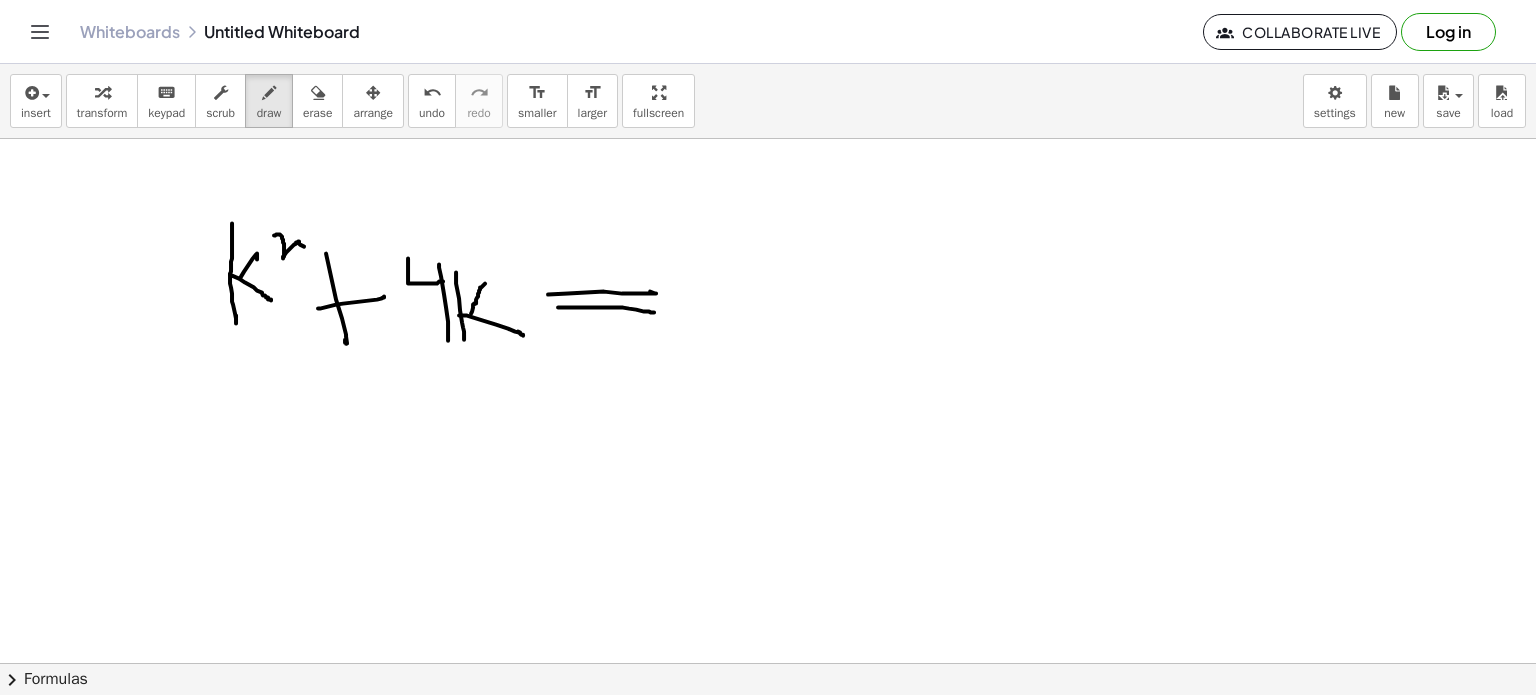 drag, startPoint x: 558, startPoint y: 307, endPoint x: 654, endPoint y: 312, distance: 96.13012 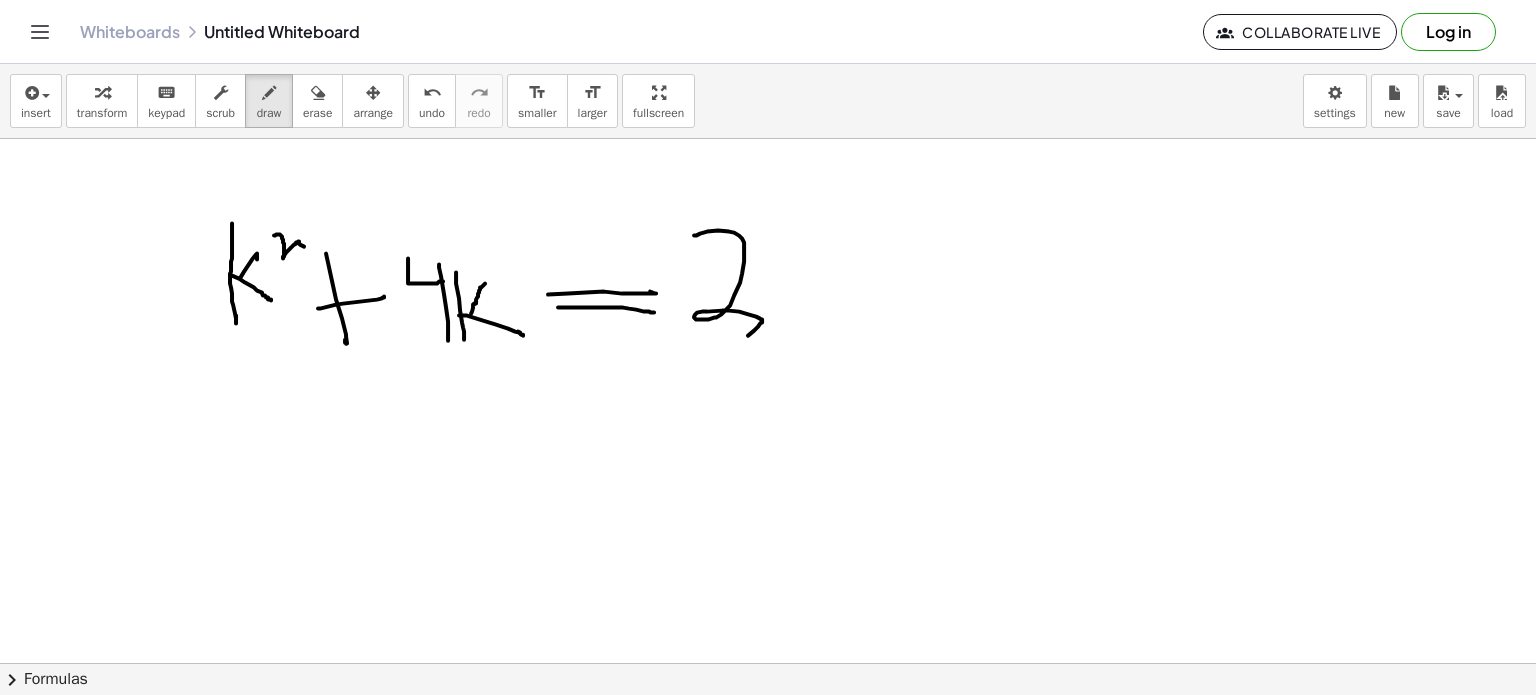 drag, startPoint x: 694, startPoint y: 235, endPoint x: 669, endPoint y: 362, distance: 129.43724 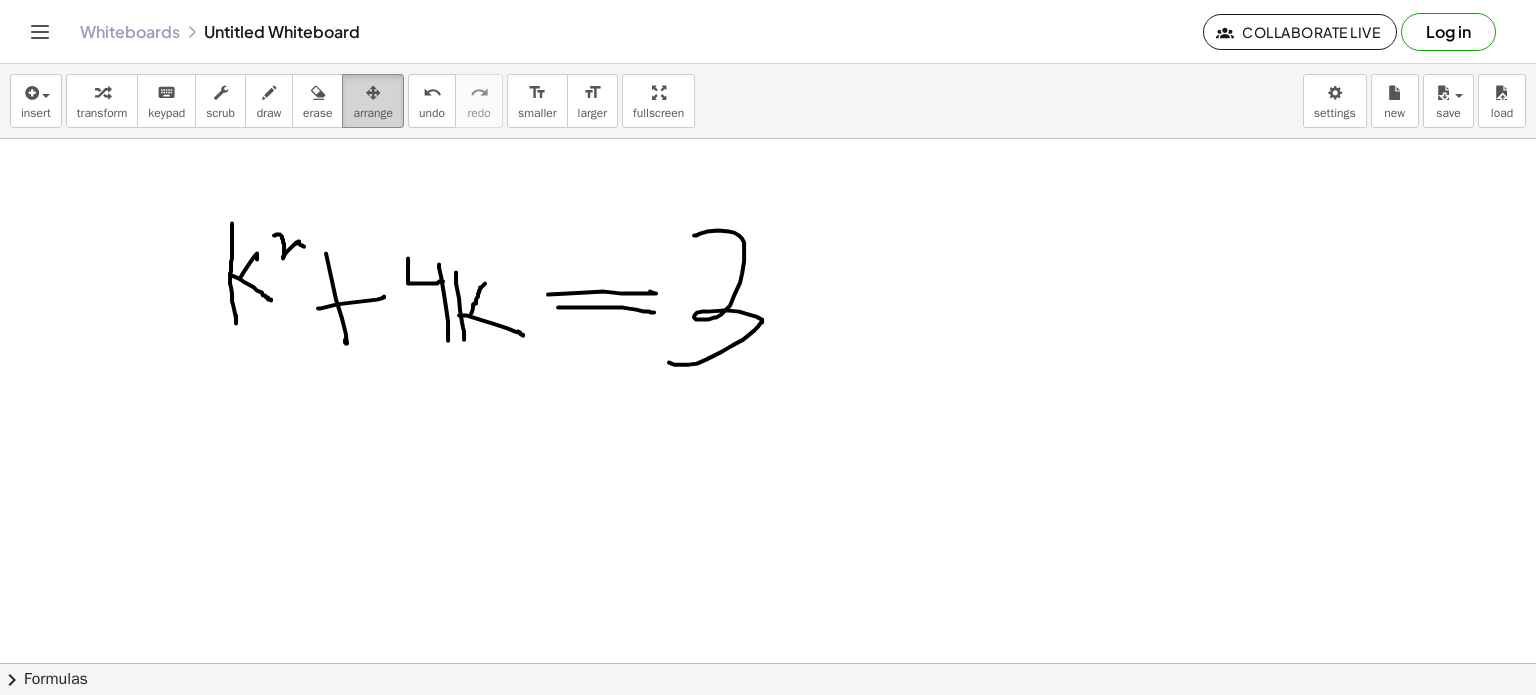 click at bounding box center [373, 93] 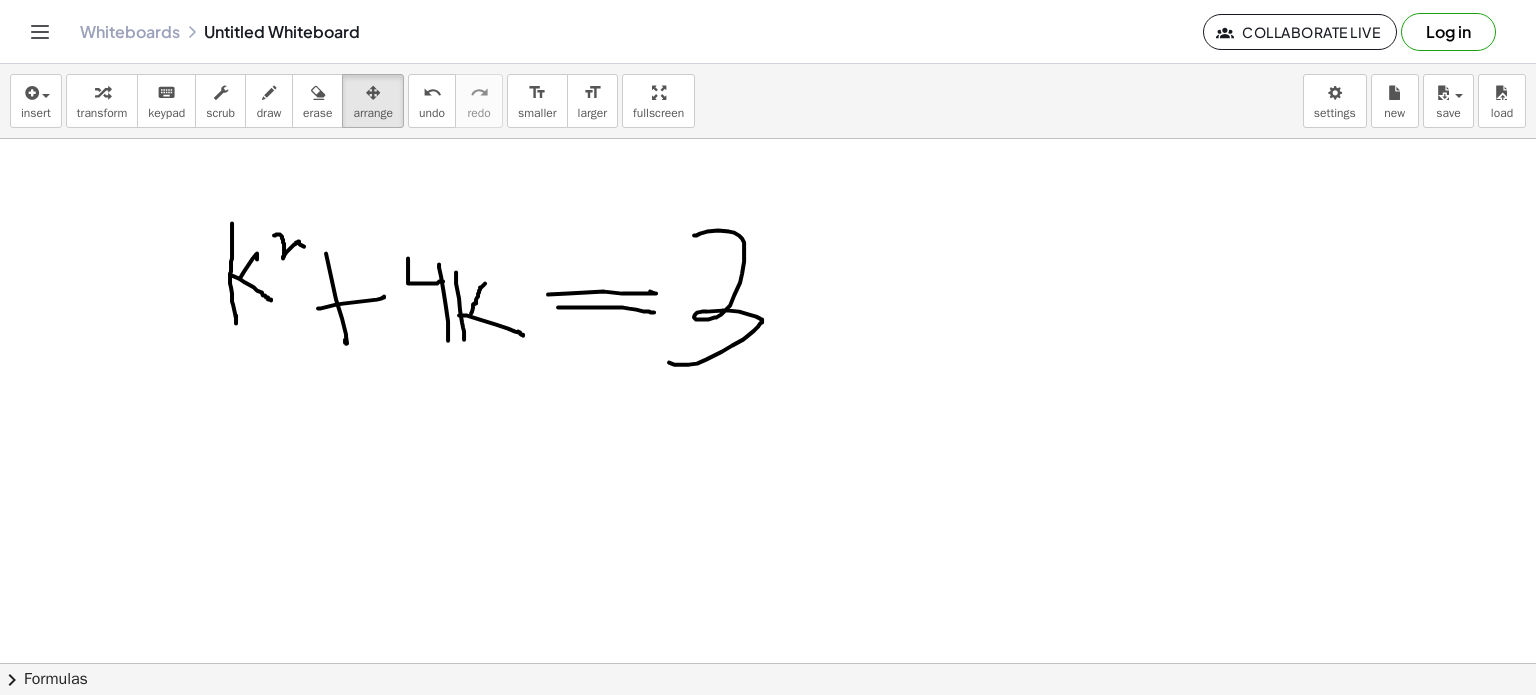 drag, startPoint x: 366, startPoint y: 101, endPoint x: 218, endPoint y: 183, distance: 169.1981 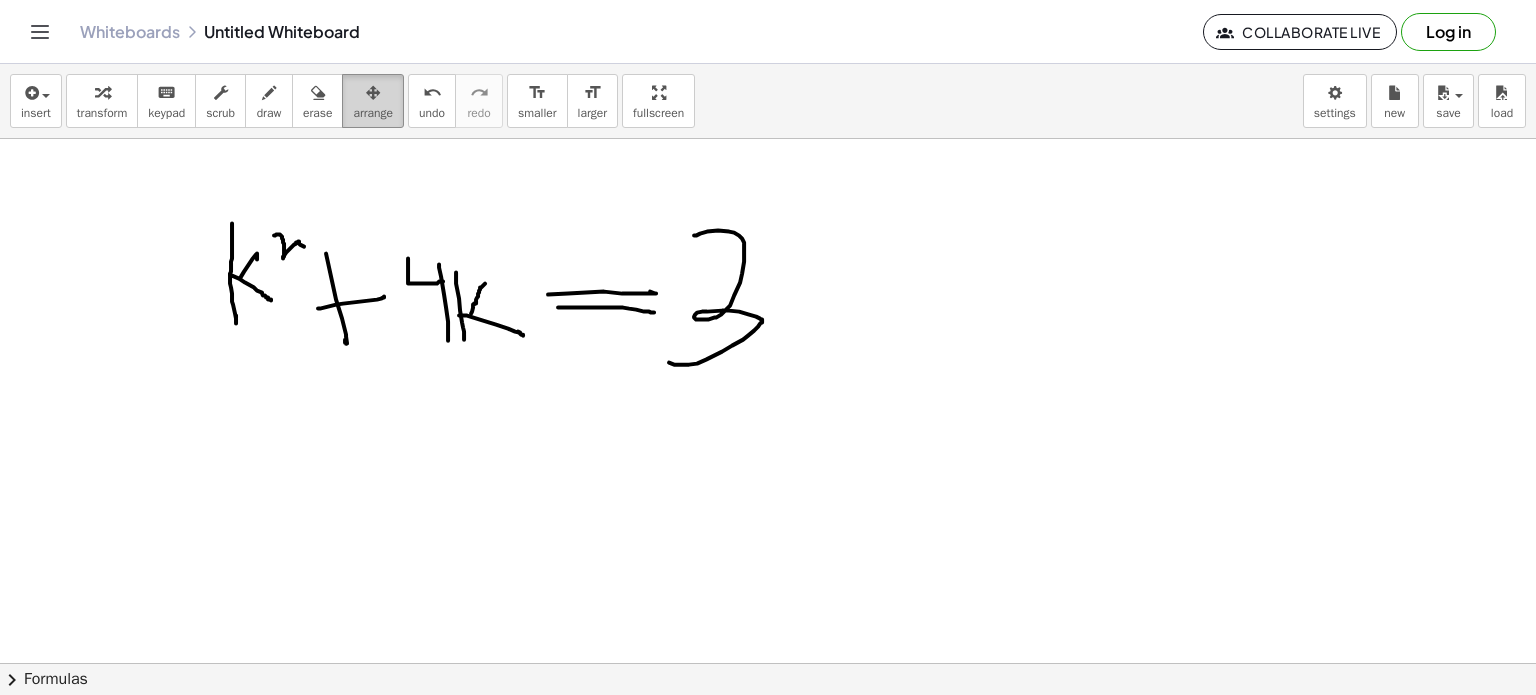 click on "arrange" at bounding box center [373, 113] 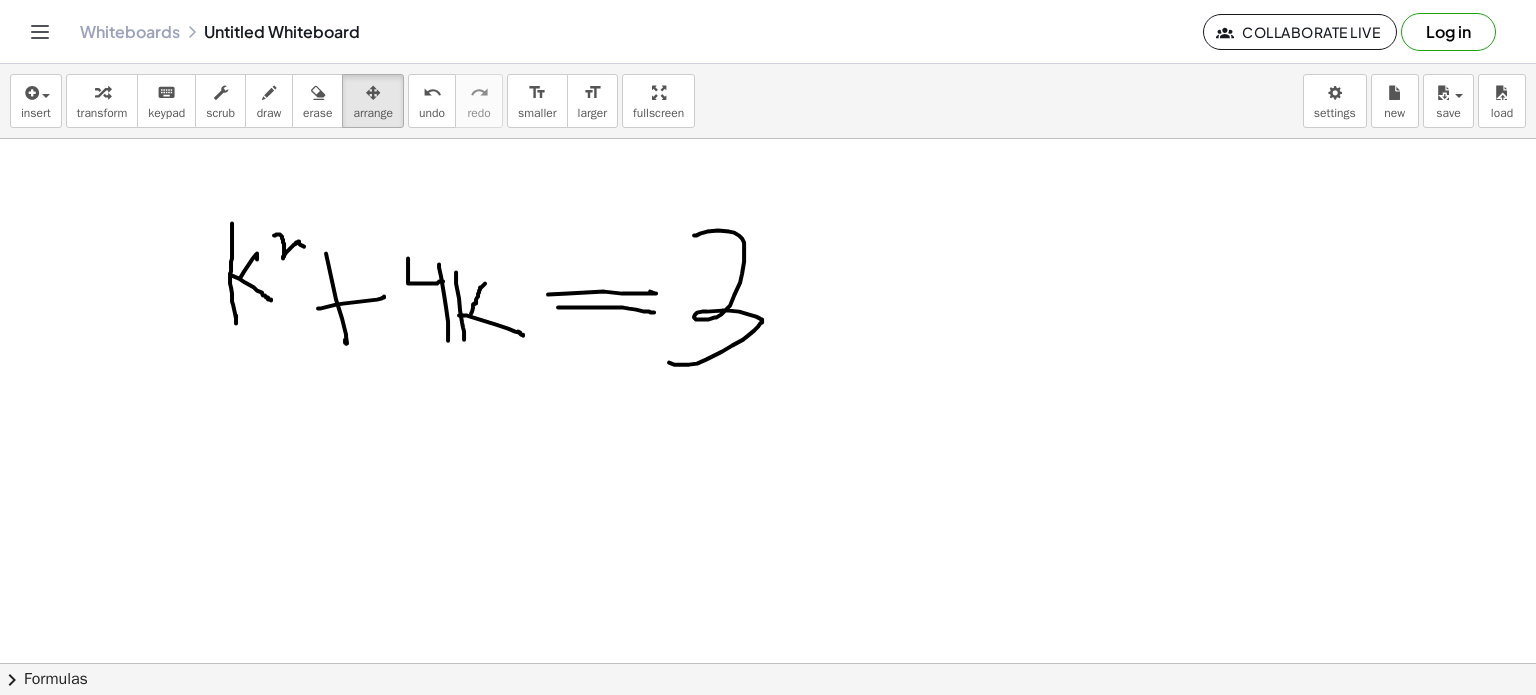 drag, startPoint x: 464, startPoint y: 270, endPoint x: 472, endPoint y: 318, distance: 48.6621 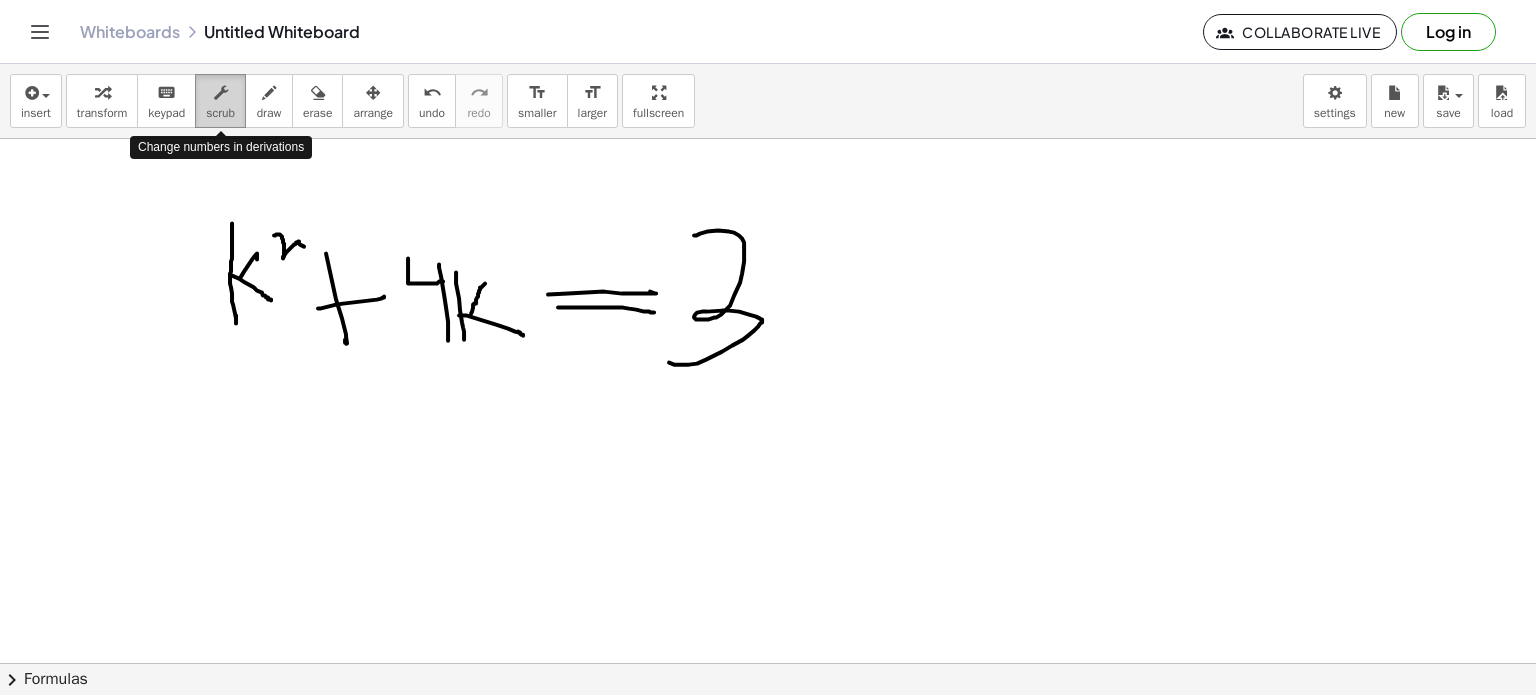 click at bounding box center (221, 93) 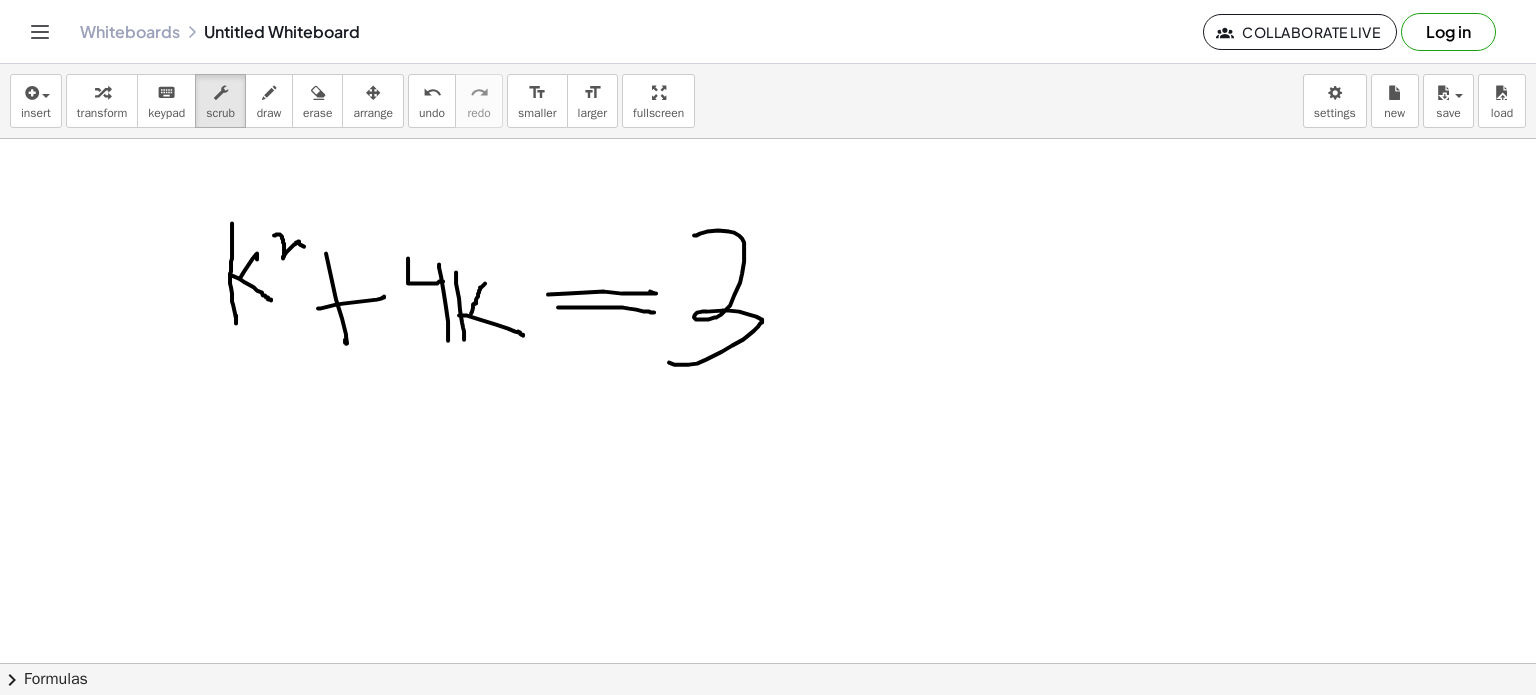 drag, startPoint x: 242, startPoint y: 237, endPoint x: 252, endPoint y: 259, distance: 24.166092 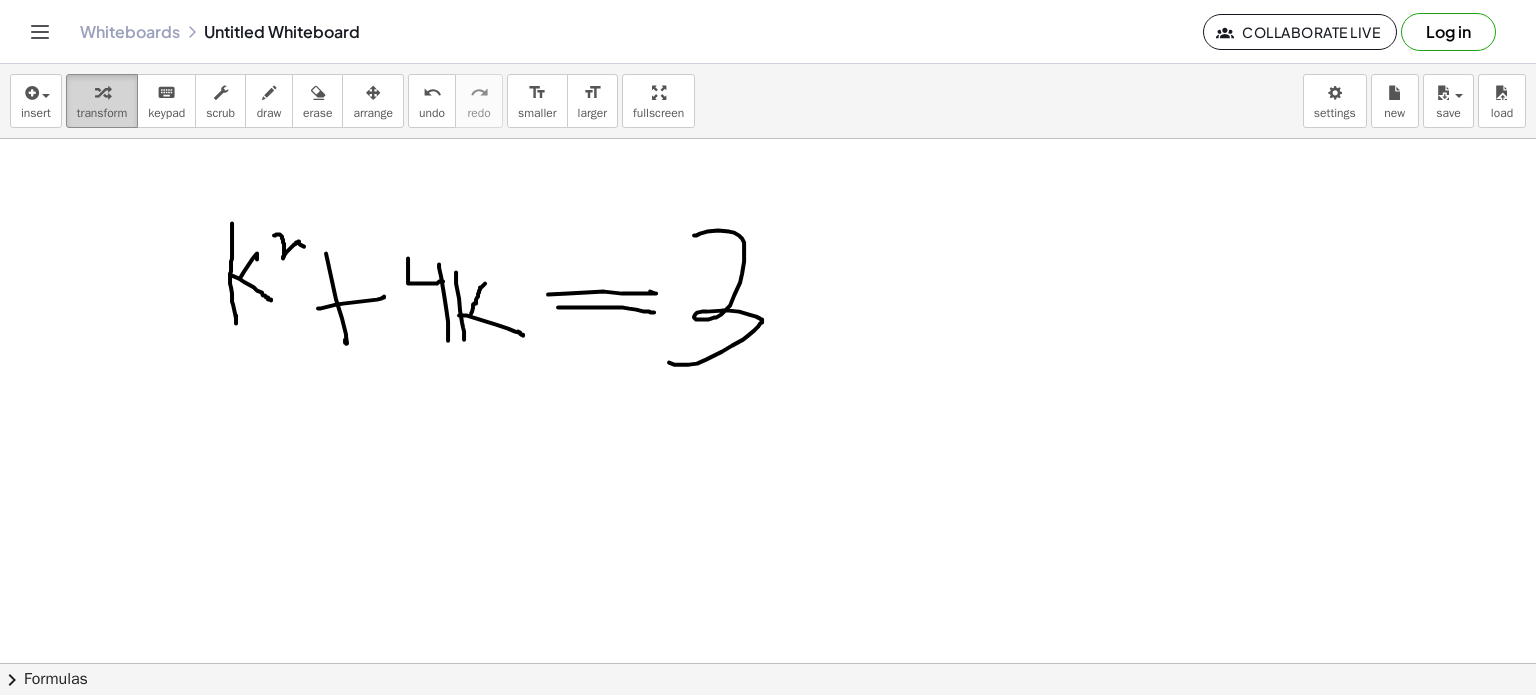 click on "transform" at bounding box center [102, 113] 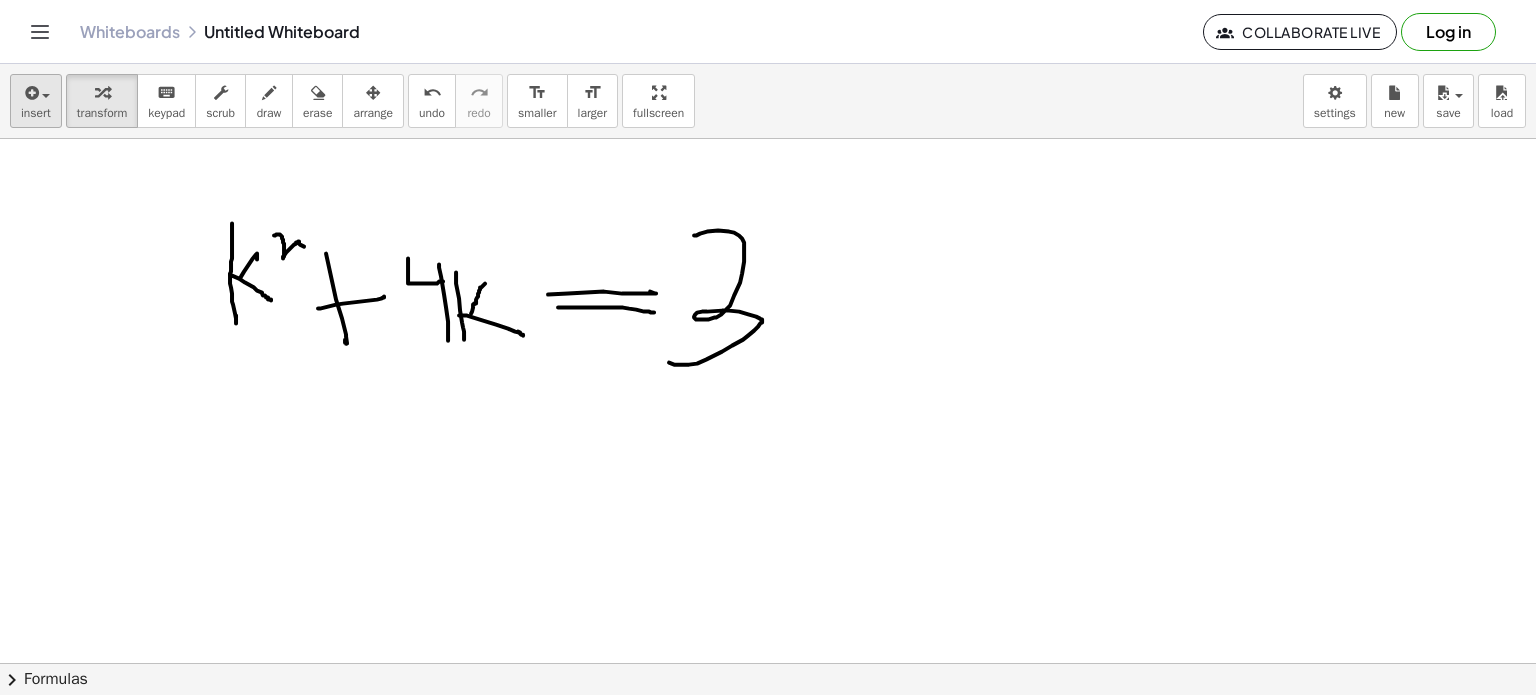 drag, startPoint x: 84, startPoint y: 113, endPoint x: 44, endPoint y: 115, distance: 40.04997 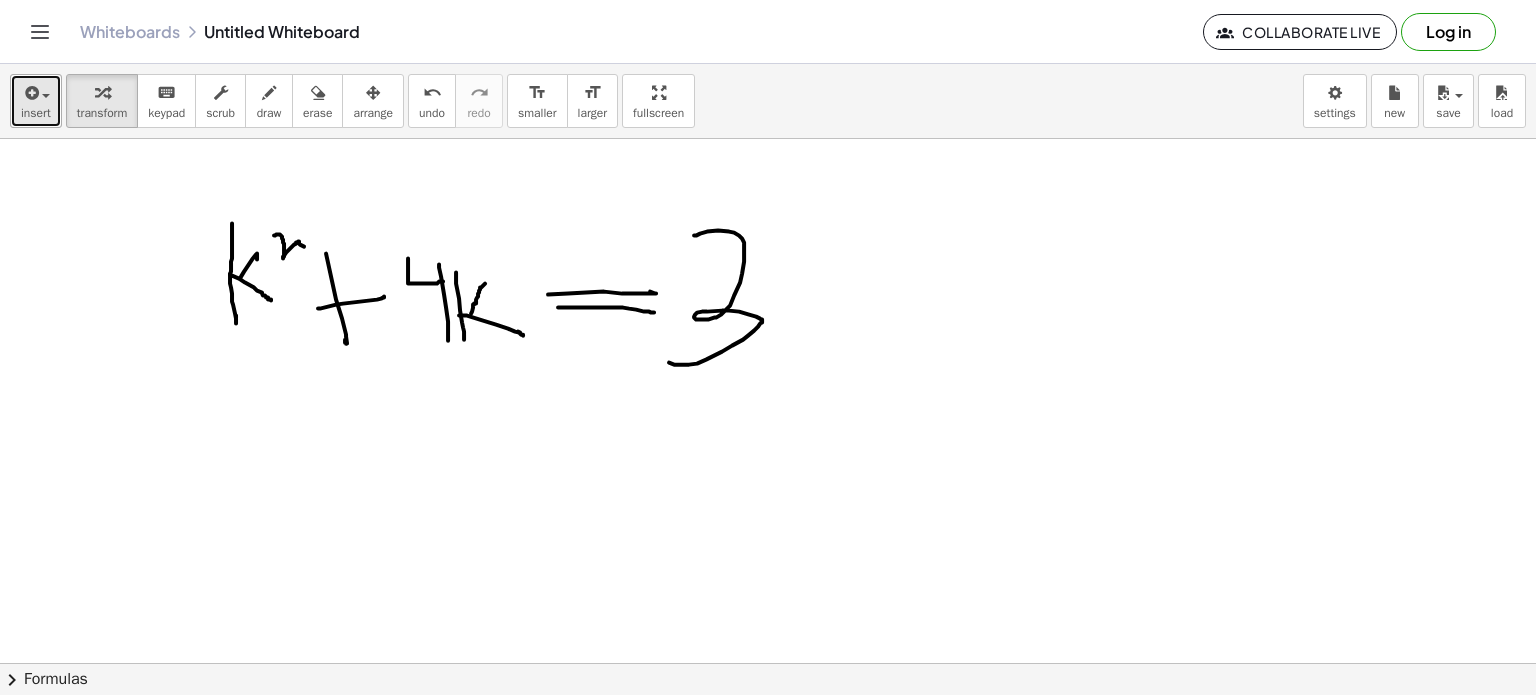 click on "insert" at bounding box center (36, 113) 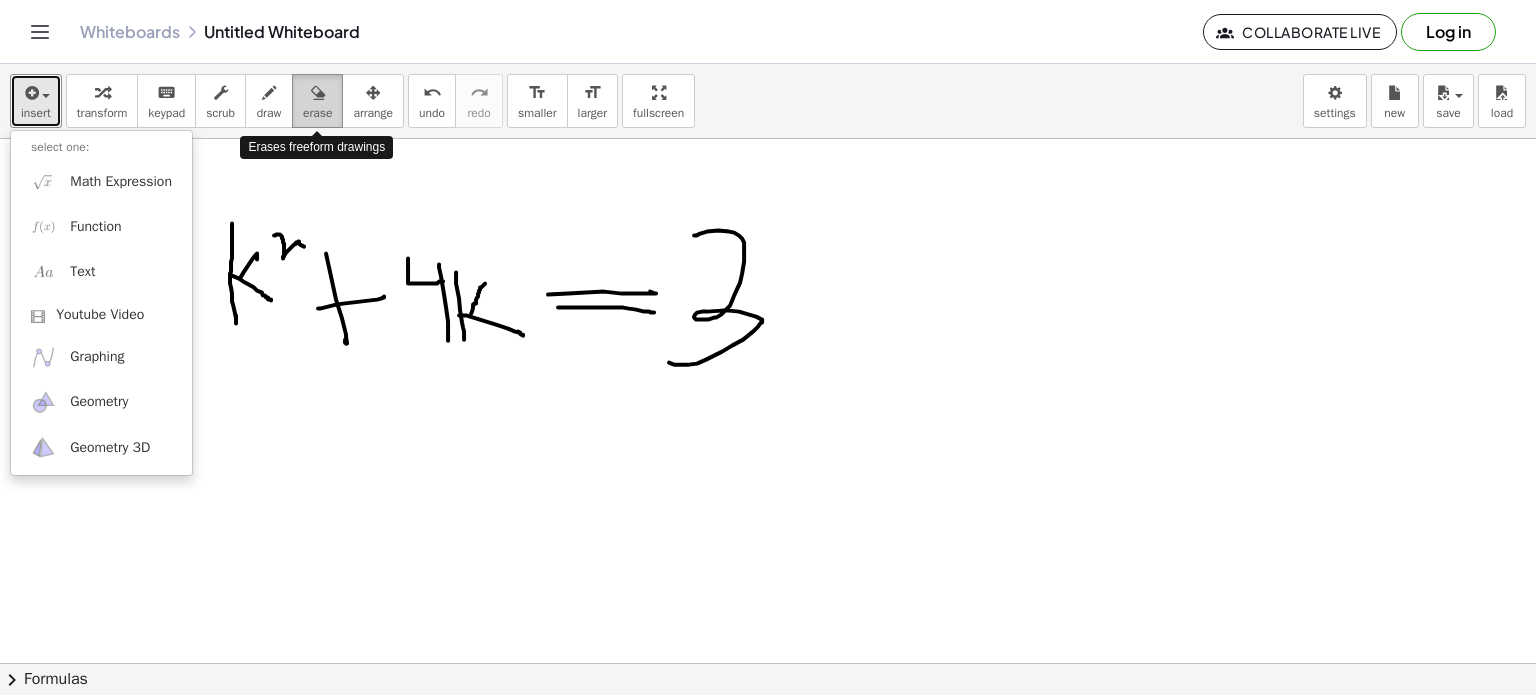 click on "erase" at bounding box center [317, 101] 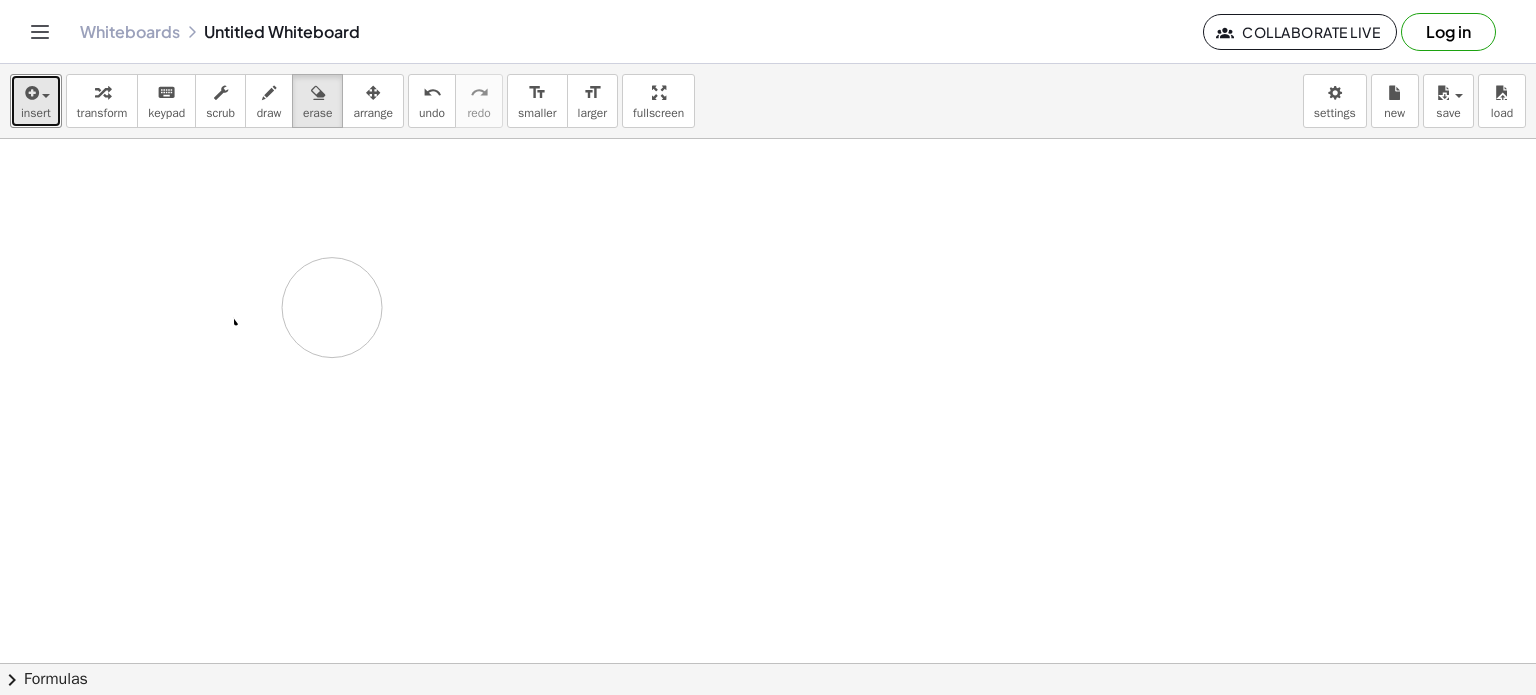 drag, startPoint x: 249, startPoint y: 213, endPoint x: 333, endPoint y: 306, distance: 125.31959 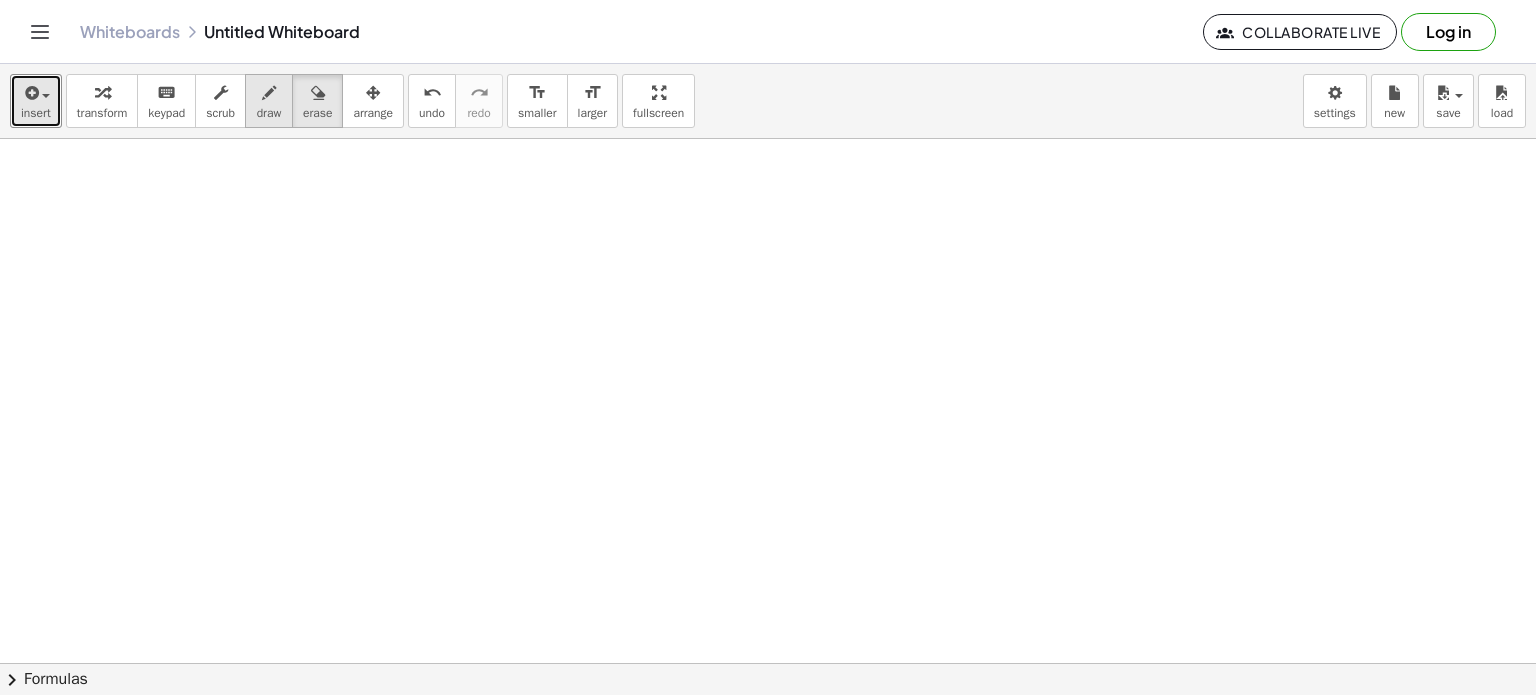click on "draw" at bounding box center [269, 113] 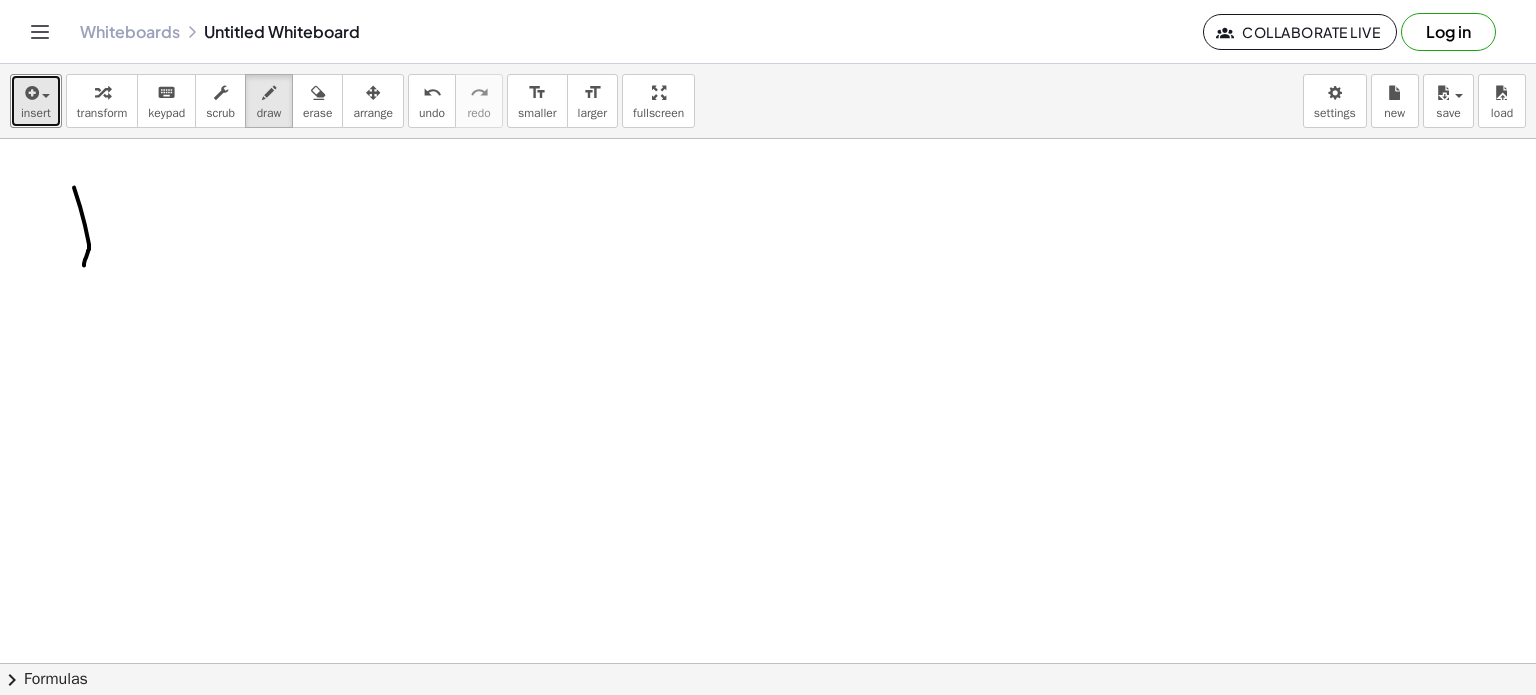 drag, startPoint x: 74, startPoint y: 187, endPoint x: 84, endPoint y: 265, distance: 78.63841 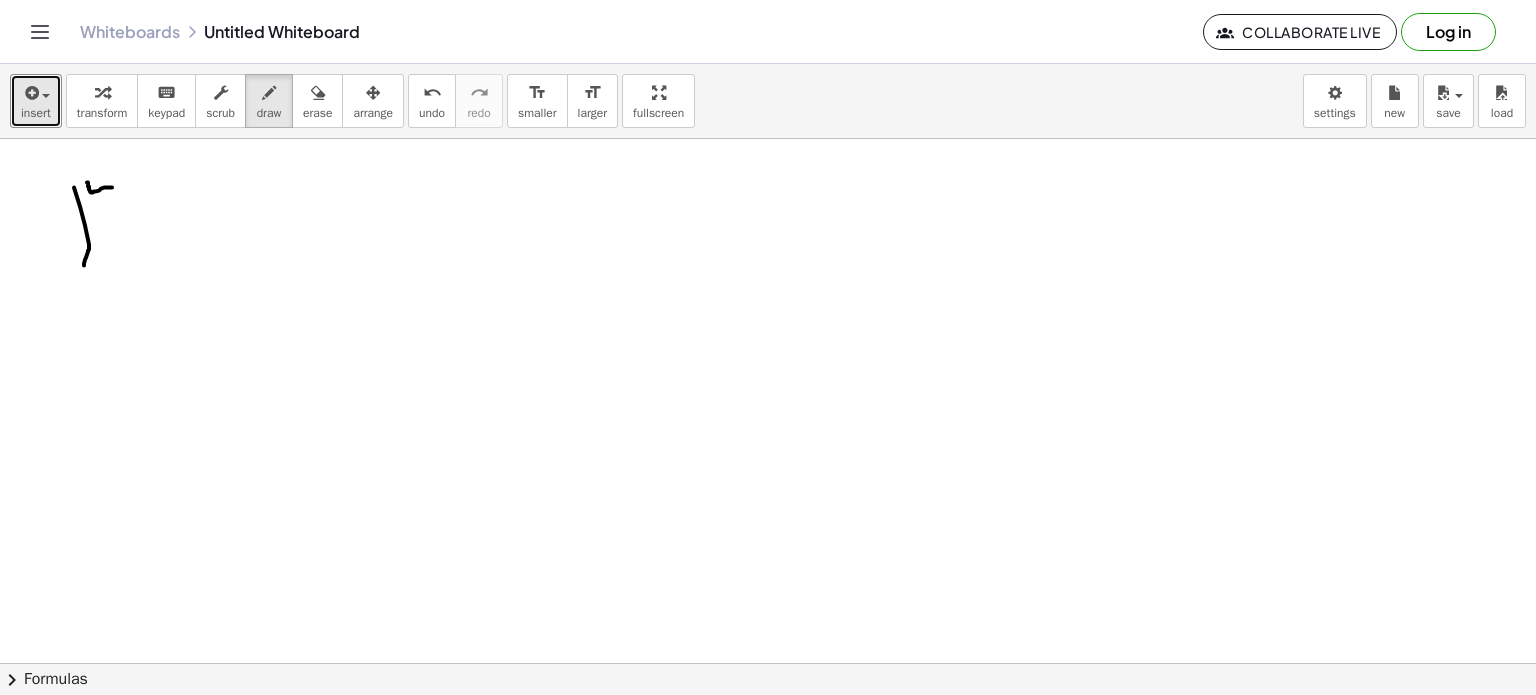 drag, startPoint x: 87, startPoint y: 182, endPoint x: 114, endPoint y: 187, distance: 27.45906 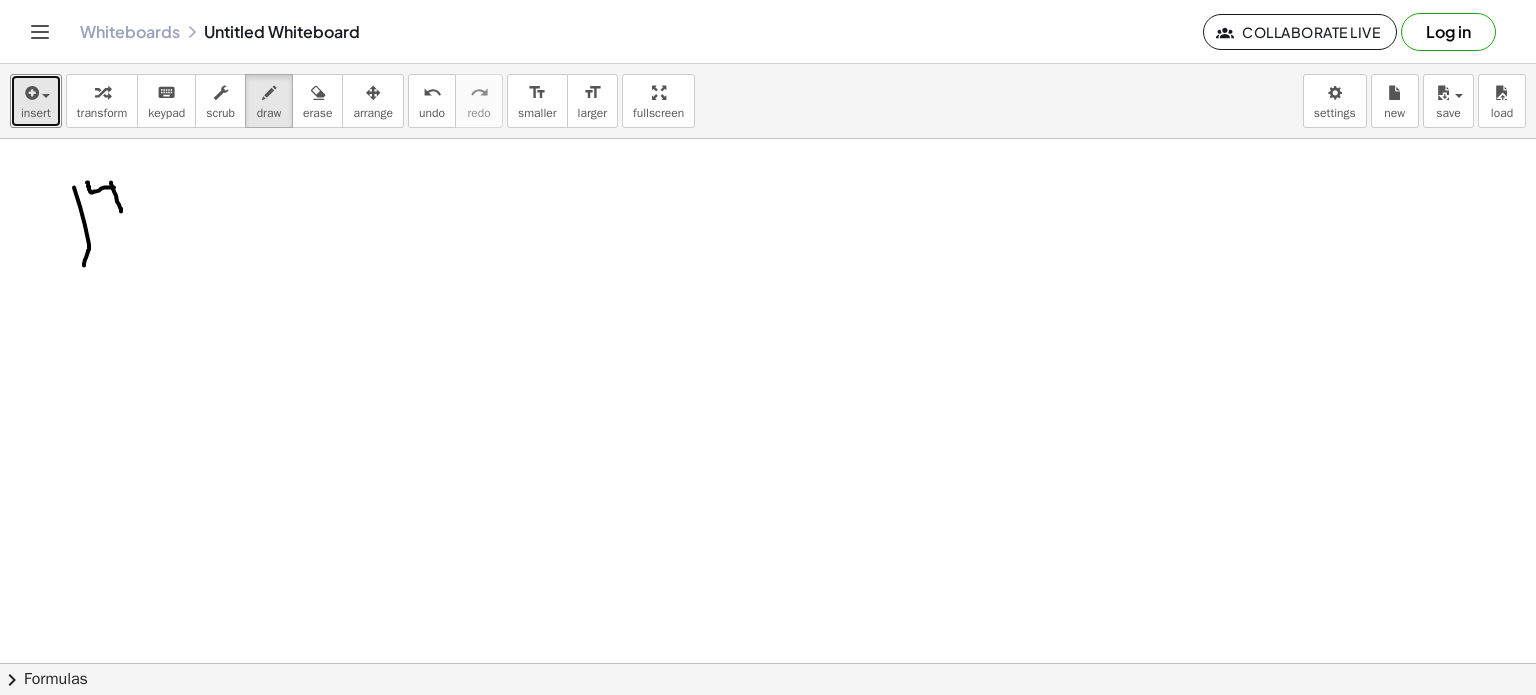 drag, startPoint x: 111, startPoint y: 182, endPoint x: 120, endPoint y: 208, distance: 27.513634 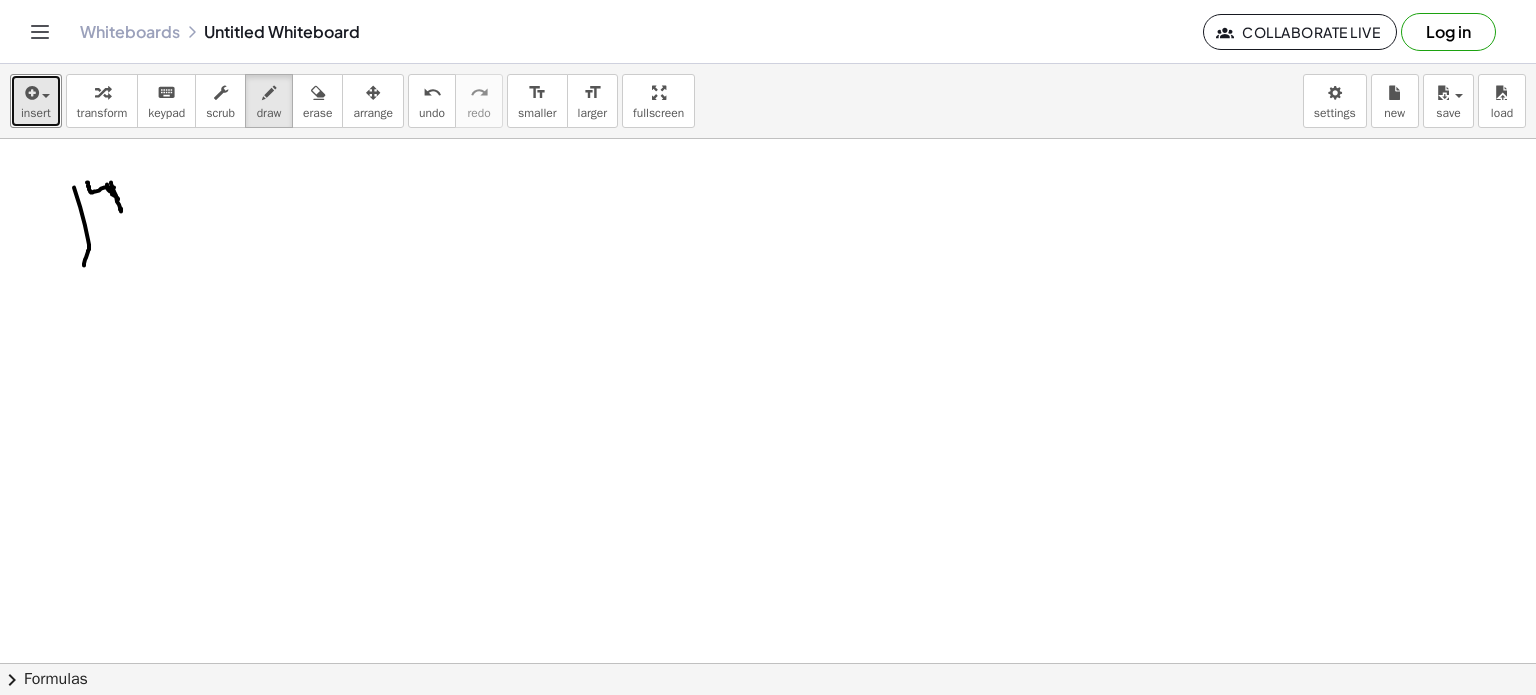 click at bounding box center [768, 664] 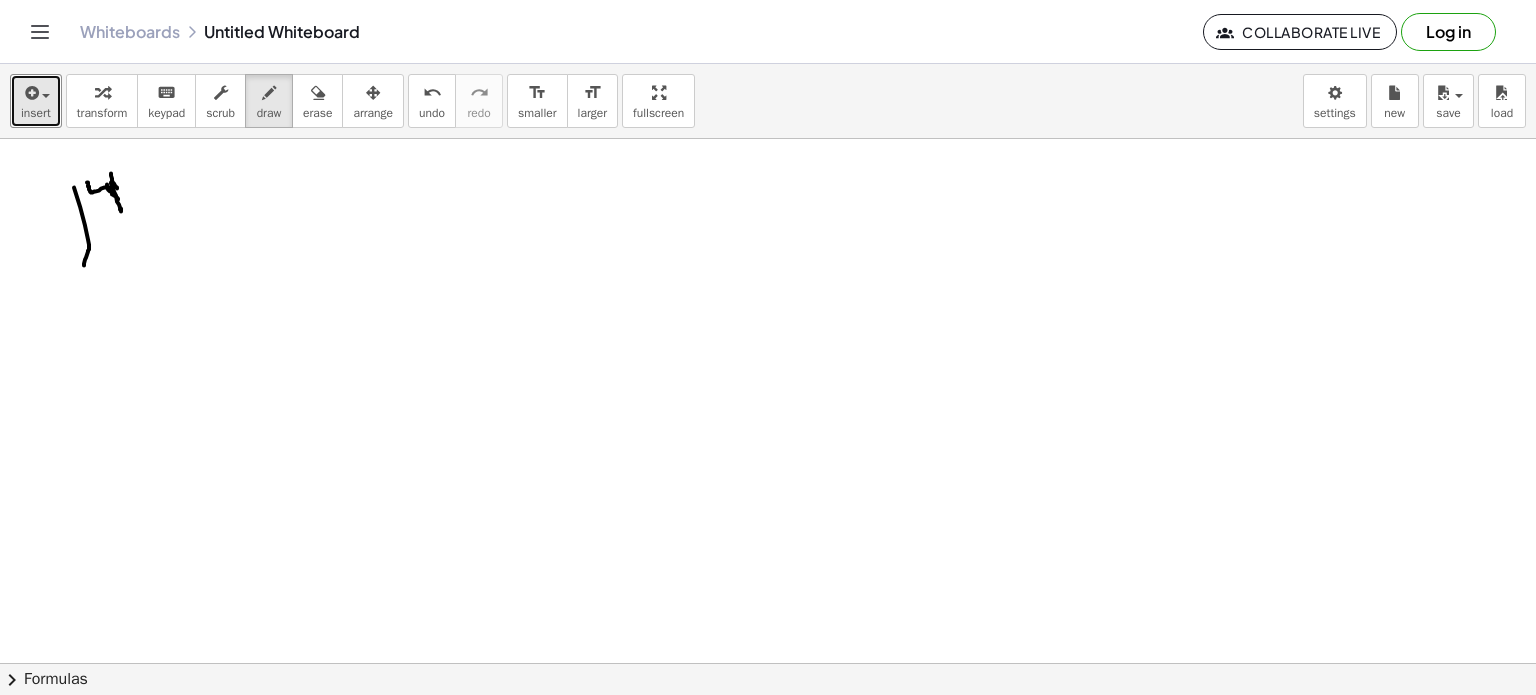 drag, startPoint x: 111, startPoint y: 173, endPoint x: 118, endPoint y: 191, distance: 19.313208 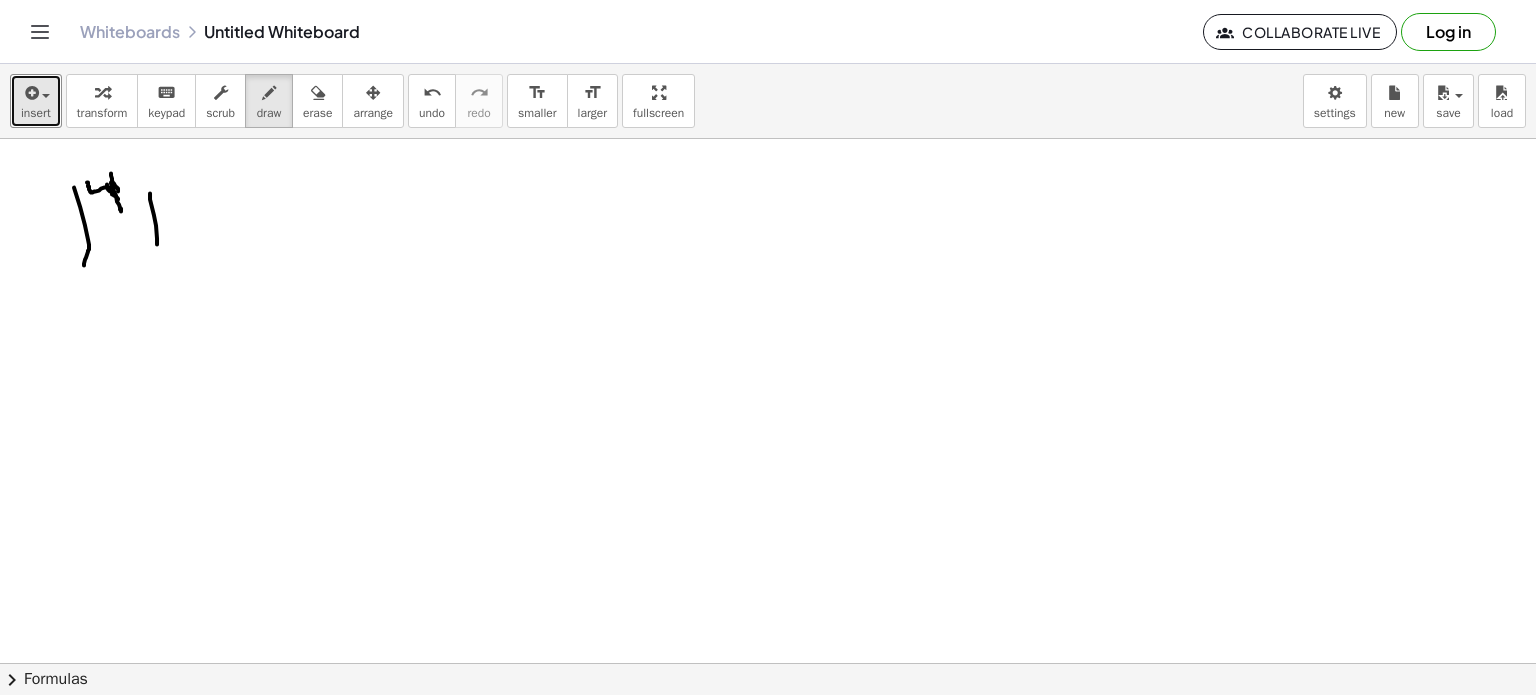 drag, startPoint x: 150, startPoint y: 193, endPoint x: 157, endPoint y: 251, distance: 58.420887 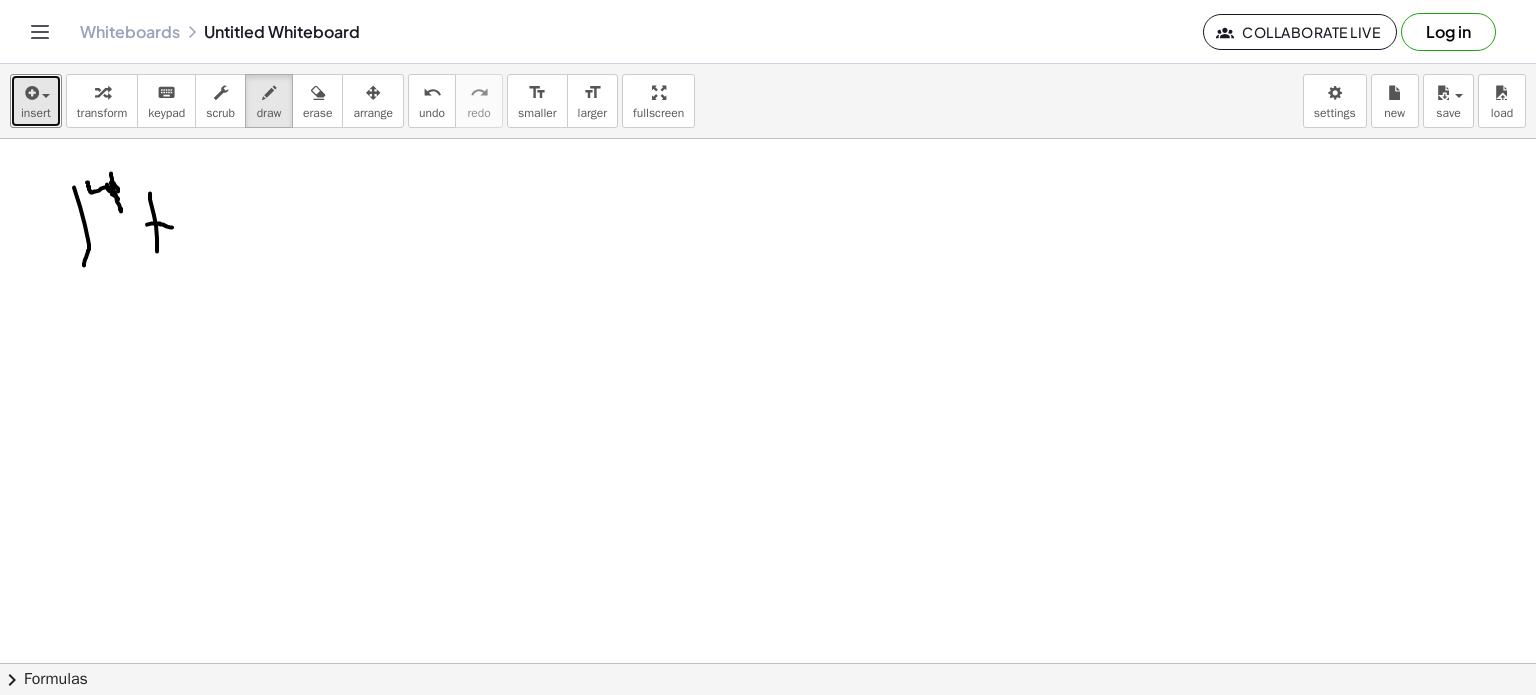 drag, startPoint x: 147, startPoint y: 224, endPoint x: 173, endPoint y: 227, distance: 26.172504 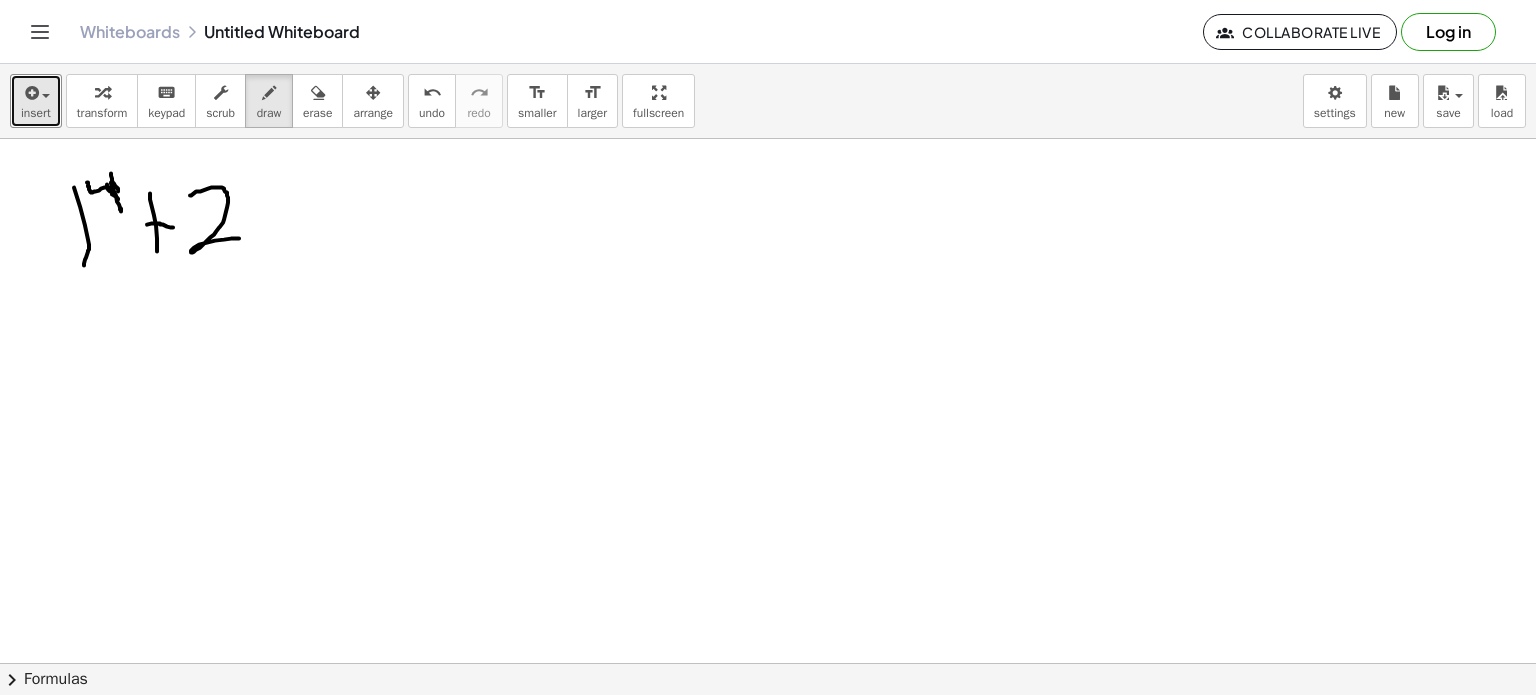 drag, startPoint x: 190, startPoint y: 195, endPoint x: 240, endPoint y: 239, distance: 66.6033 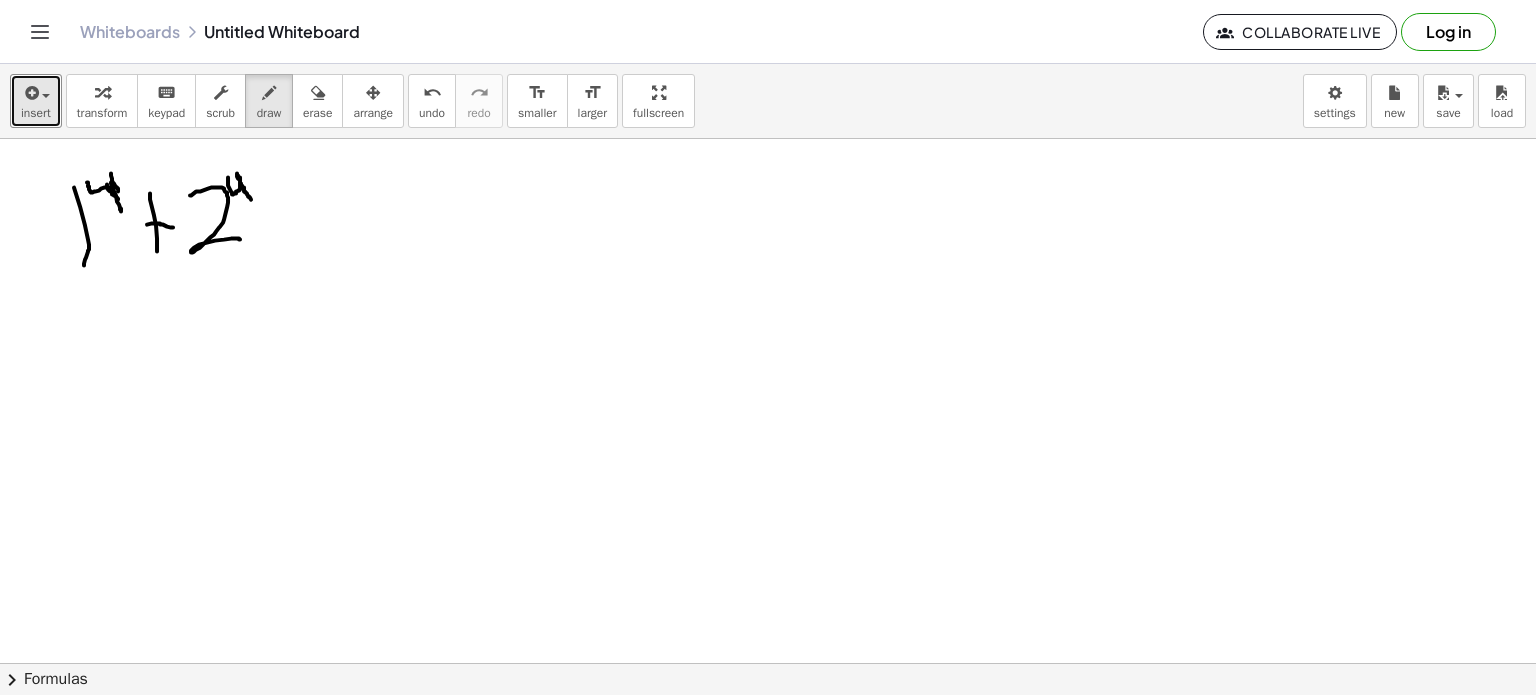 drag, startPoint x: 228, startPoint y: 177, endPoint x: 245, endPoint y: 194, distance: 24.04163 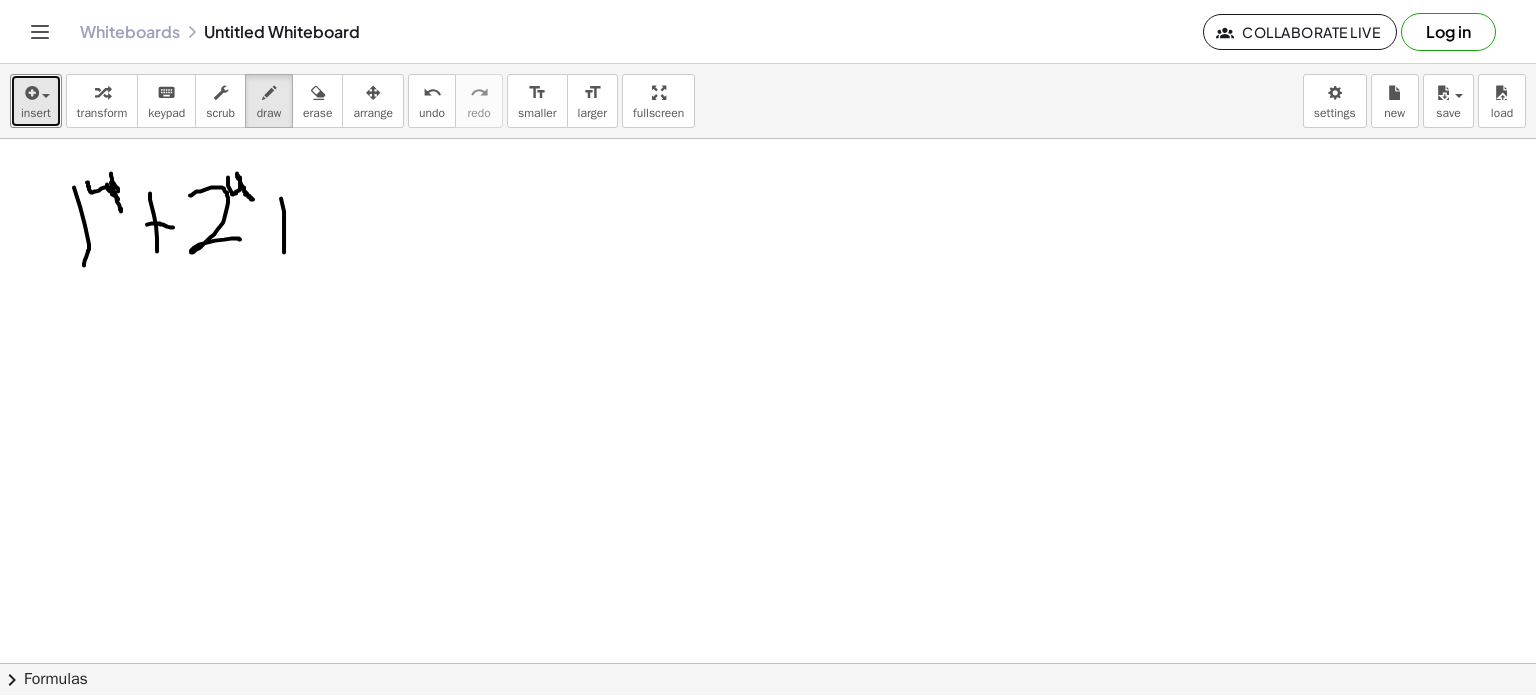 drag, startPoint x: 281, startPoint y: 198, endPoint x: 284, endPoint y: 255, distance: 57.07889 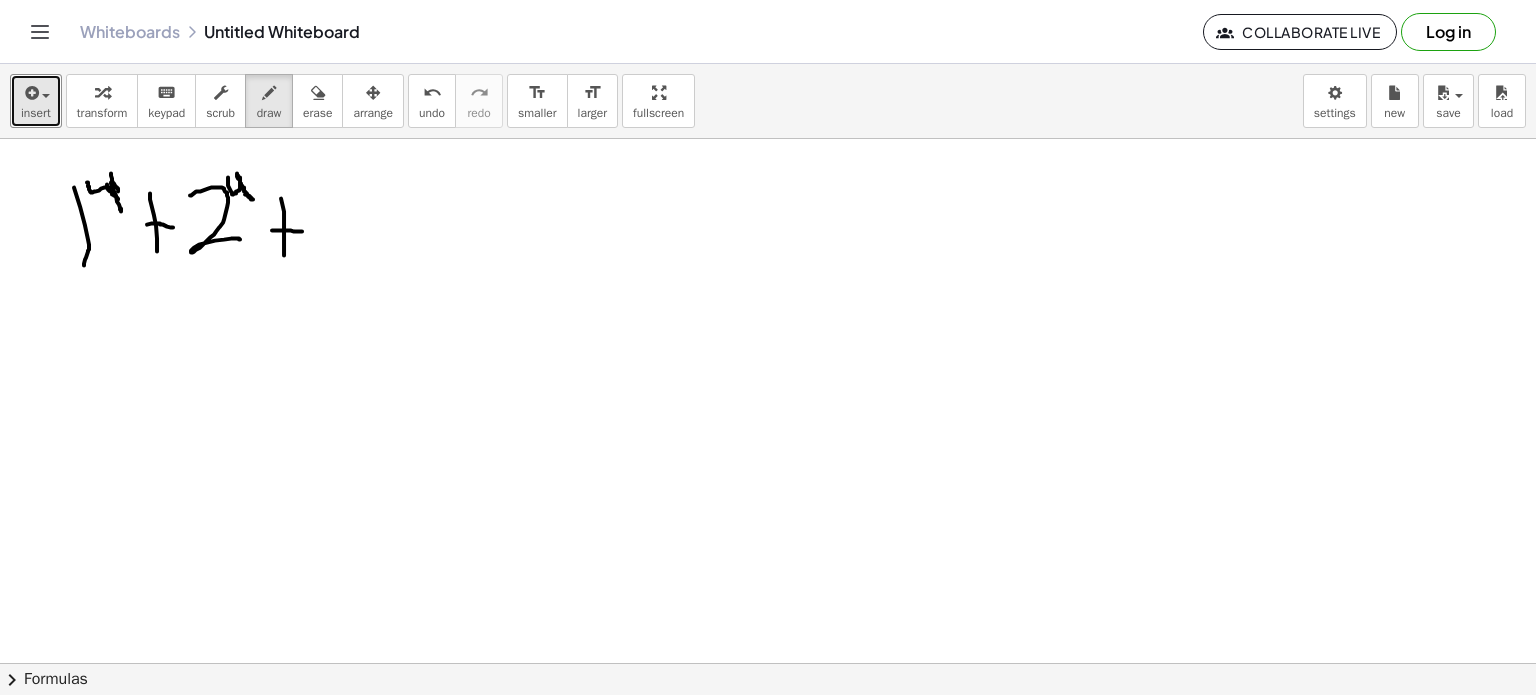 drag, startPoint x: 272, startPoint y: 230, endPoint x: 305, endPoint y: 231, distance: 33.01515 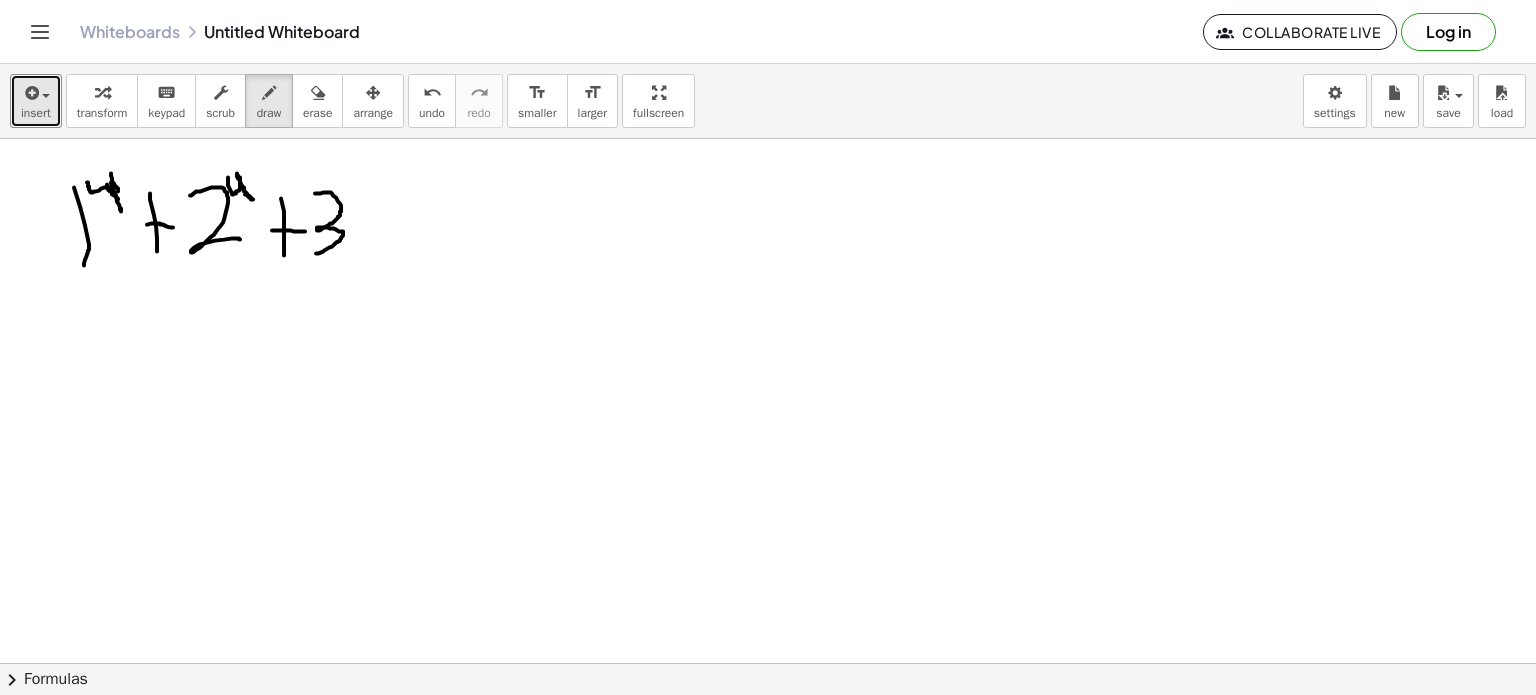 drag, startPoint x: 315, startPoint y: 193, endPoint x: 311, endPoint y: 252, distance: 59.135437 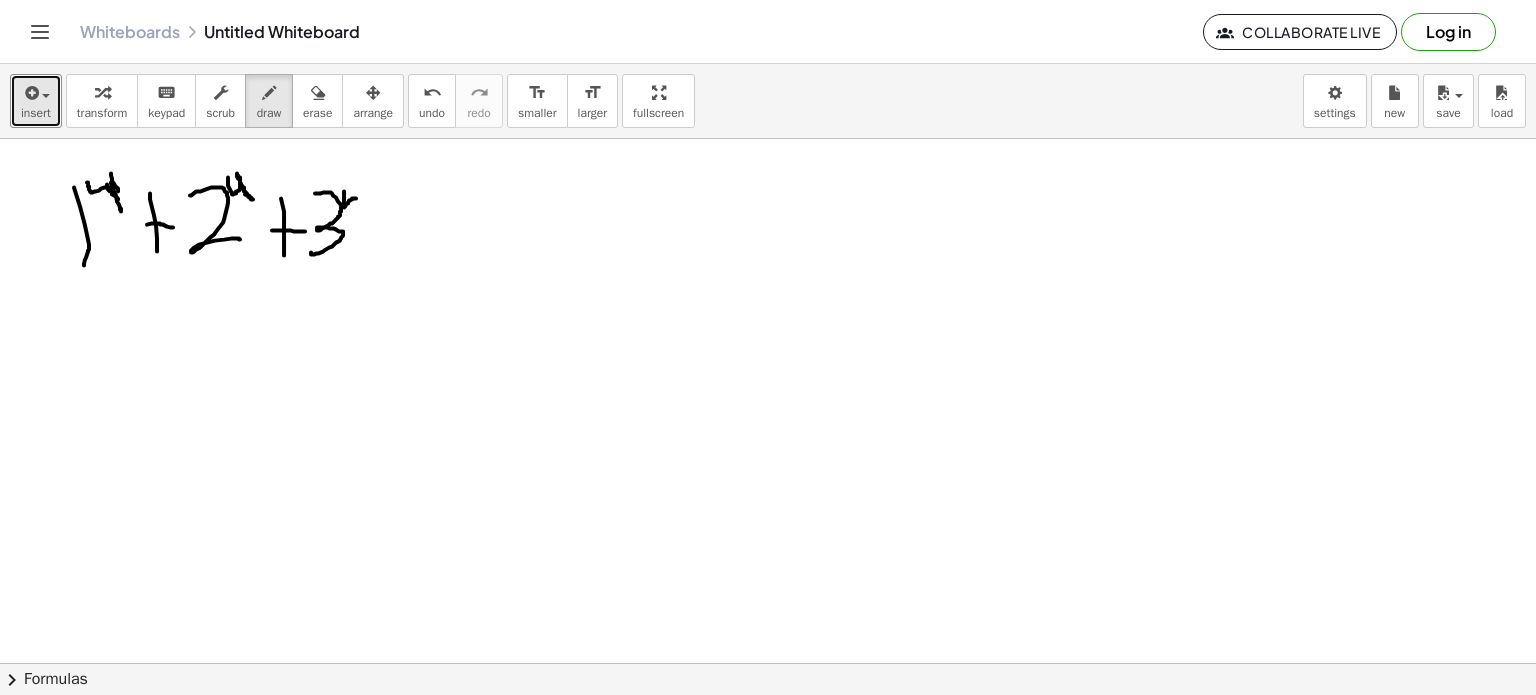 drag, startPoint x: 344, startPoint y: 191, endPoint x: 357, endPoint y: 198, distance: 14.764823 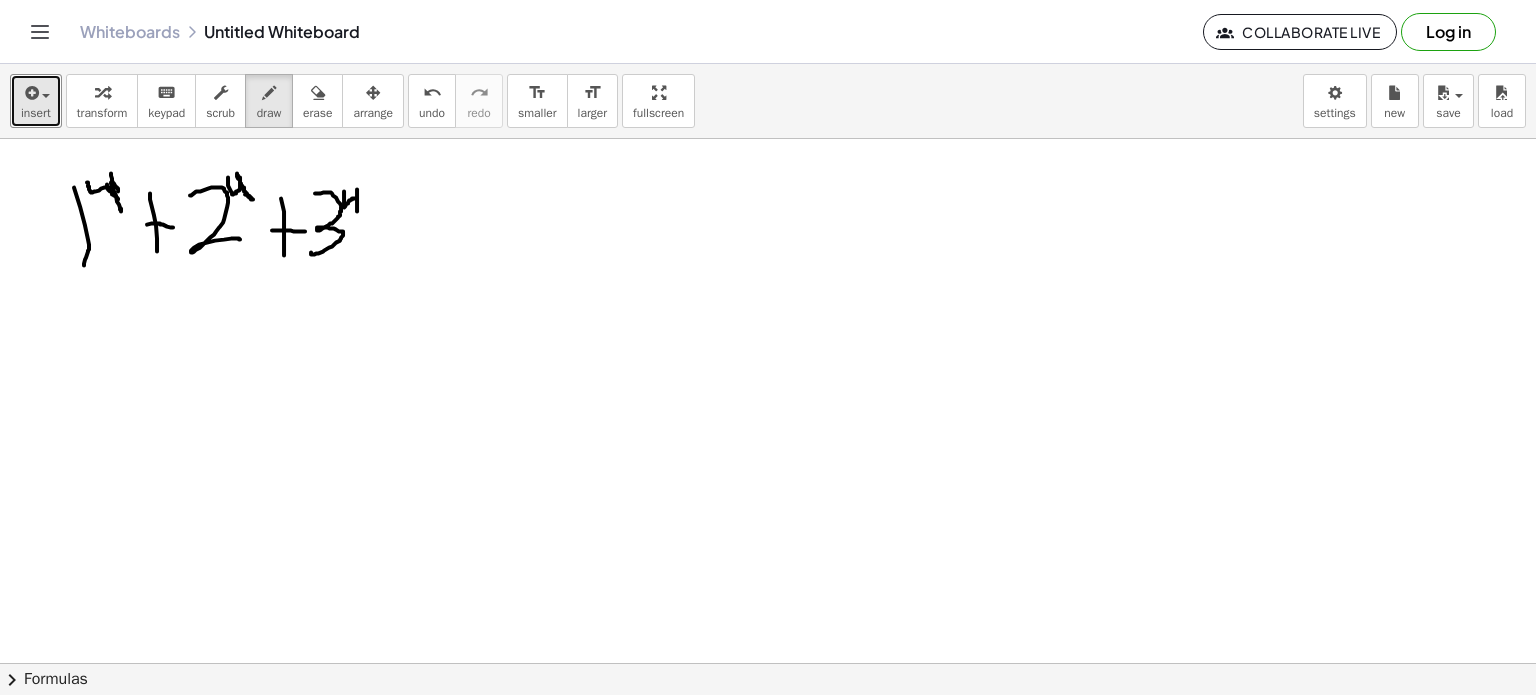 drag, startPoint x: 357, startPoint y: 189, endPoint x: 357, endPoint y: 211, distance: 22 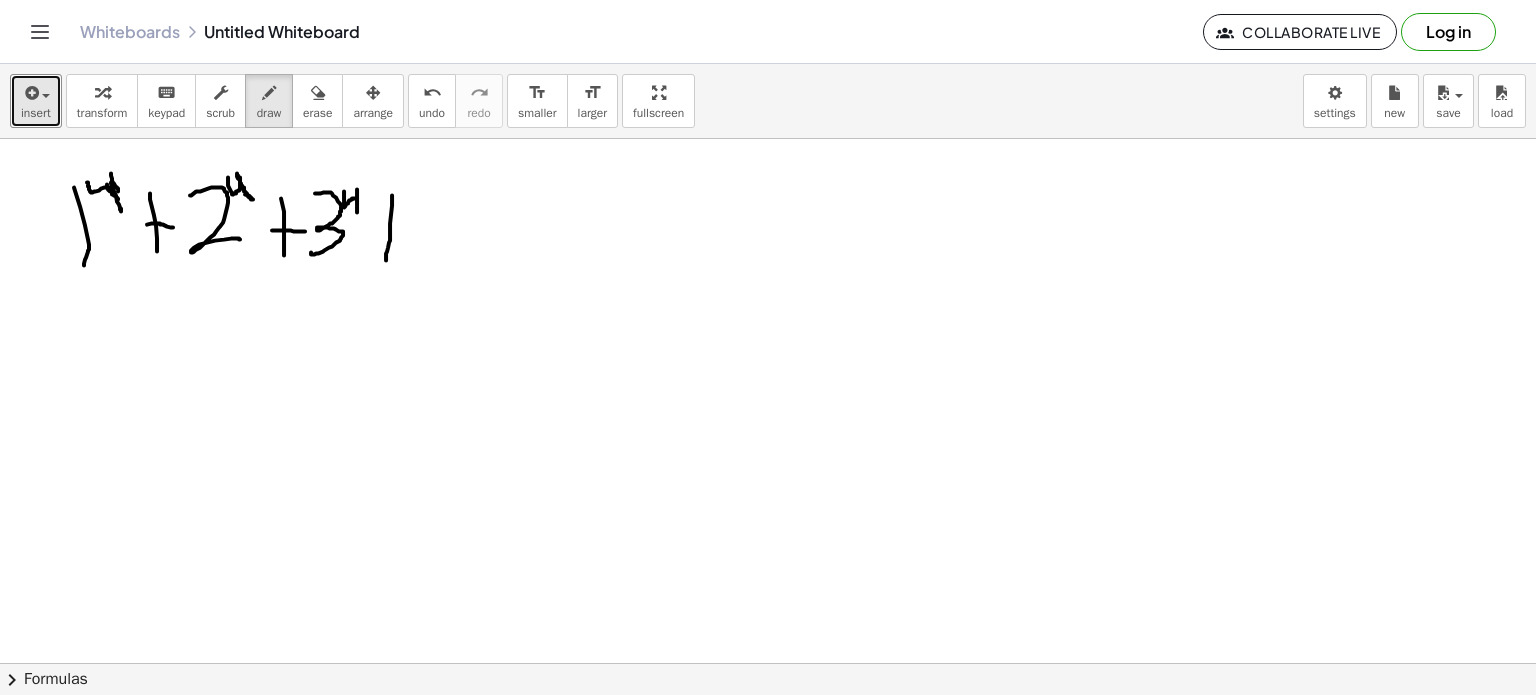 drag, startPoint x: 392, startPoint y: 195, endPoint x: 386, endPoint y: 259, distance: 64.28063 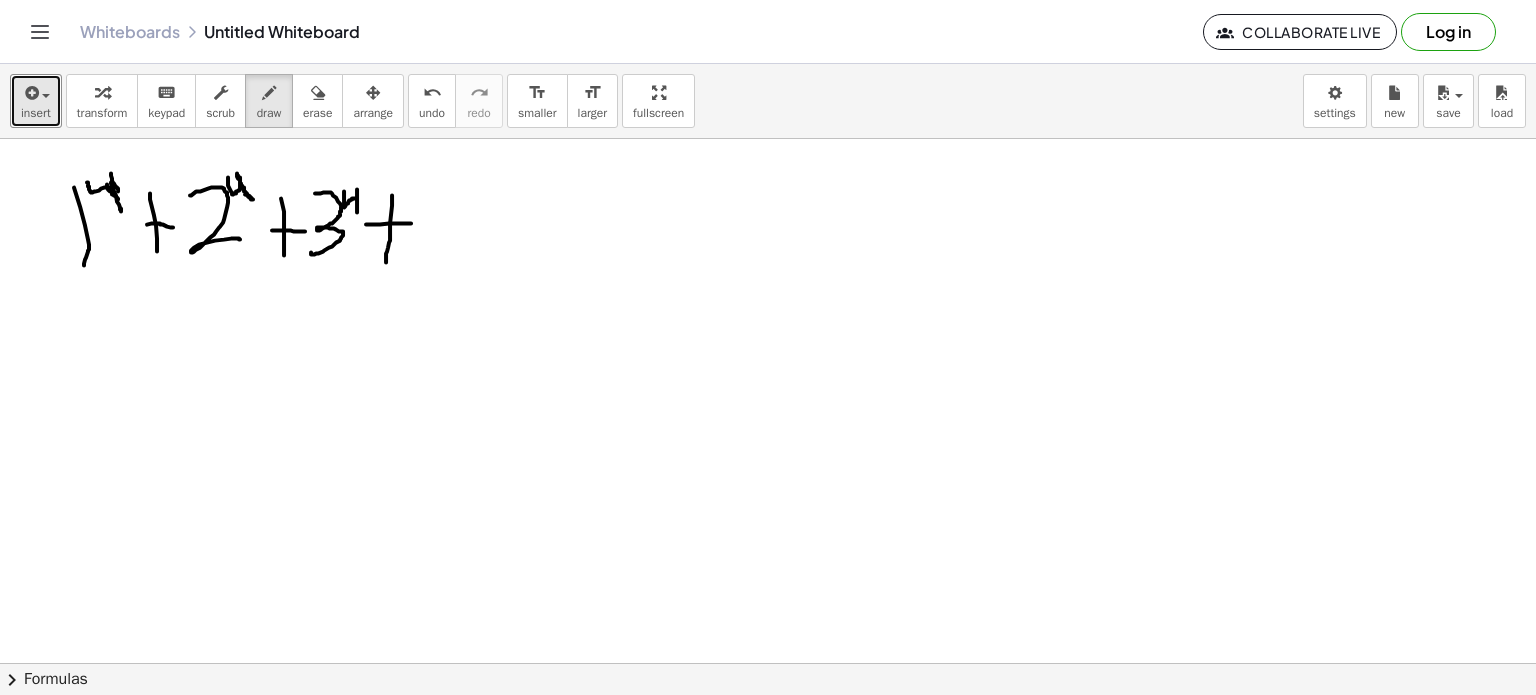 drag, startPoint x: 366, startPoint y: 224, endPoint x: 412, endPoint y: 224, distance: 46 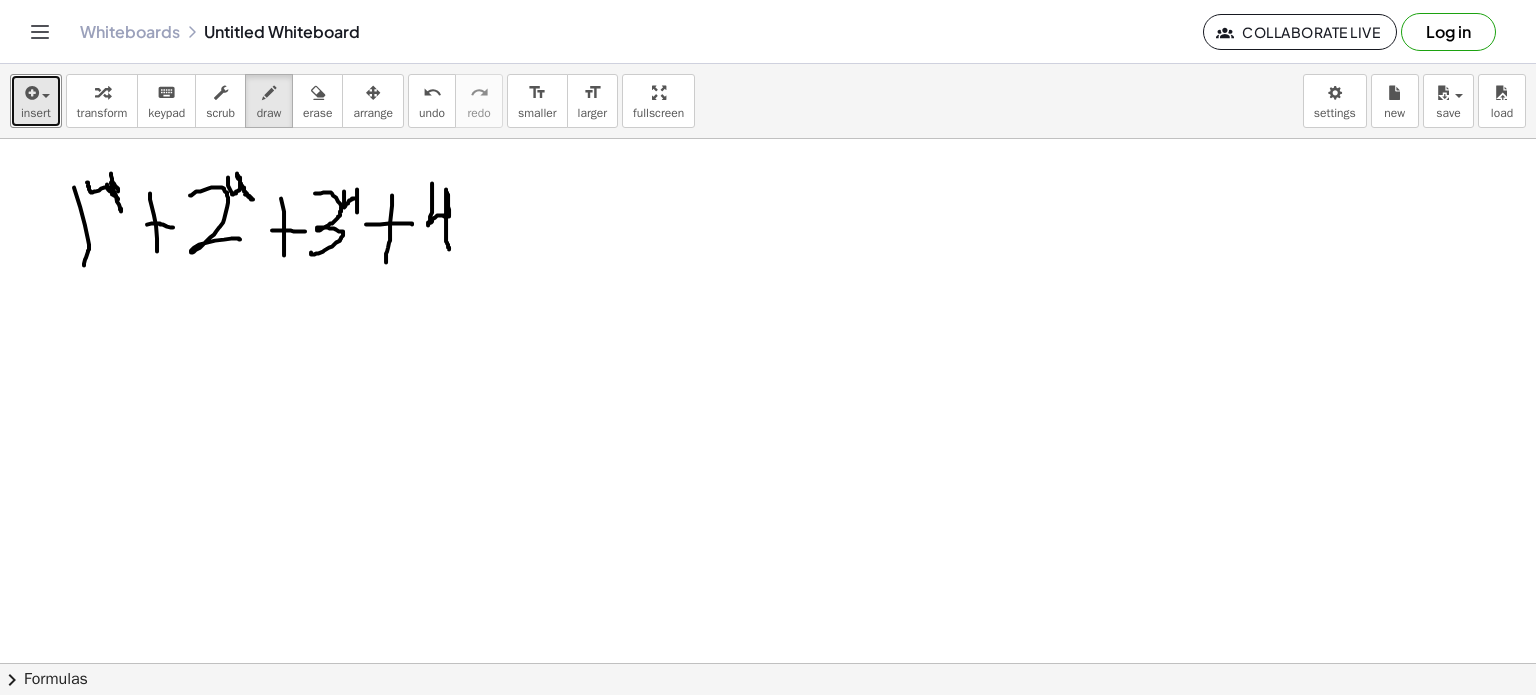 drag, startPoint x: 432, startPoint y: 183, endPoint x: 443, endPoint y: 235, distance: 53.15073 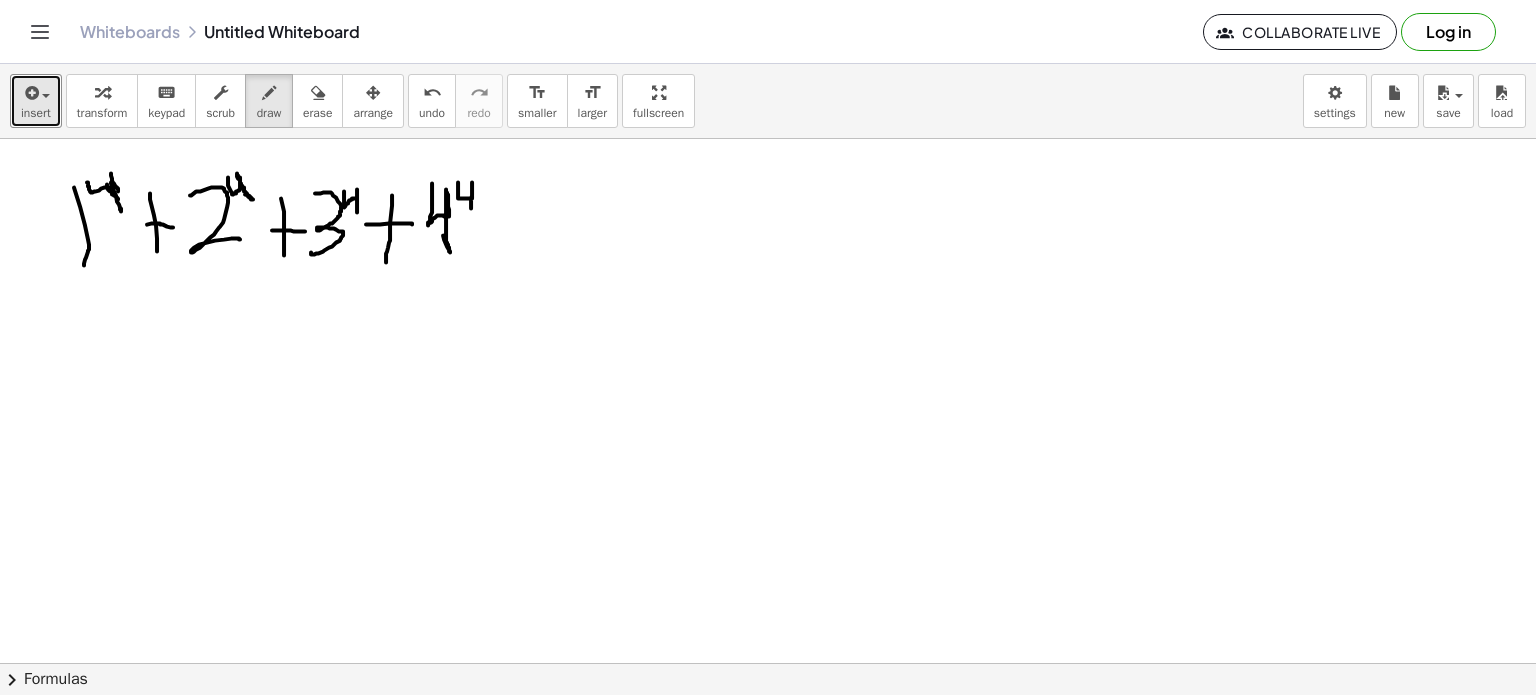 drag, startPoint x: 458, startPoint y: 182, endPoint x: 471, endPoint y: 203, distance: 24.698177 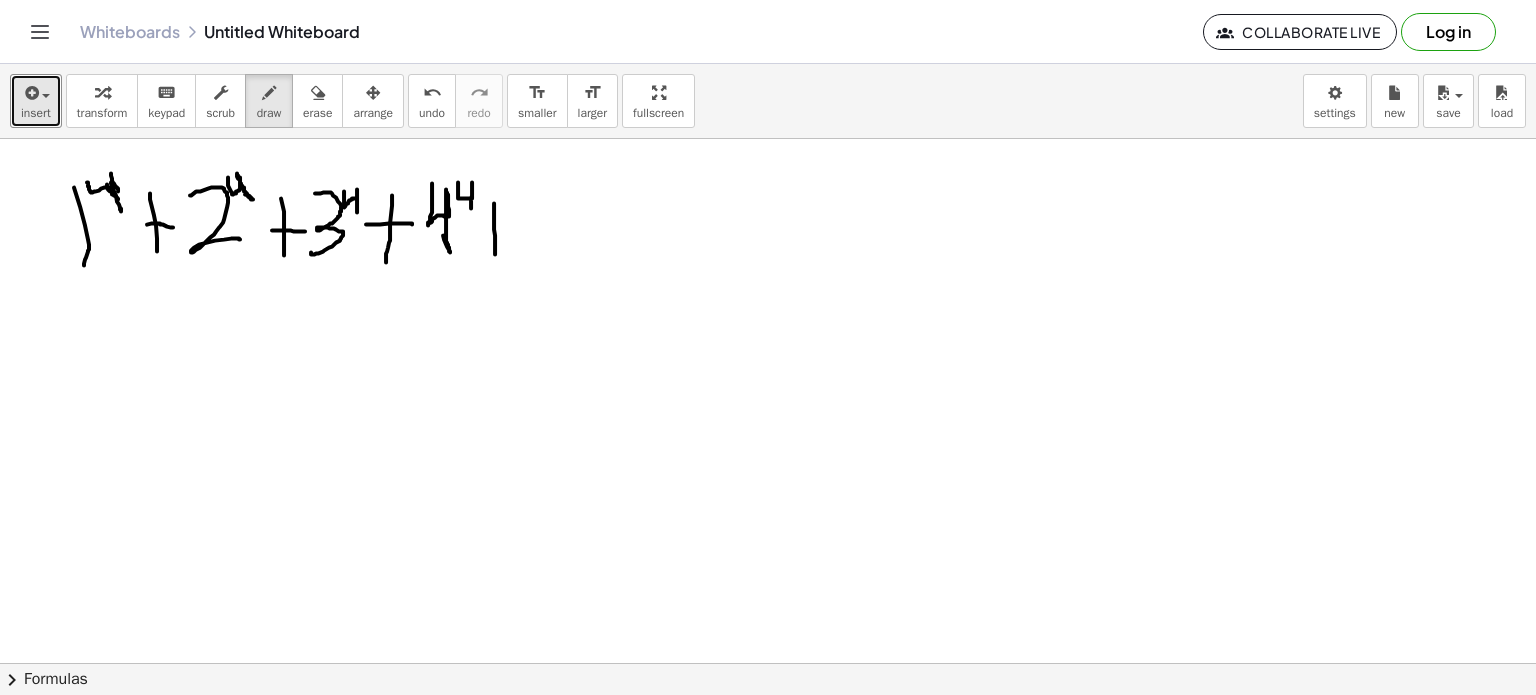 drag, startPoint x: 494, startPoint y: 203, endPoint x: 495, endPoint y: 255, distance: 52.009613 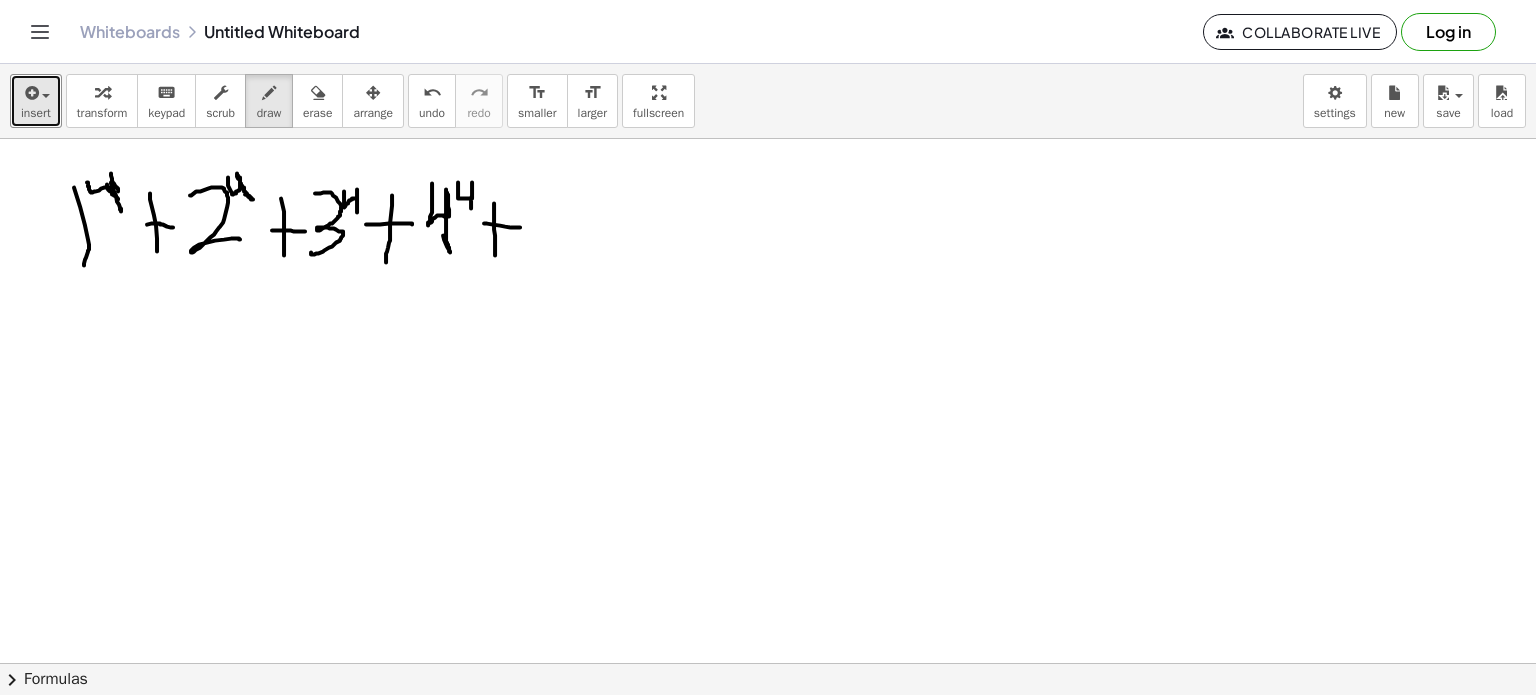 drag, startPoint x: 484, startPoint y: 223, endPoint x: 520, endPoint y: 229, distance: 36.496574 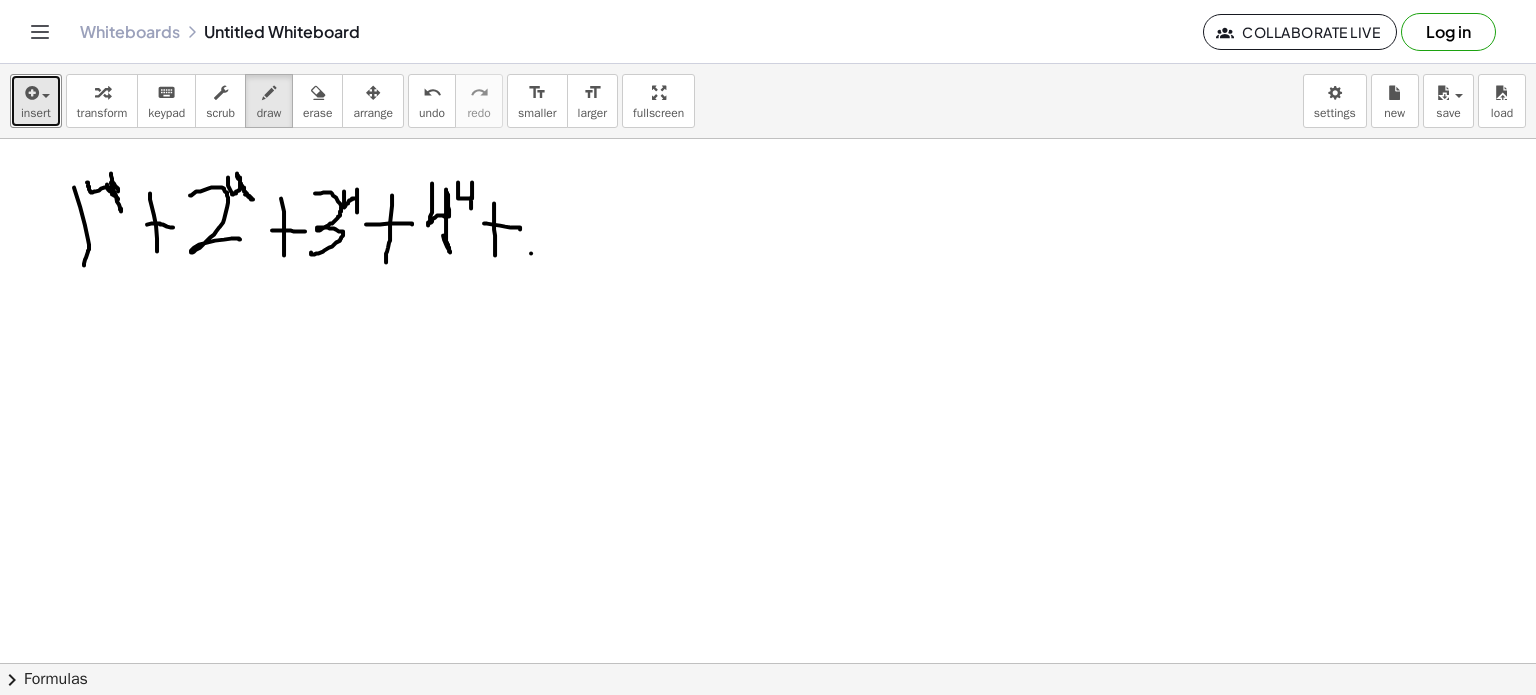 click at bounding box center (768, 664) 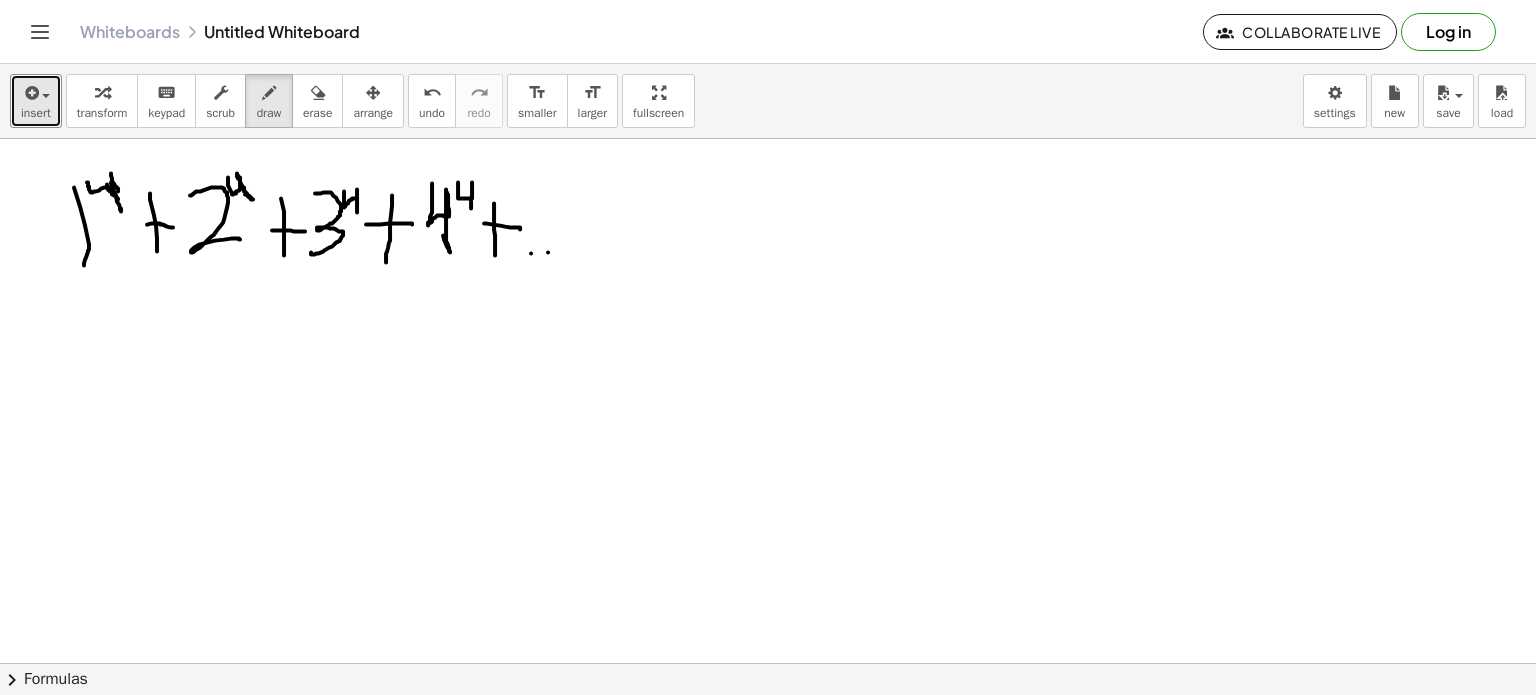 click at bounding box center [768, 664] 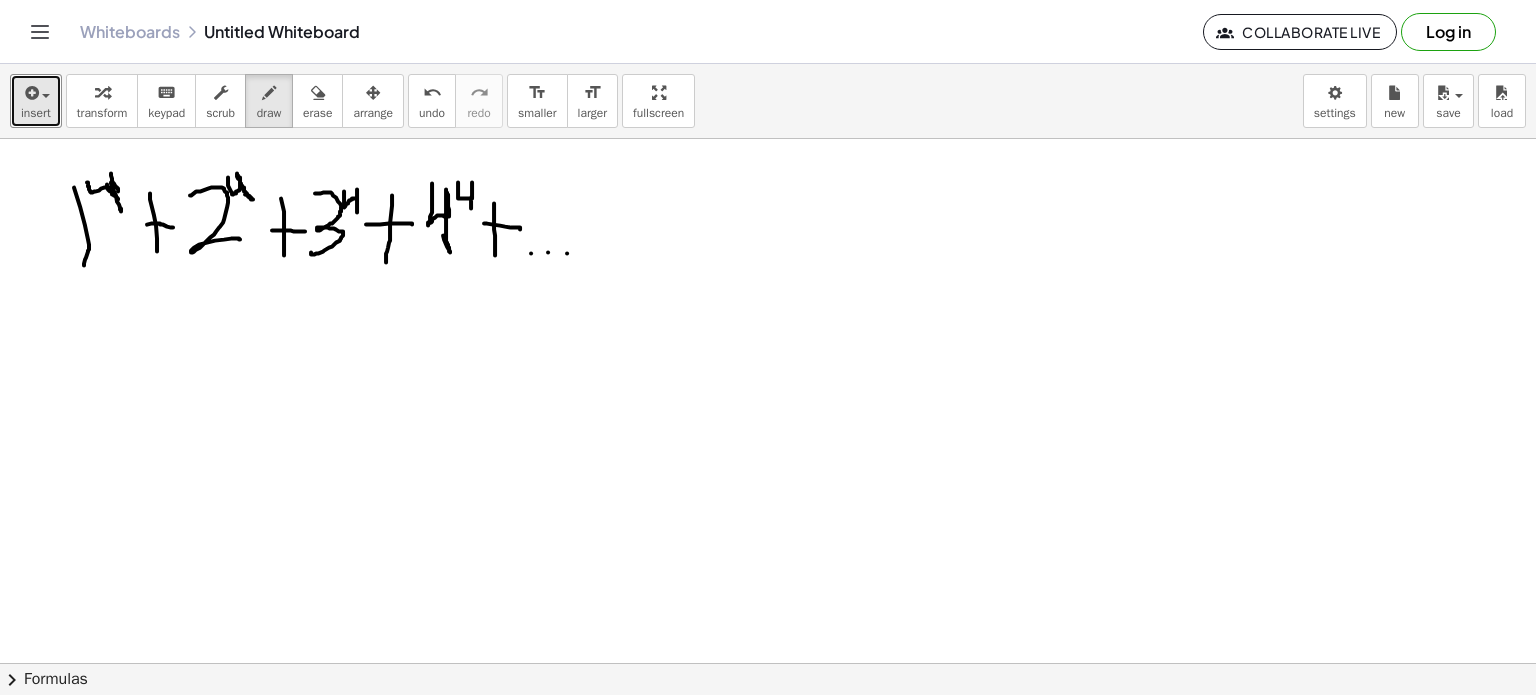 click at bounding box center (768, 664) 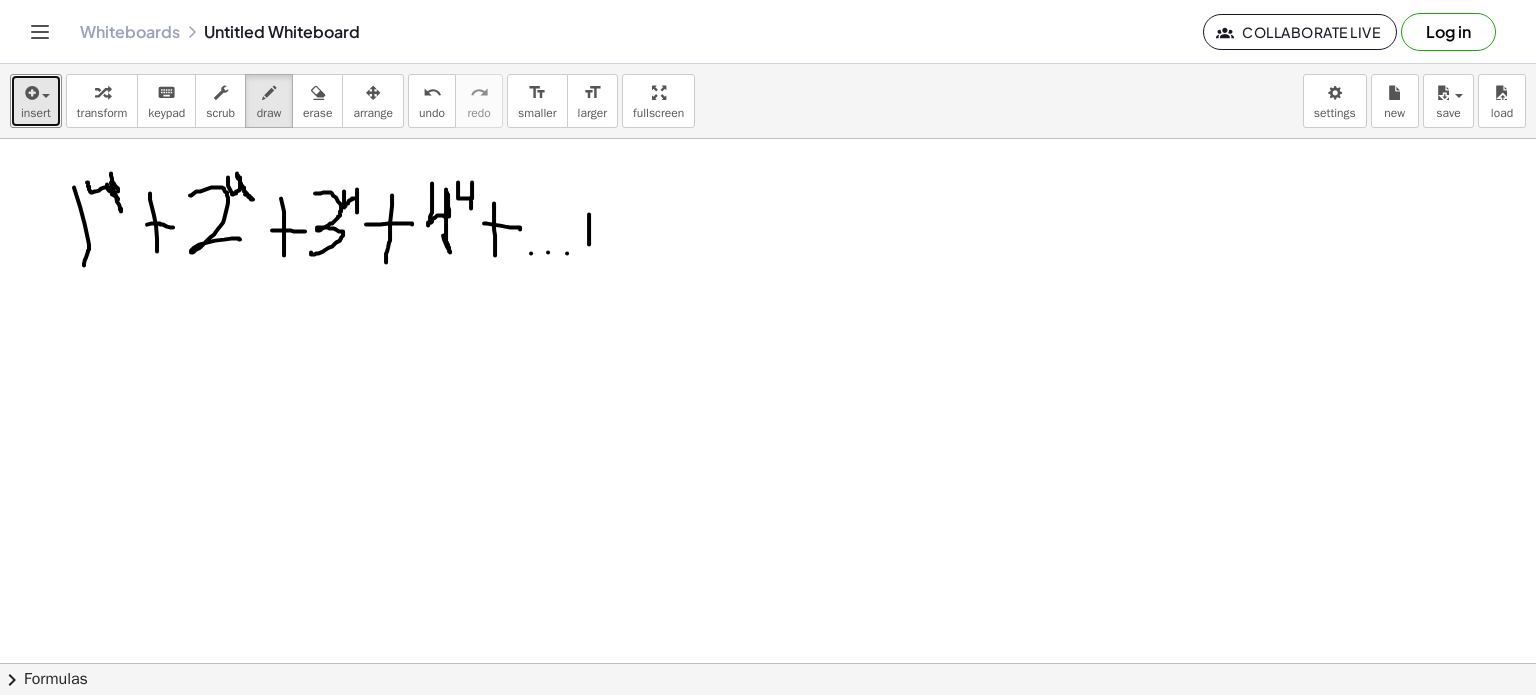 drag, startPoint x: 589, startPoint y: 214, endPoint x: 589, endPoint y: 242, distance: 28 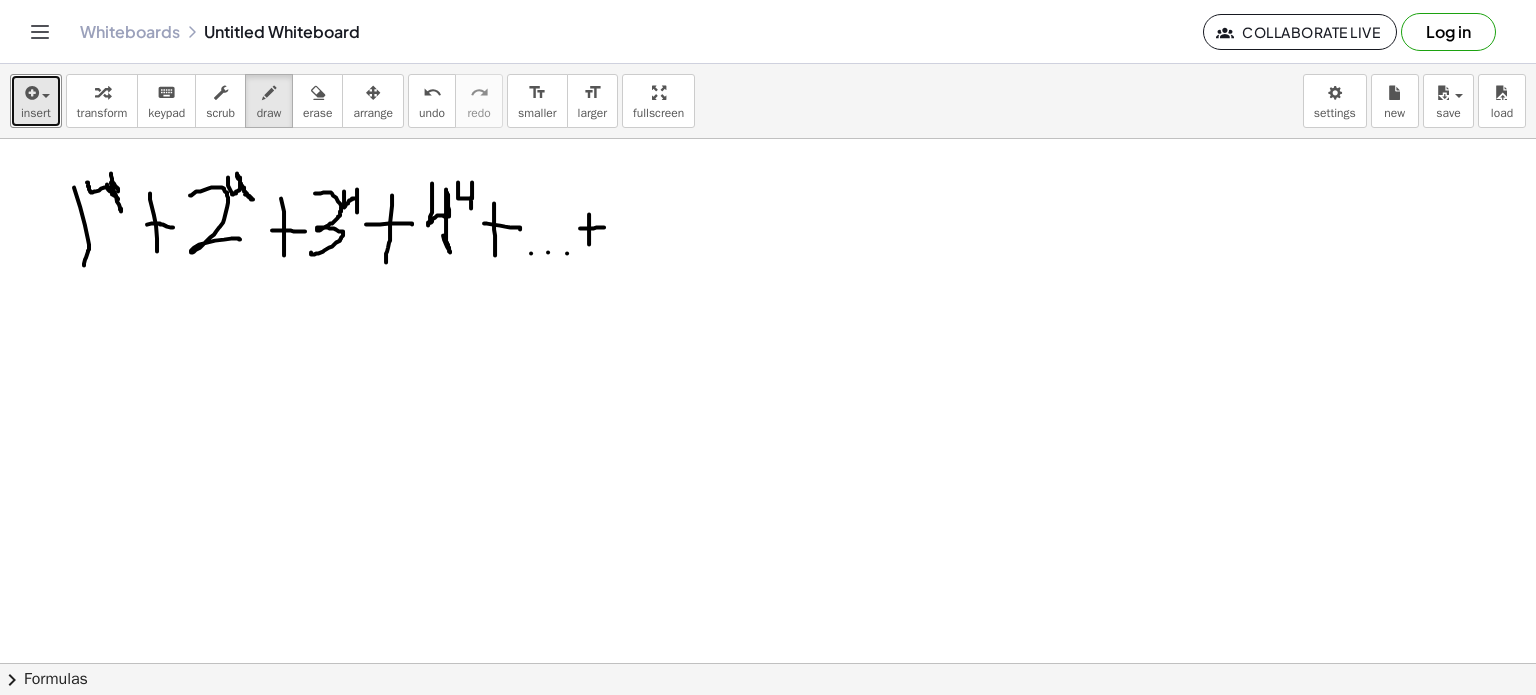drag, startPoint x: 580, startPoint y: 228, endPoint x: 604, endPoint y: 227, distance: 24.020824 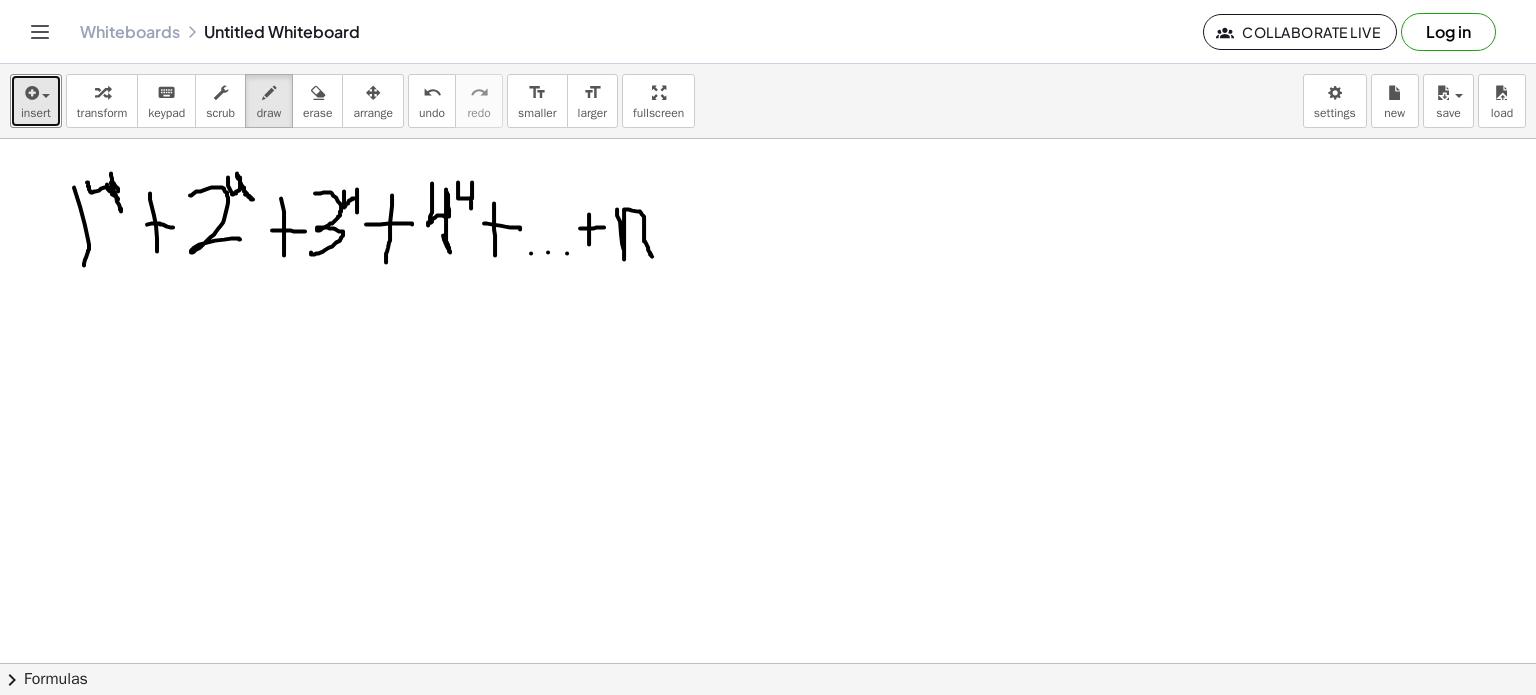 drag, startPoint x: 617, startPoint y: 209, endPoint x: 651, endPoint y: 255, distance: 57.201397 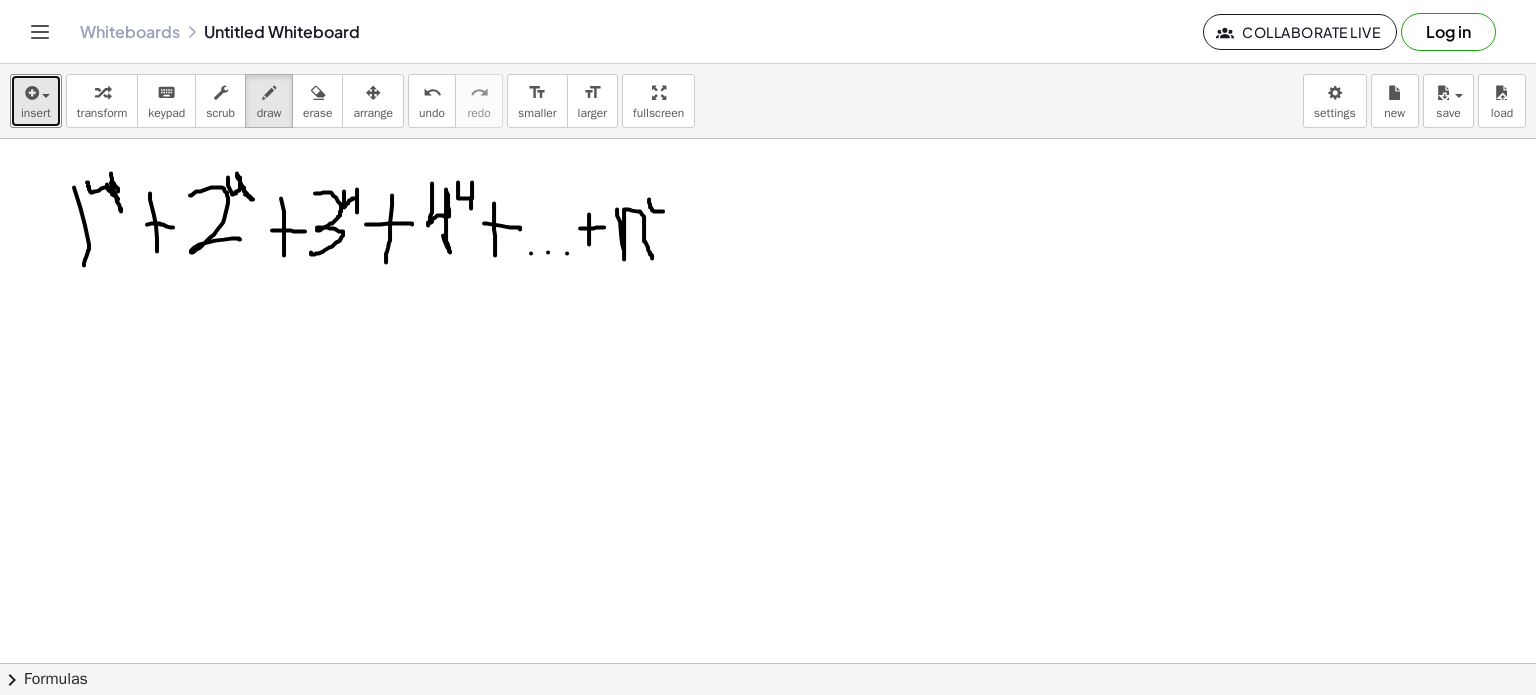 drag, startPoint x: 649, startPoint y: 199, endPoint x: 664, endPoint y: 209, distance: 18.027756 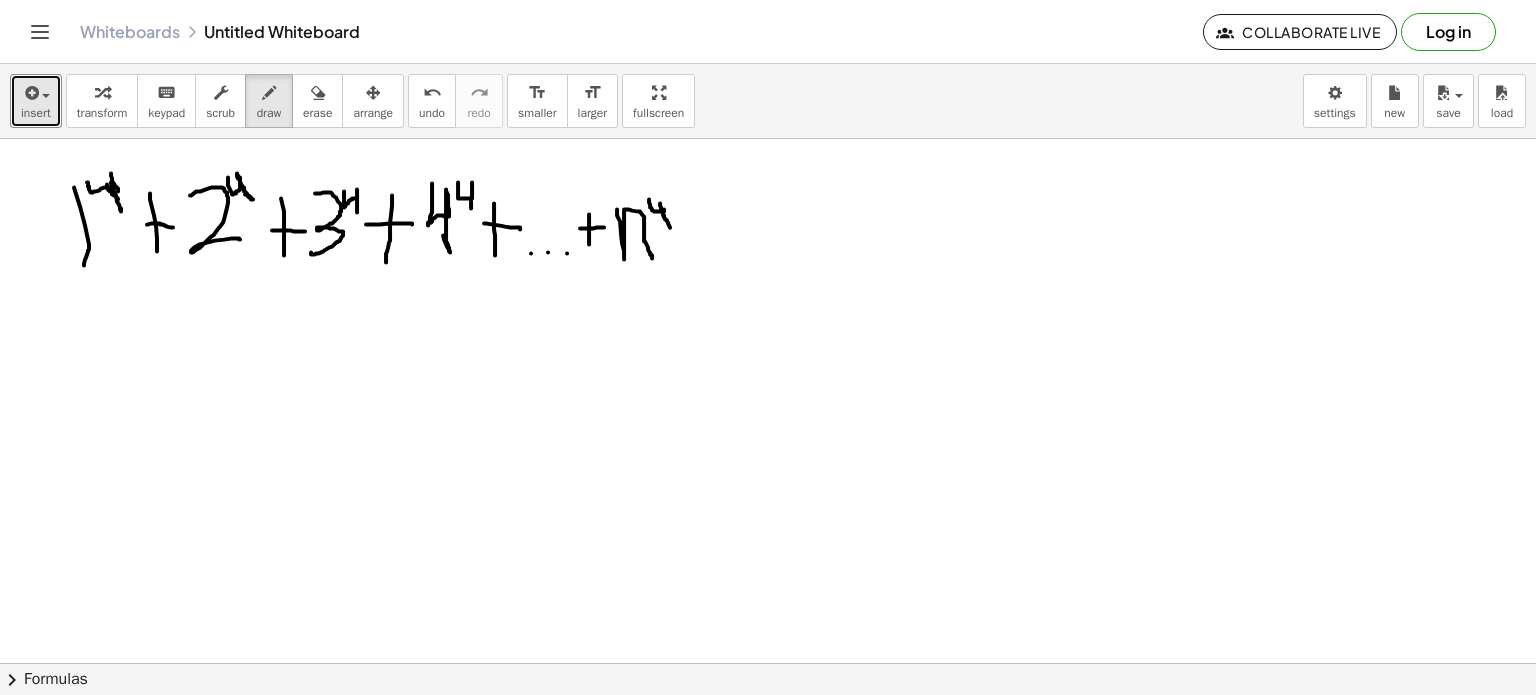 drag, startPoint x: 660, startPoint y: 203, endPoint x: 671, endPoint y: 221, distance: 21.095022 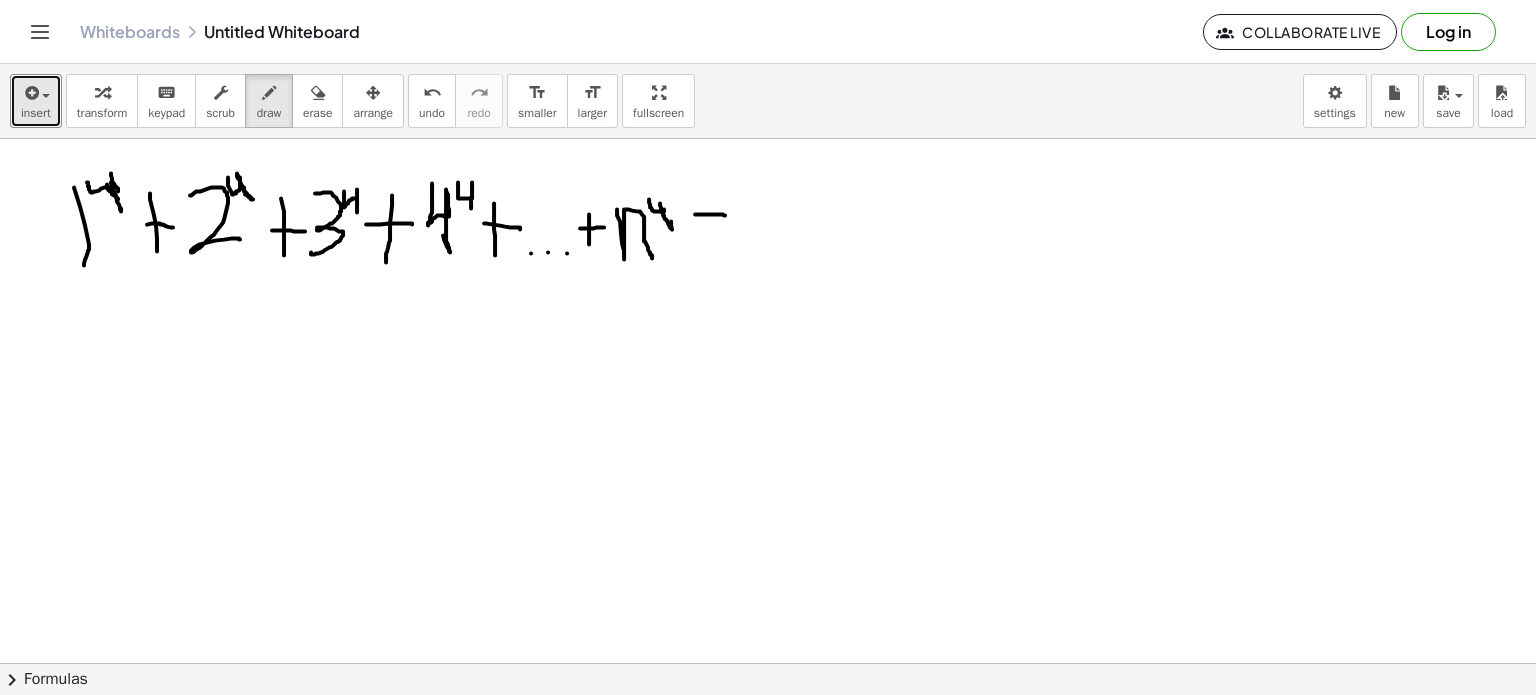 drag, startPoint x: 695, startPoint y: 214, endPoint x: 725, endPoint y: 215, distance: 30.016663 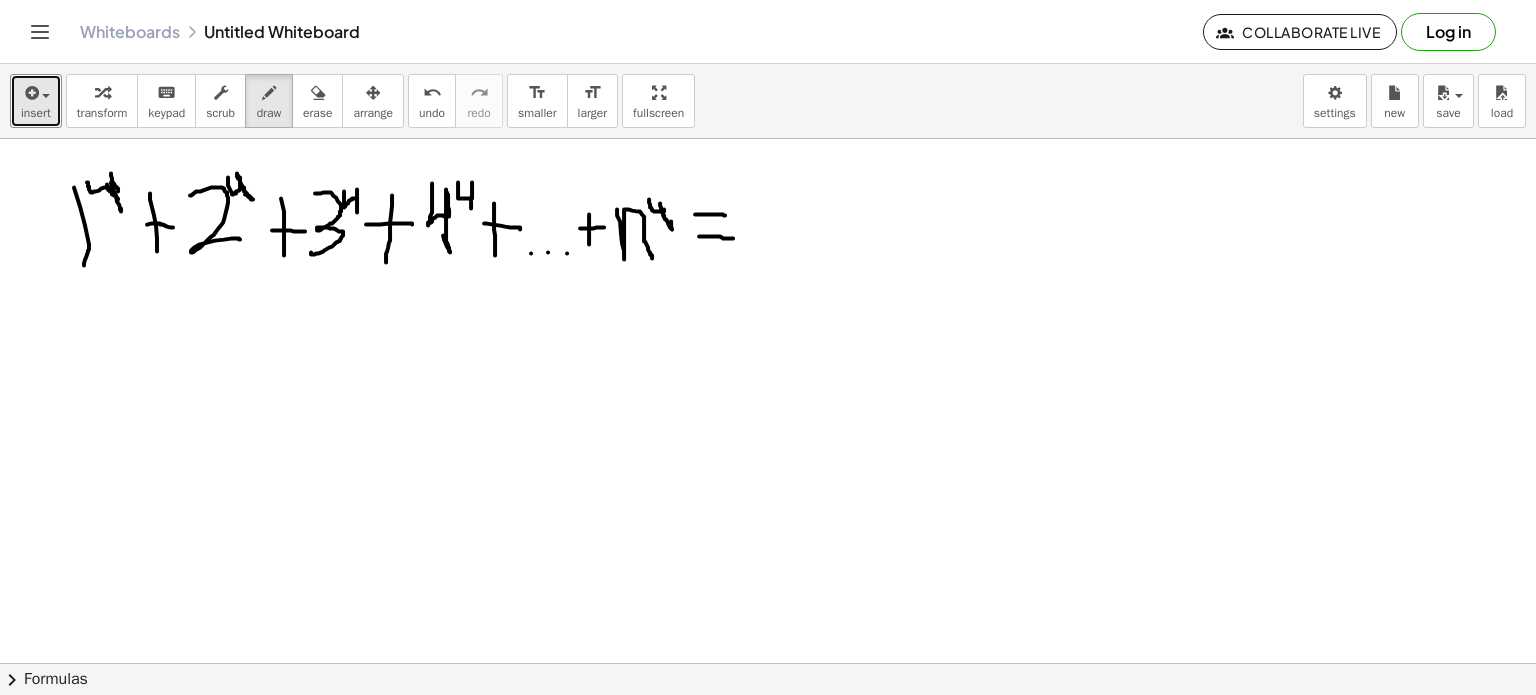 drag, startPoint x: 699, startPoint y: 236, endPoint x: 733, endPoint y: 238, distance: 34.058773 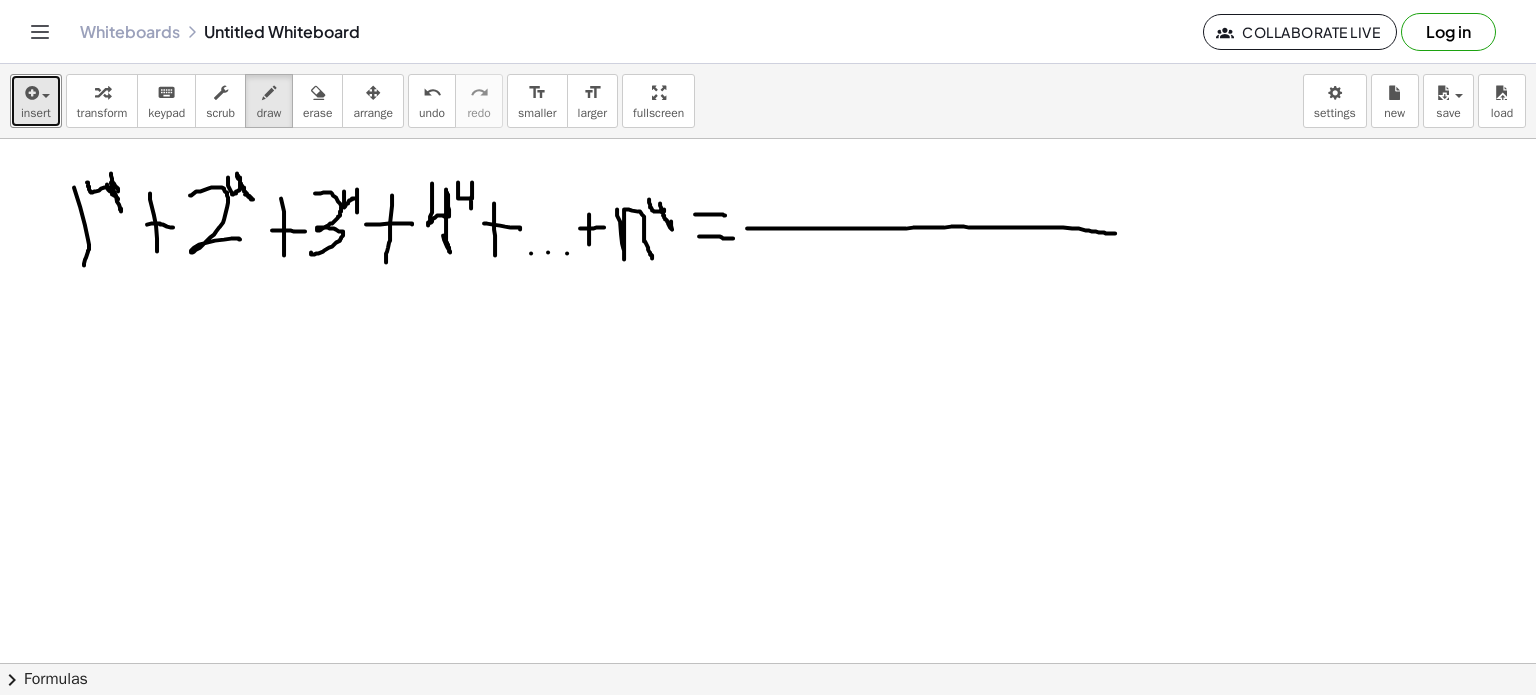 drag, startPoint x: 747, startPoint y: 228, endPoint x: 1140, endPoint y: 233, distance: 393.0318 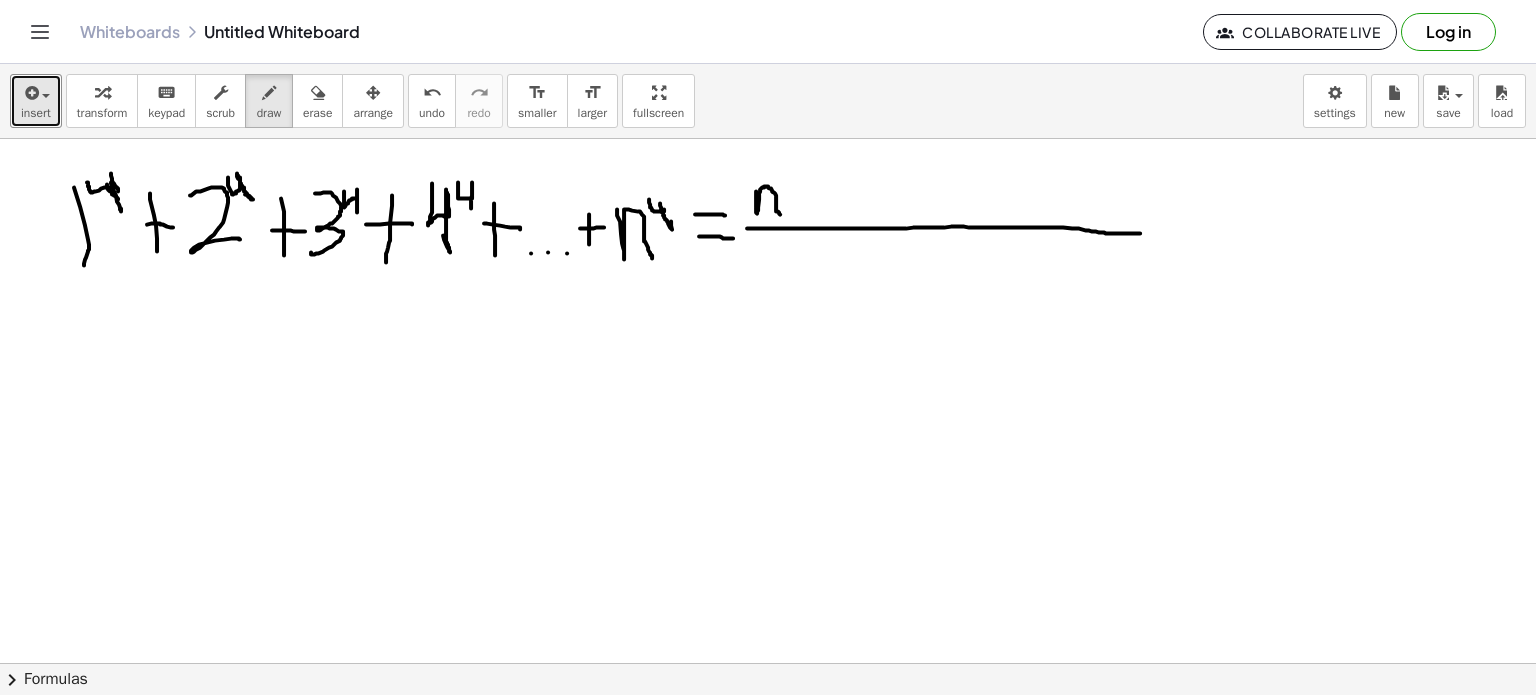 drag, startPoint x: 756, startPoint y: 191, endPoint x: 776, endPoint y: 199, distance: 21.540659 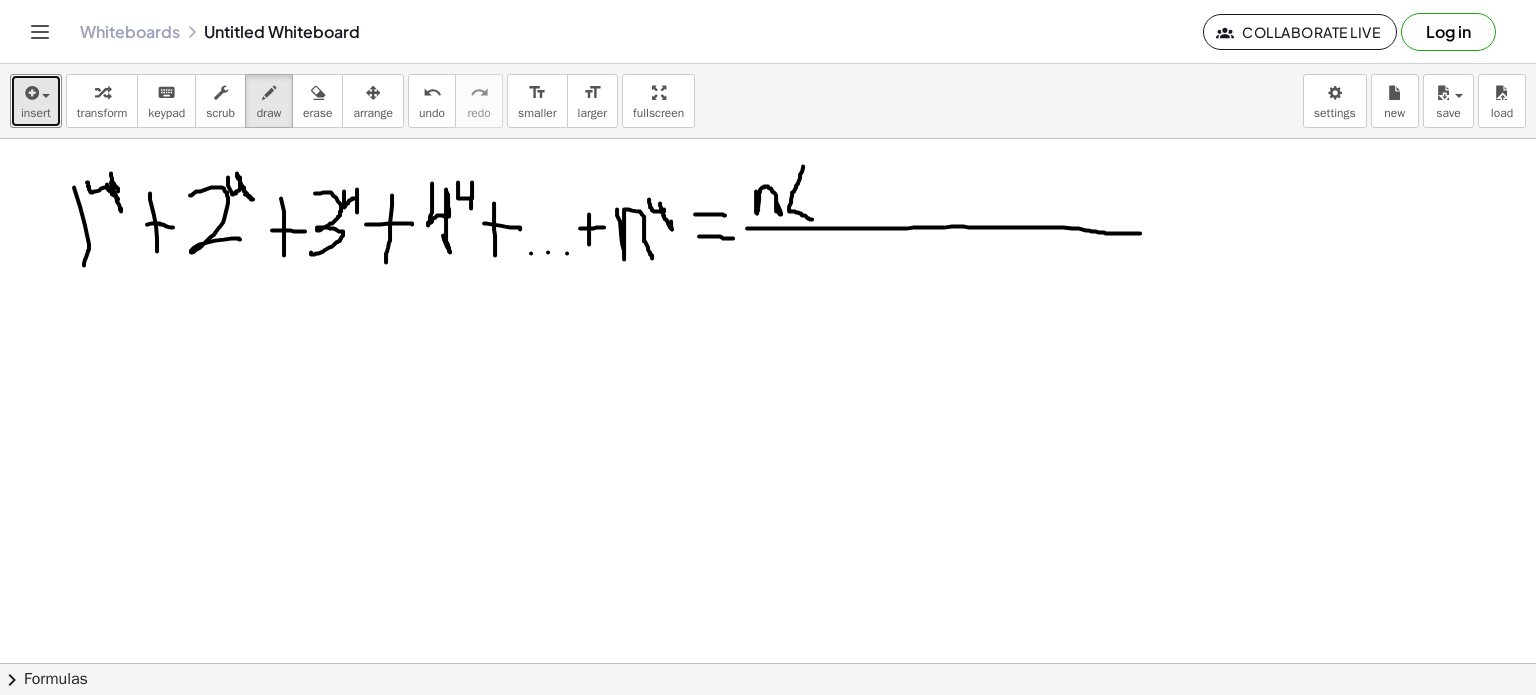drag, startPoint x: 803, startPoint y: 166, endPoint x: 812, endPoint y: 219, distance: 53.75872 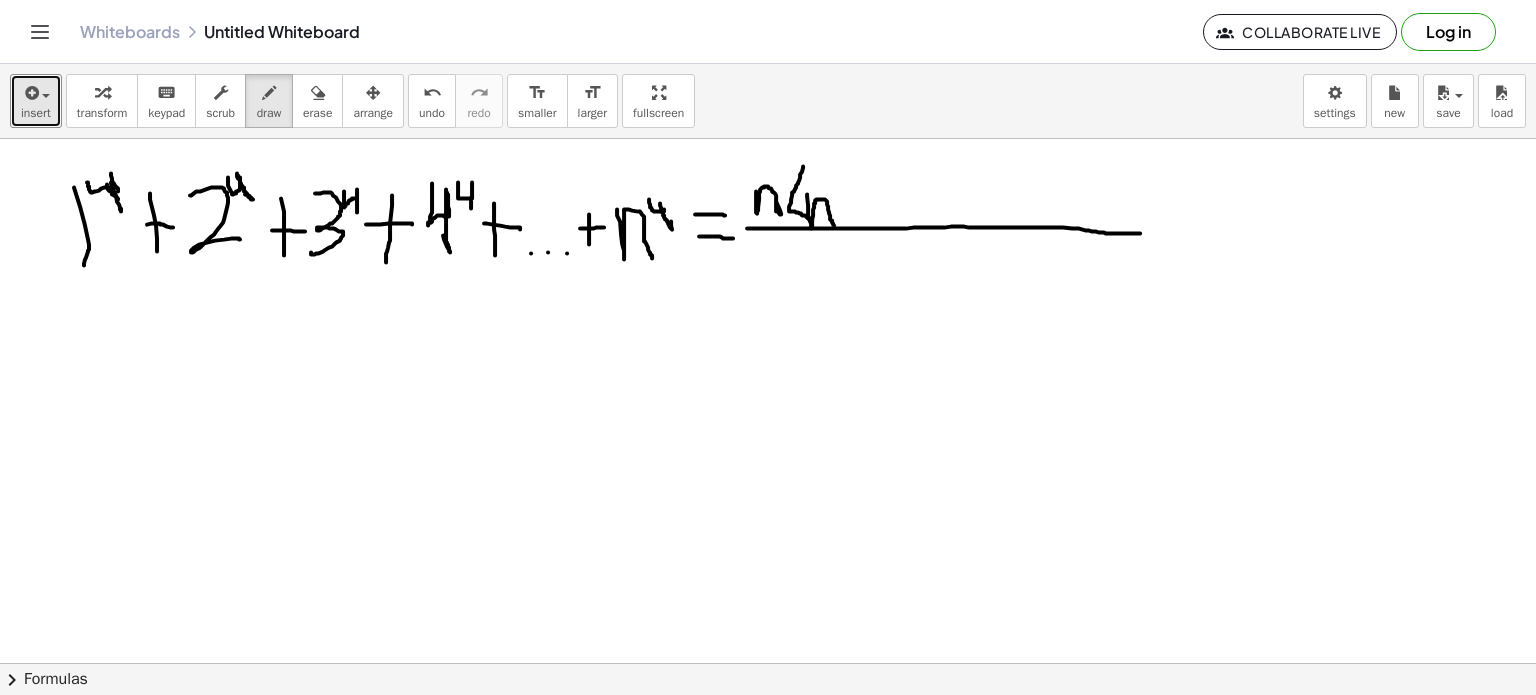 drag, startPoint x: 807, startPoint y: 194, endPoint x: 834, endPoint y: 224, distance: 40.36087 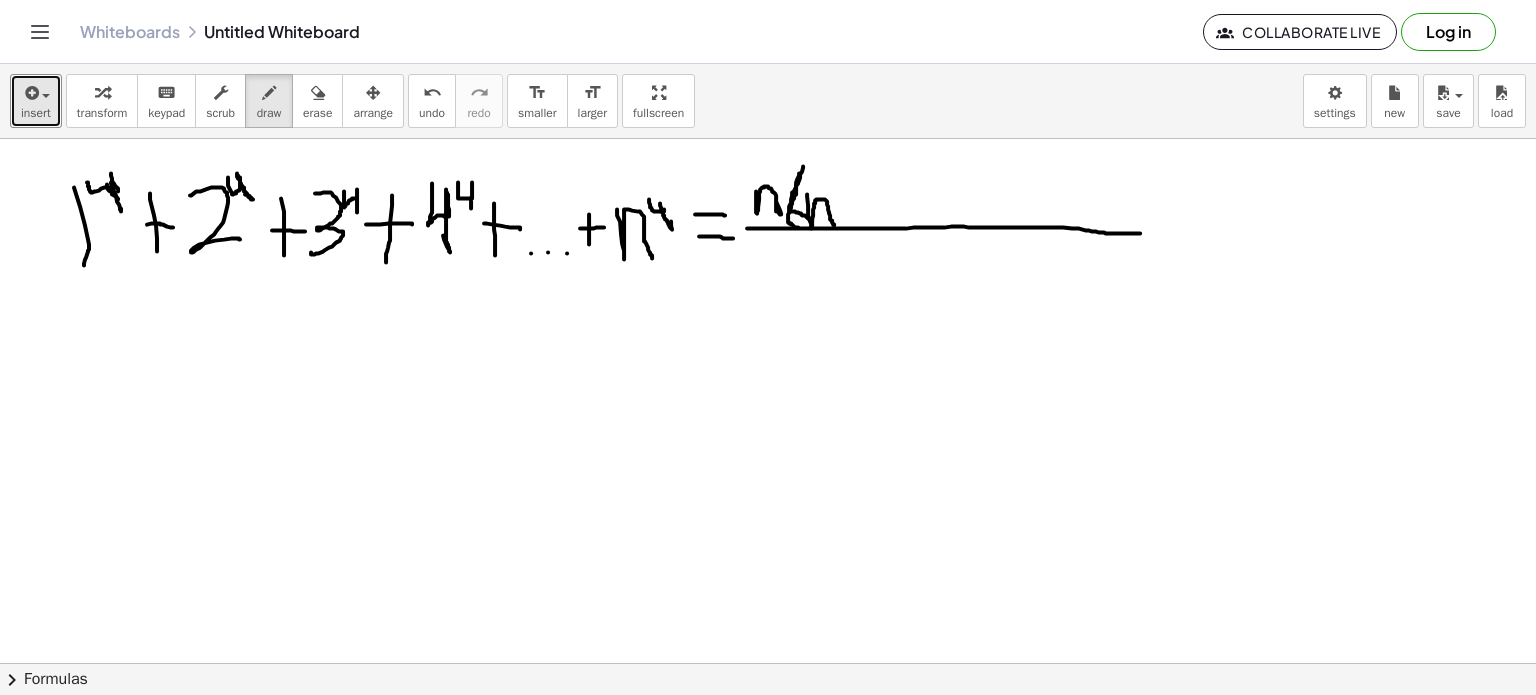 drag, startPoint x: 799, startPoint y: 173, endPoint x: 799, endPoint y: 226, distance: 53 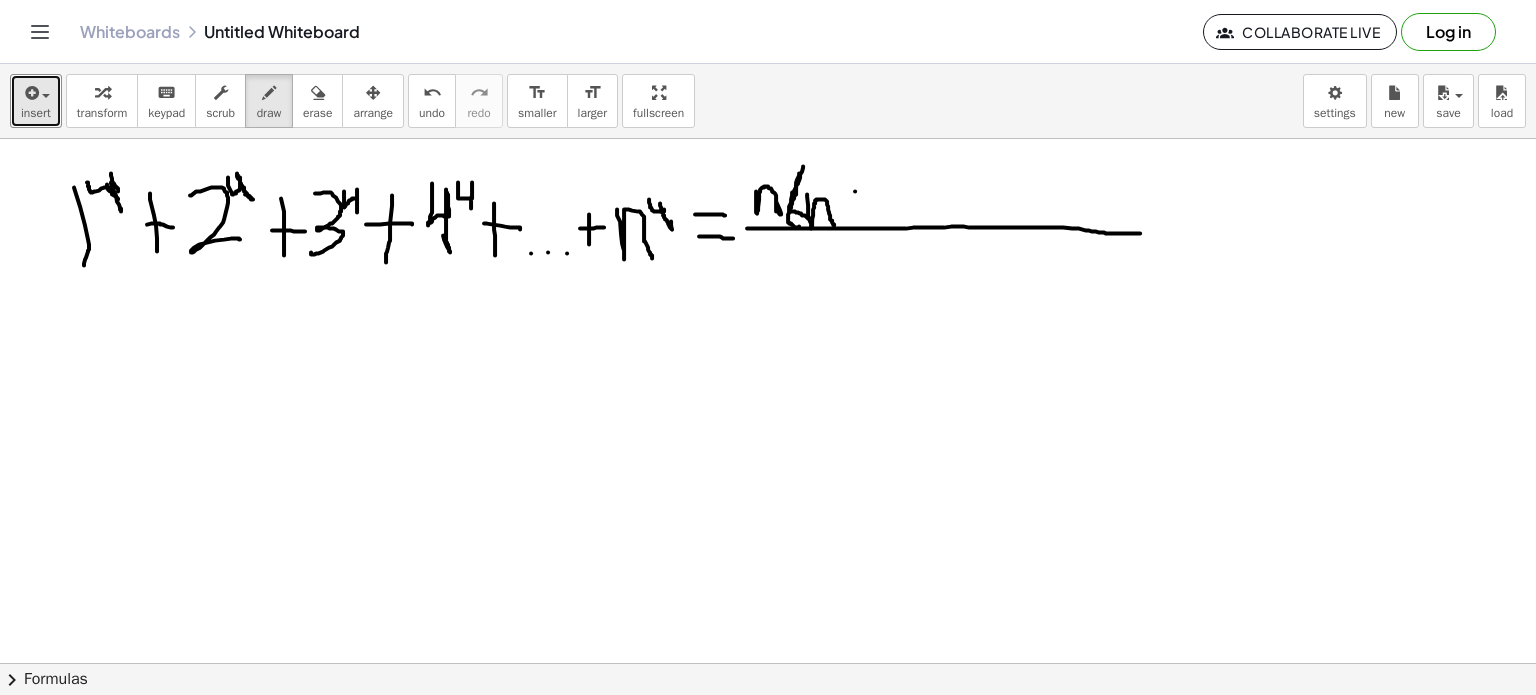 click at bounding box center [768, 664] 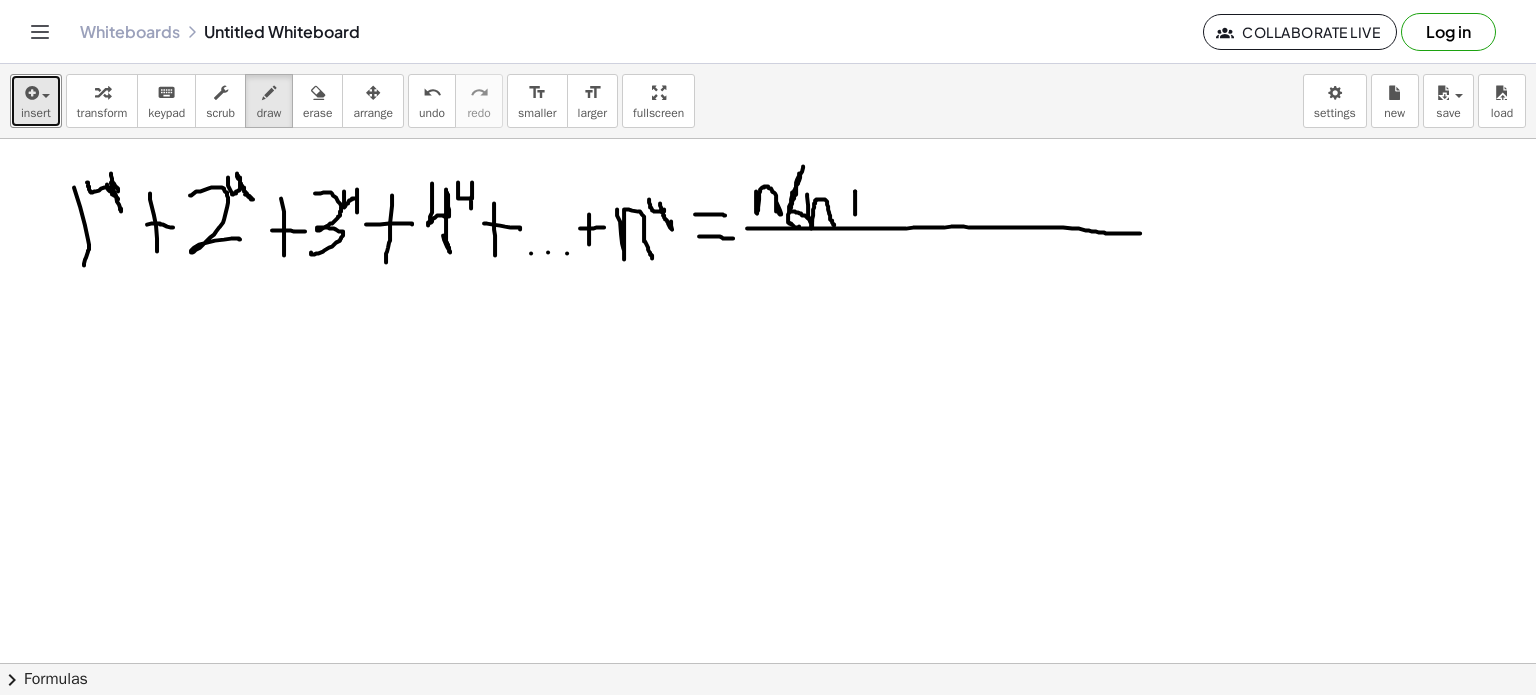 drag, startPoint x: 855, startPoint y: 191, endPoint x: 855, endPoint y: 212, distance: 21 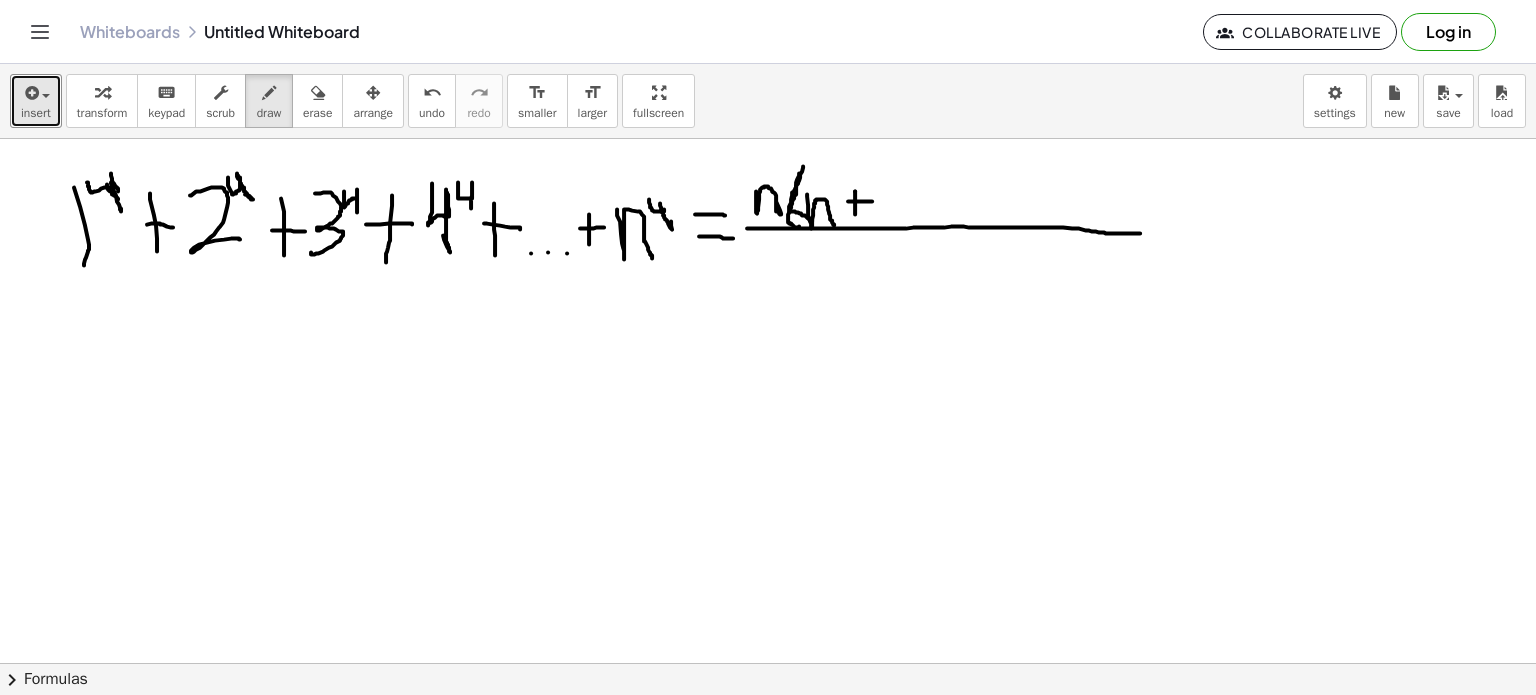 drag, startPoint x: 848, startPoint y: 201, endPoint x: 873, endPoint y: 203, distance: 25.079872 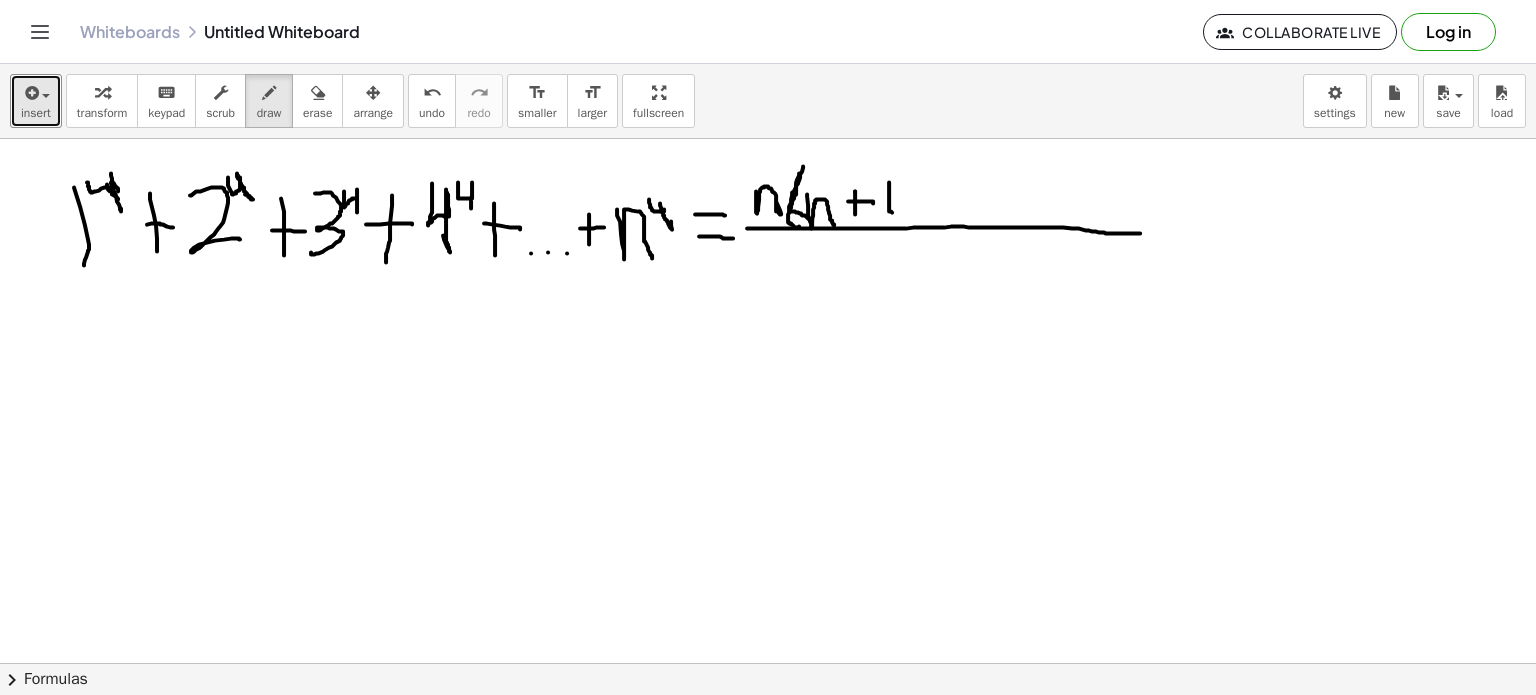 drag, startPoint x: 889, startPoint y: 182, endPoint x: 890, endPoint y: 200, distance: 18.027756 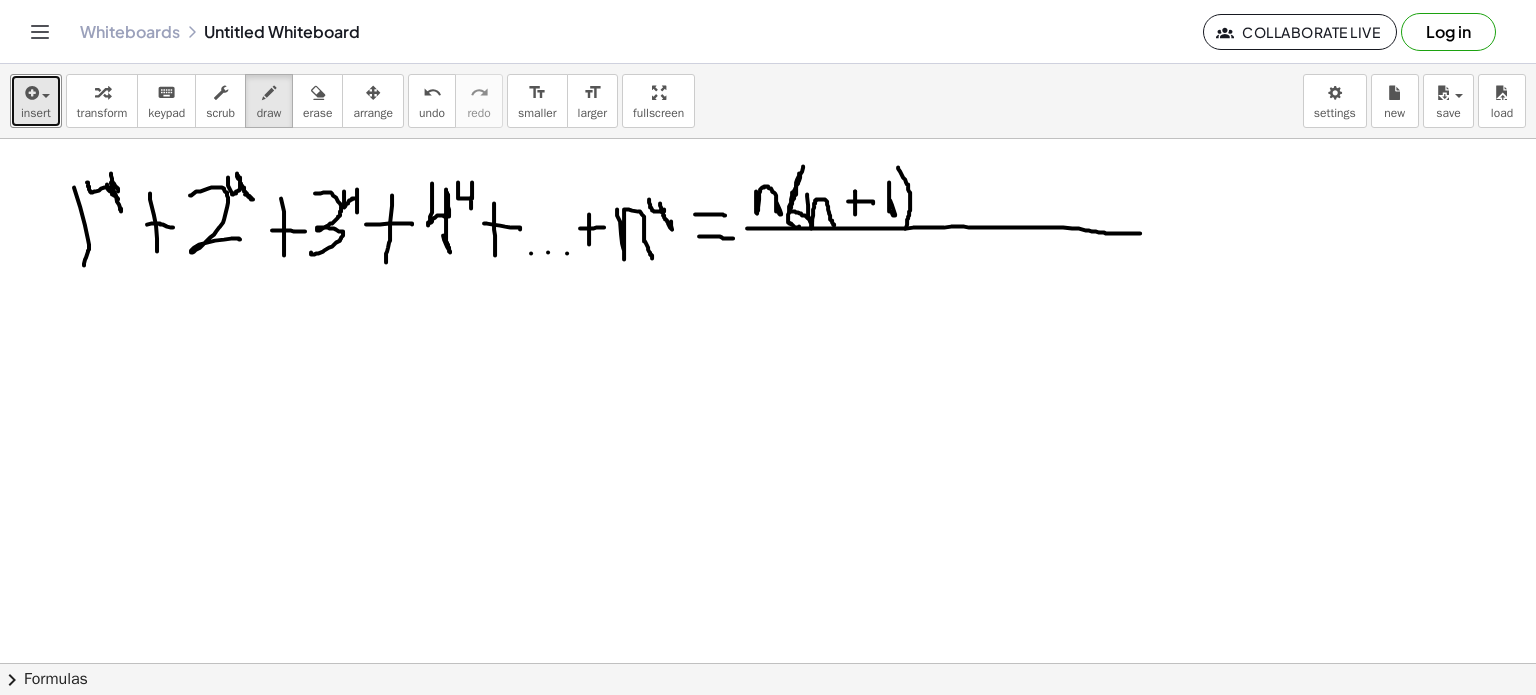 drag, startPoint x: 898, startPoint y: 167, endPoint x: 906, endPoint y: 225, distance: 58.549126 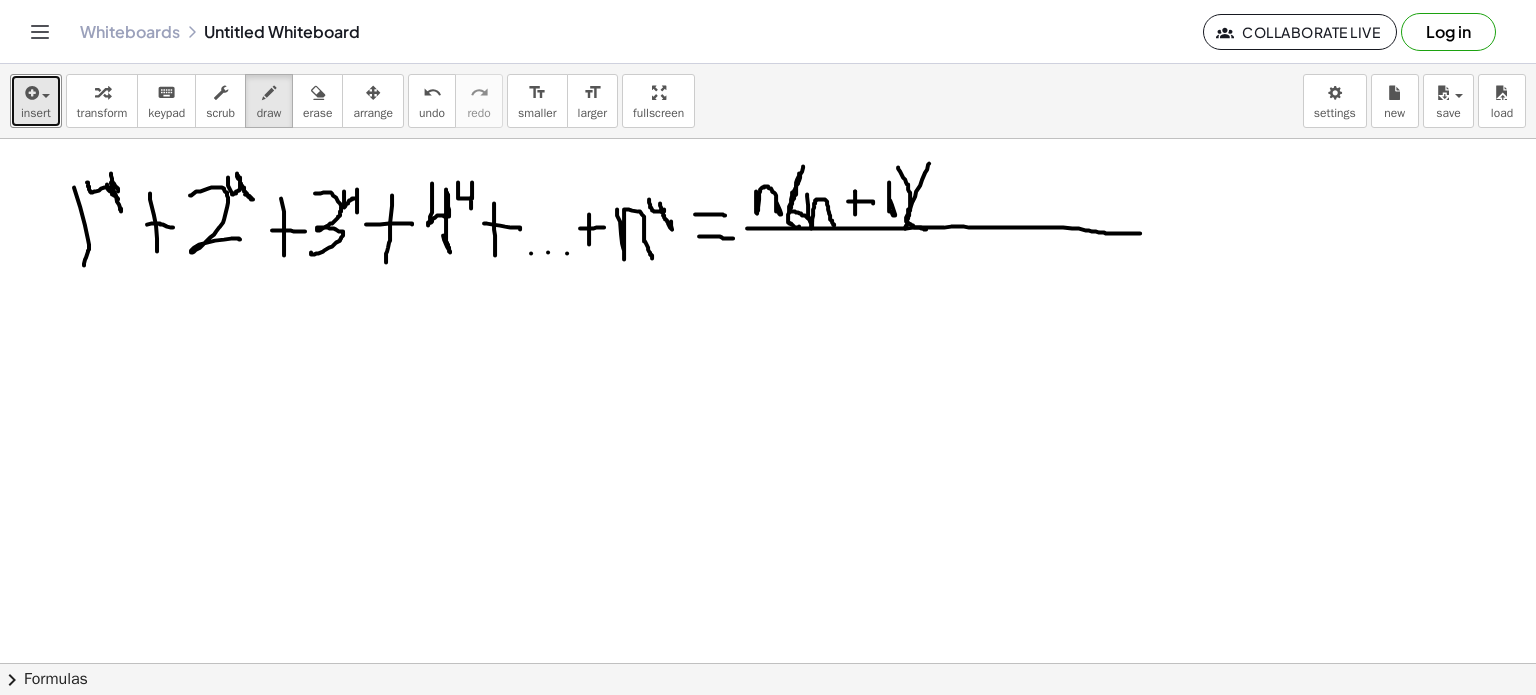 drag, startPoint x: 929, startPoint y: 163, endPoint x: 932, endPoint y: 231, distance: 68.06615 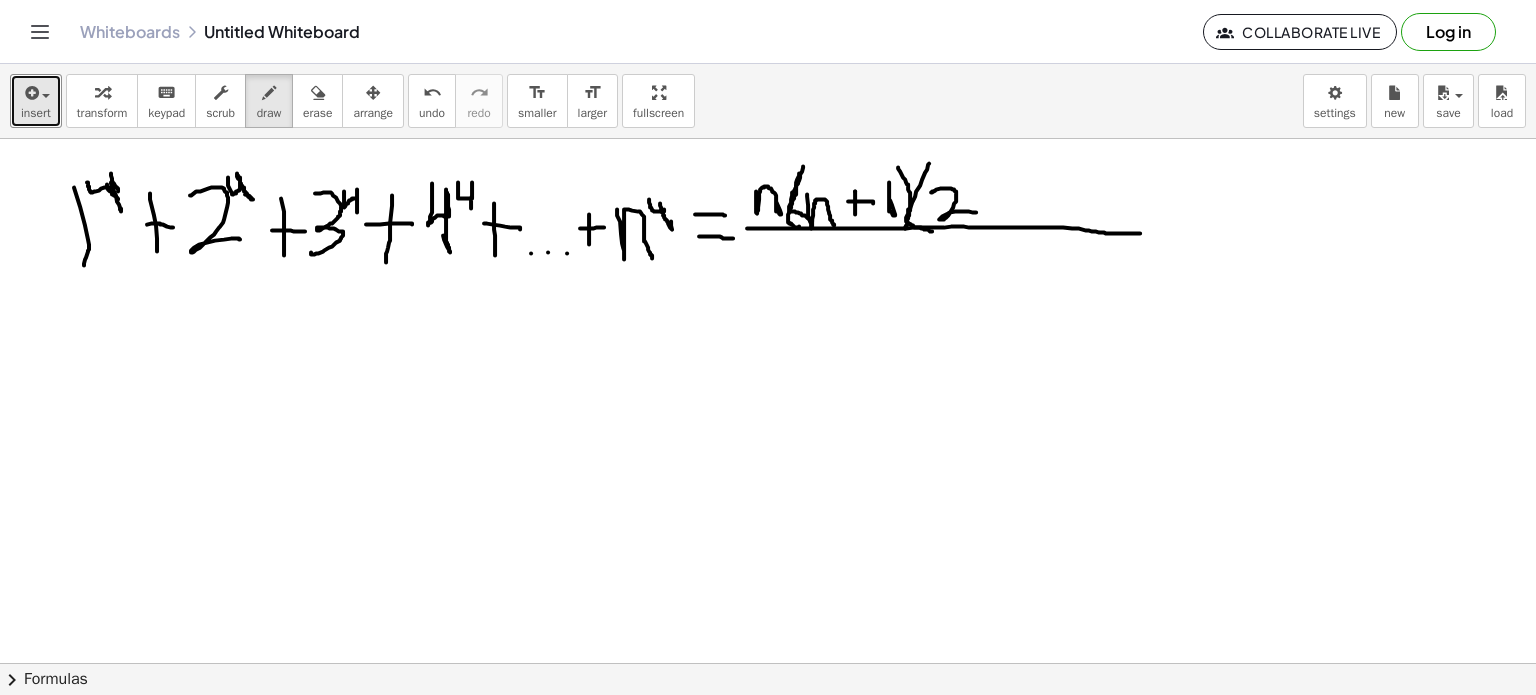 drag, startPoint x: 931, startPoint y: 192, endPoint x: 976, endPoint y: 212, distance: 49.24429 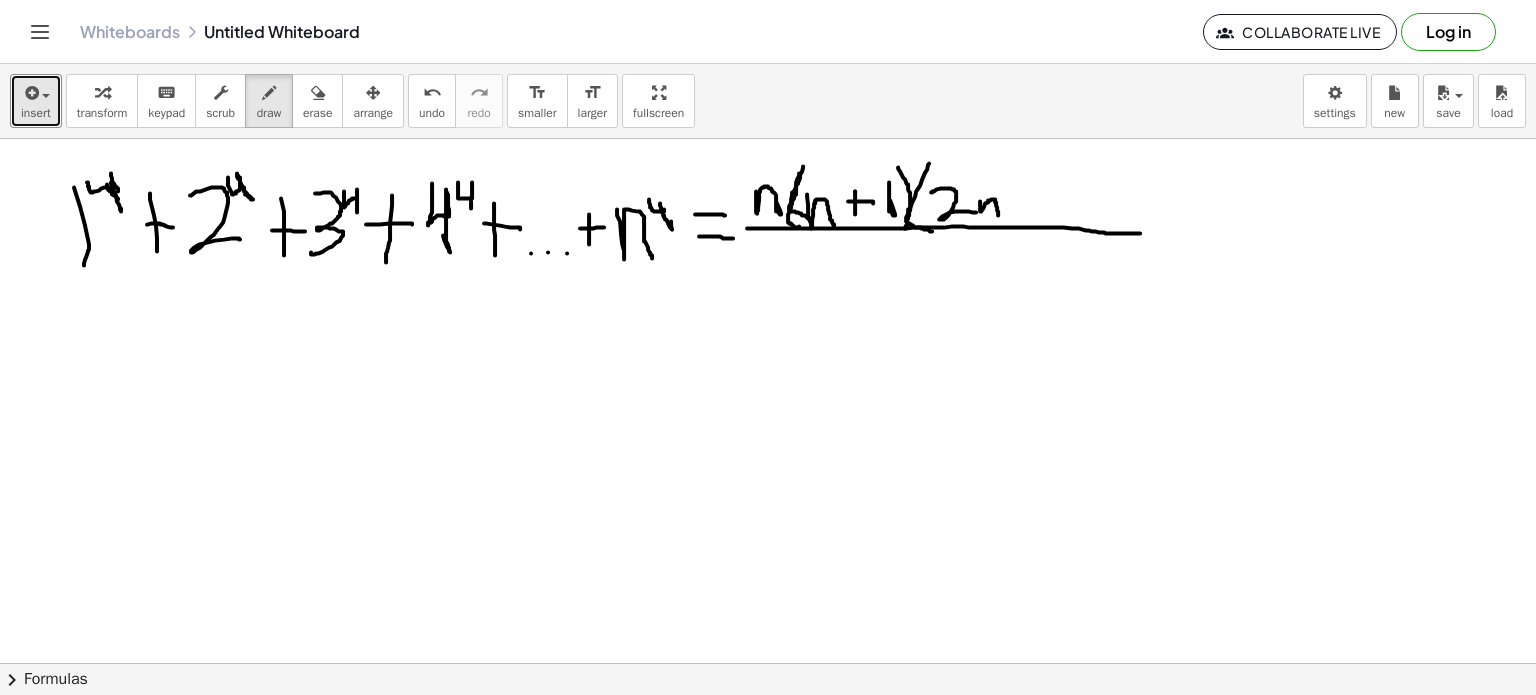 drag, startPoint x: 980, startPoint y: 201, endPoint x: 997, endPoint y: 210, distance: 19.235384 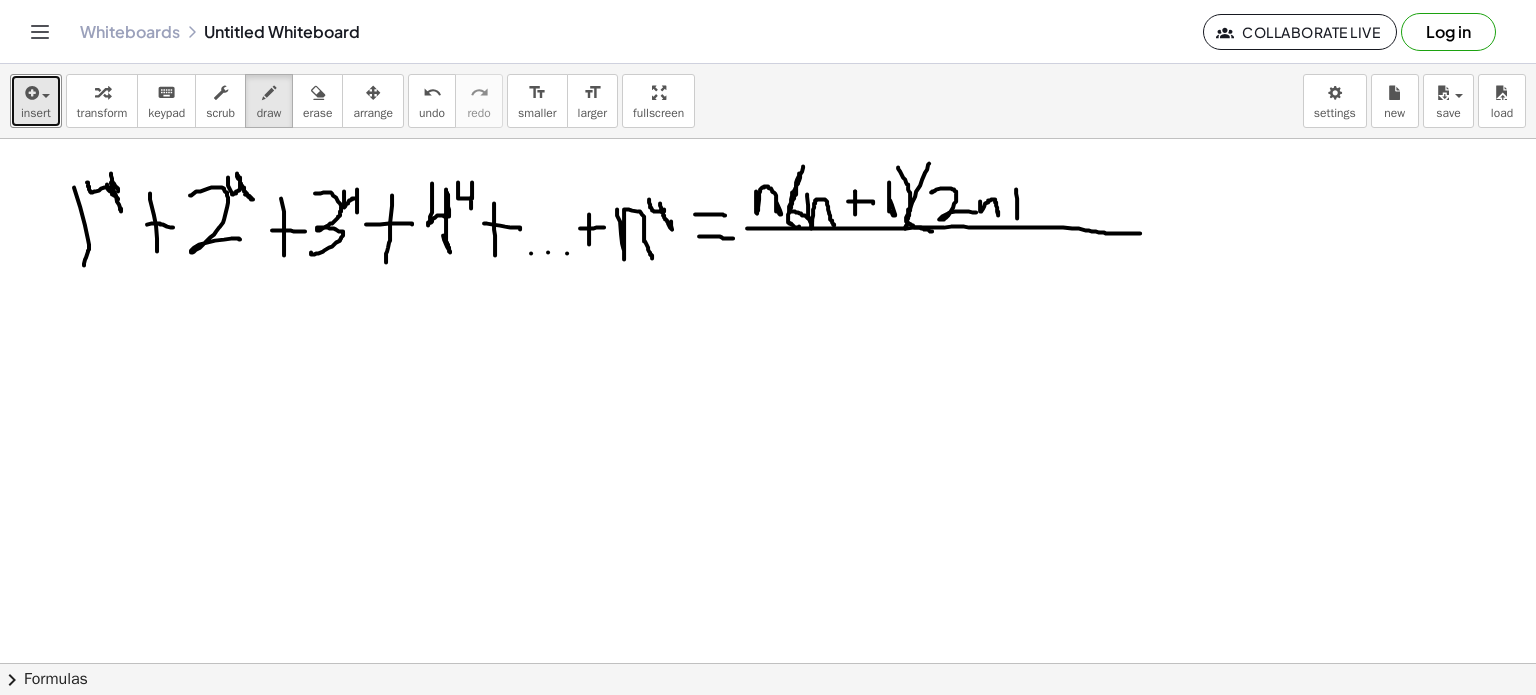 drag, startPoint x: 1016, startPoint y: 189, endPoint x: 1017, endPoint y: 218, distance: 29.017237 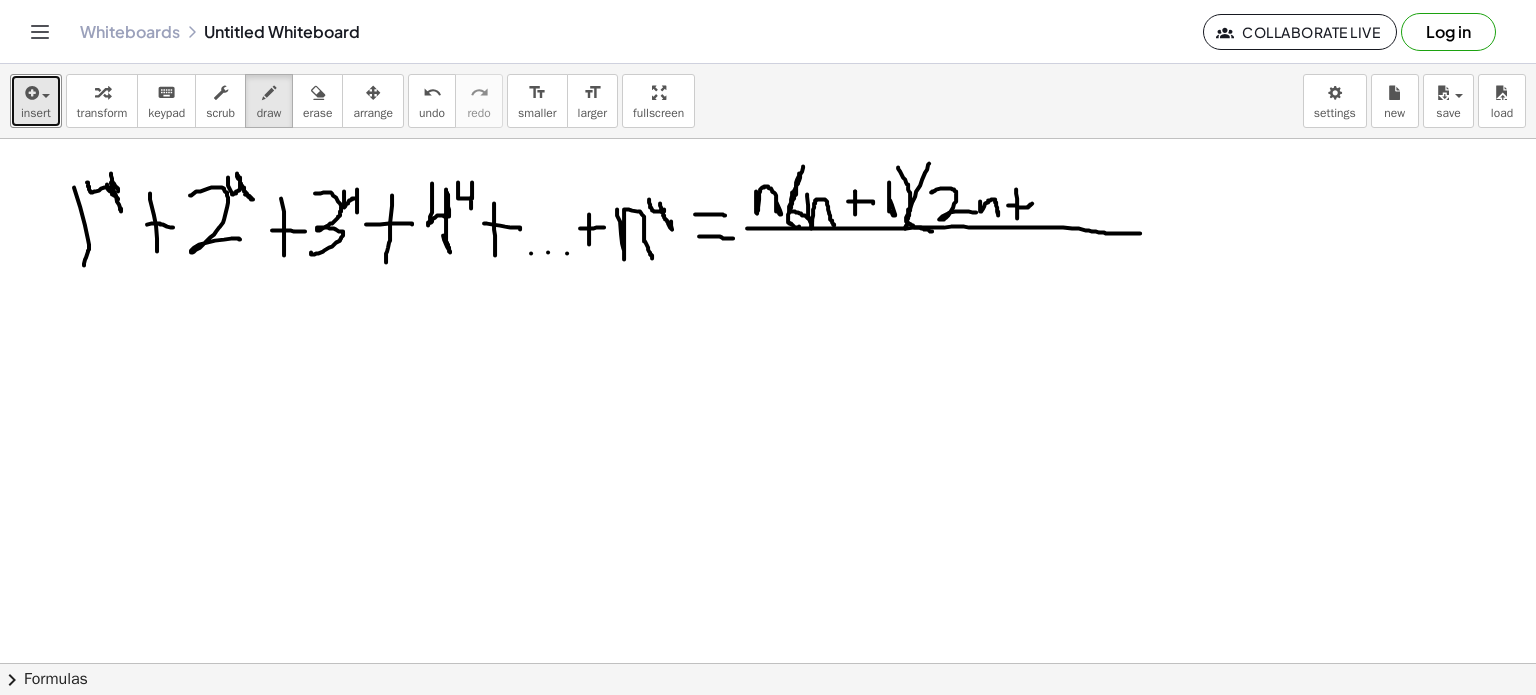 drag, startPoint x: 1008, startPoint y: 205, endPoint x: 1033, endPoint y: 204, distance: 25.019993 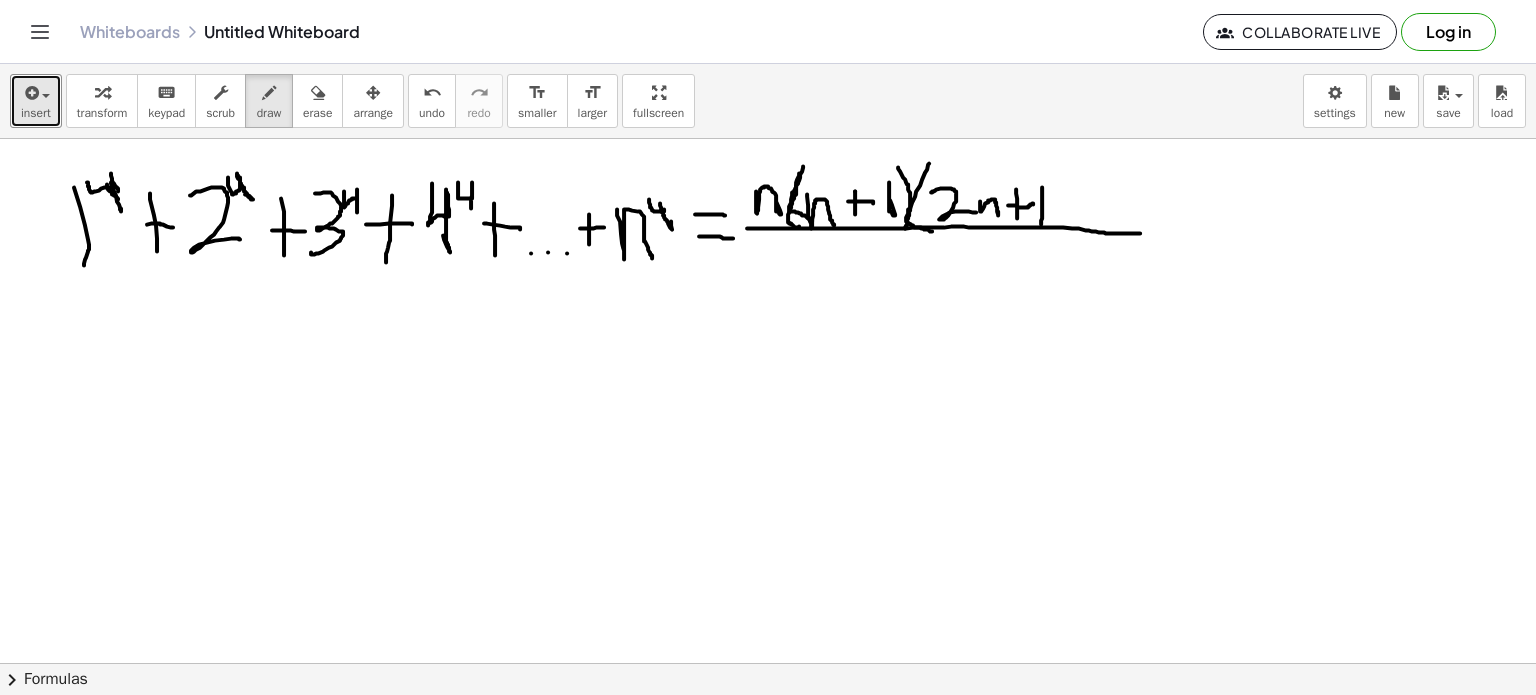 drag, startPoint x: 1042, startPoint y: 187, endPoint x: 1042, endPoint y: 224, distance: 37 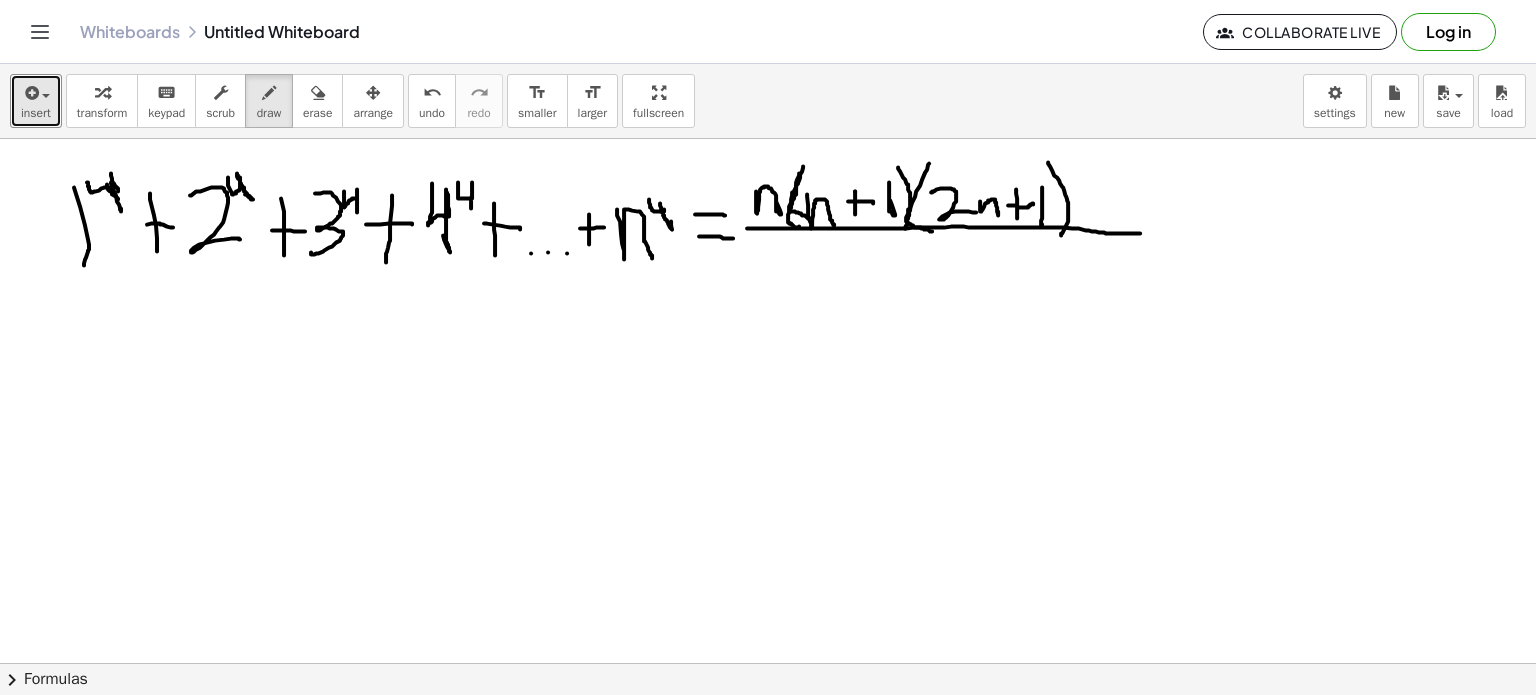 drag, startPoint x: 1048, startPoint y: 162, endPoint x: 1062, endPoint y: 232, distance: 71.38628 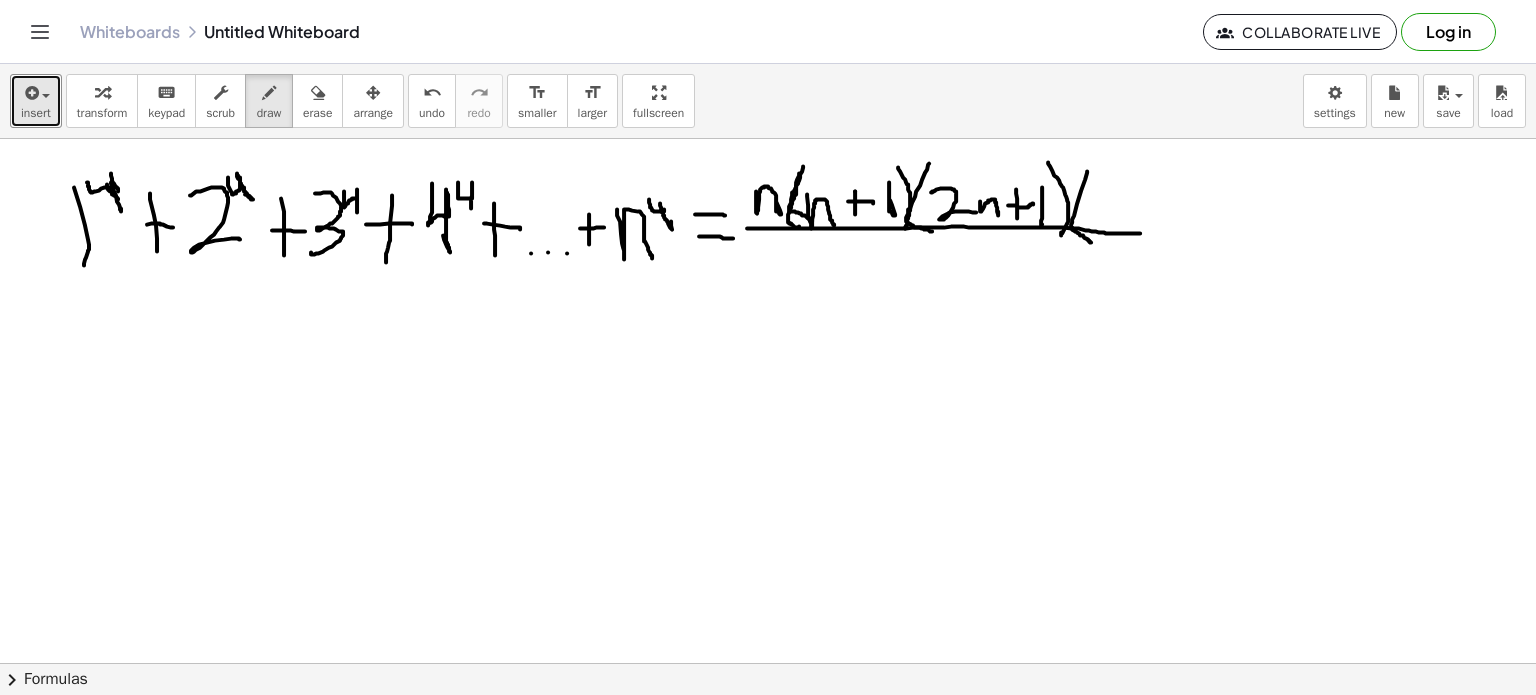drag, startPoint x: 1087, startPoint y: 171, endPoint x: 1089, endPoint y: 239, distance: 68.0294 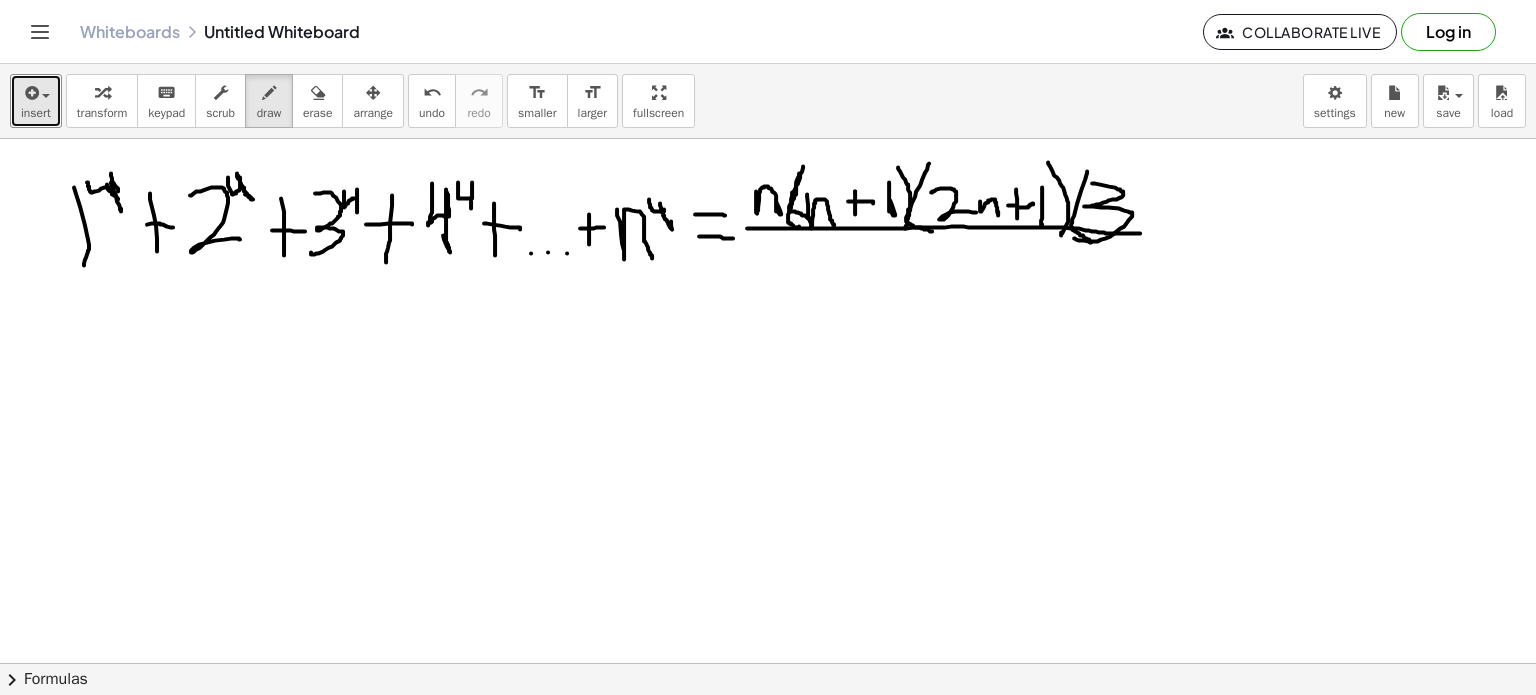 drag, startPoint x: 1092, startPoint y: 183, endPoint x: 1076, endPoint y: 238, distance: 57.280014 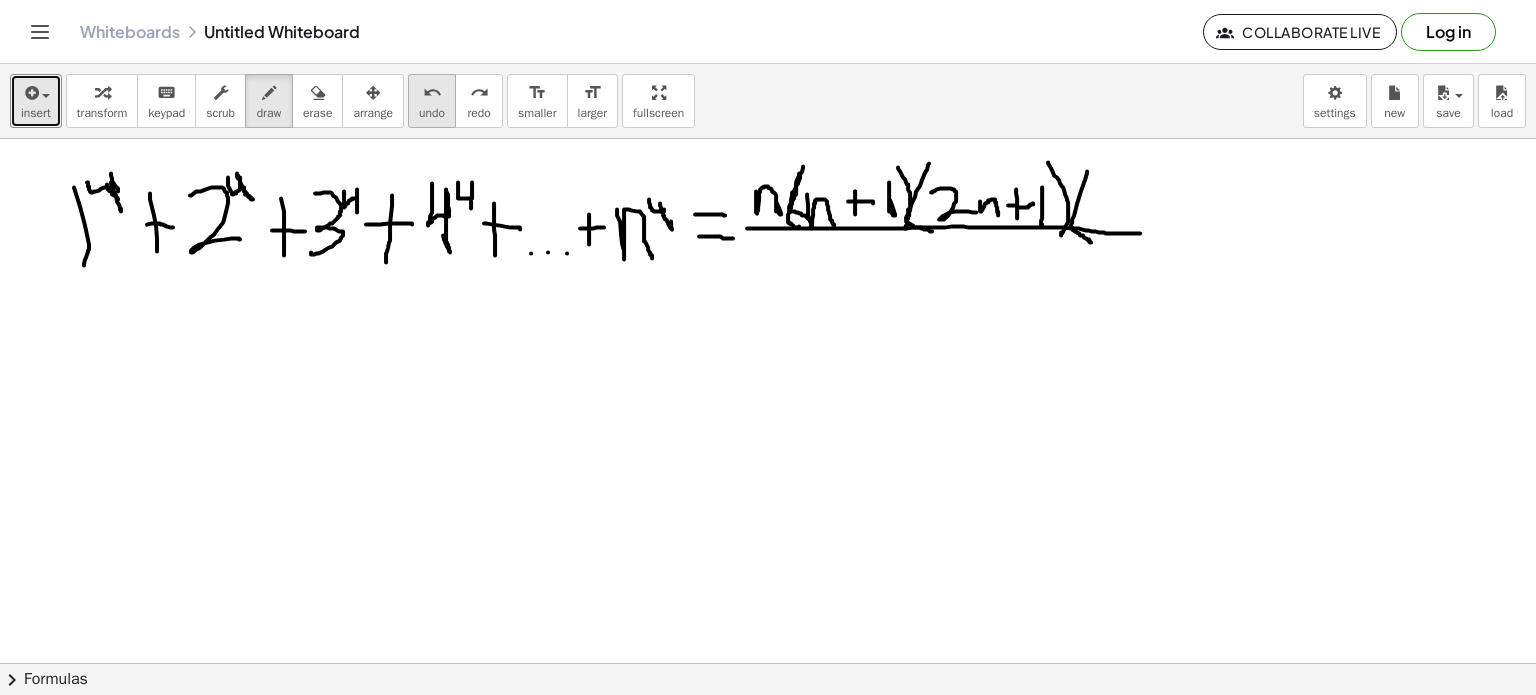 click on "undo undo" at bounding box center [432, 101] 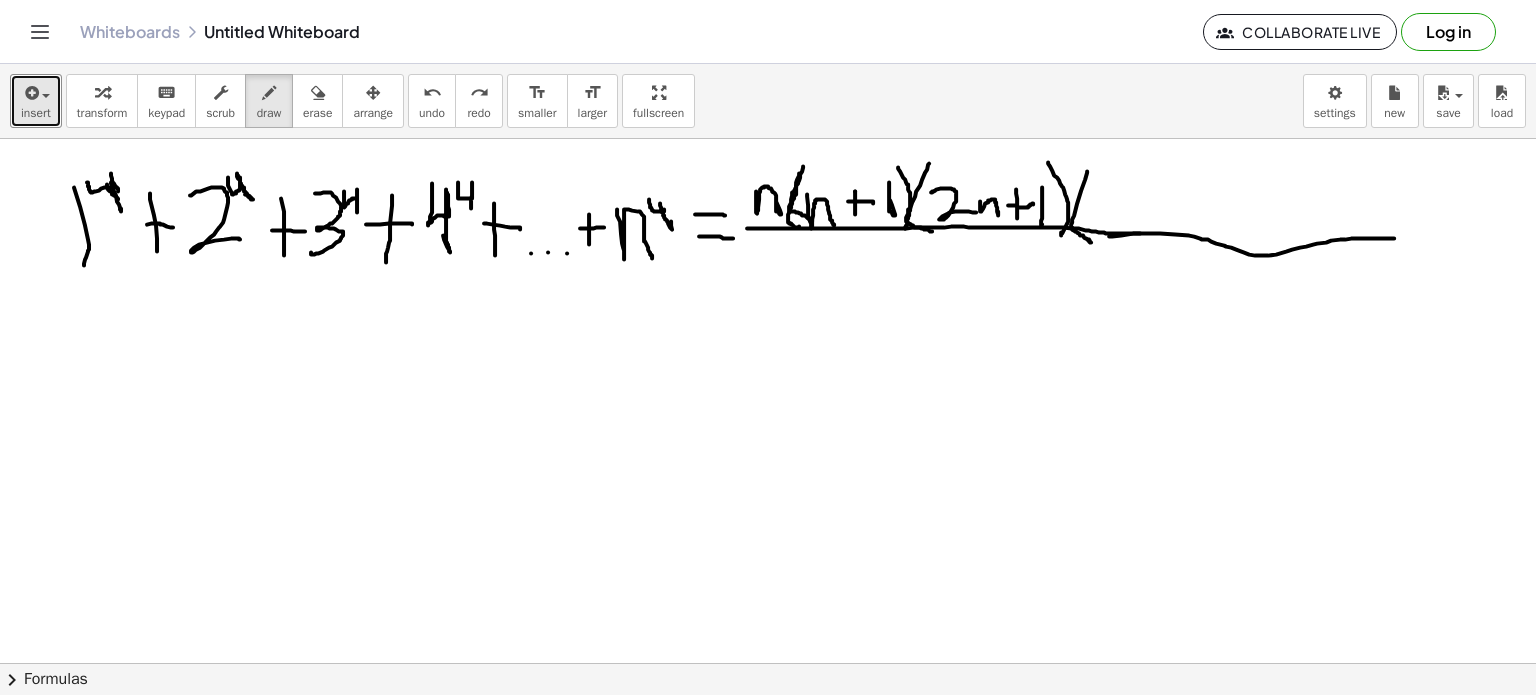 drag, startPoint x: 1109, startPoint y: 236, endPoint x: 1405, endPoint y: 238, distance: 296.00674 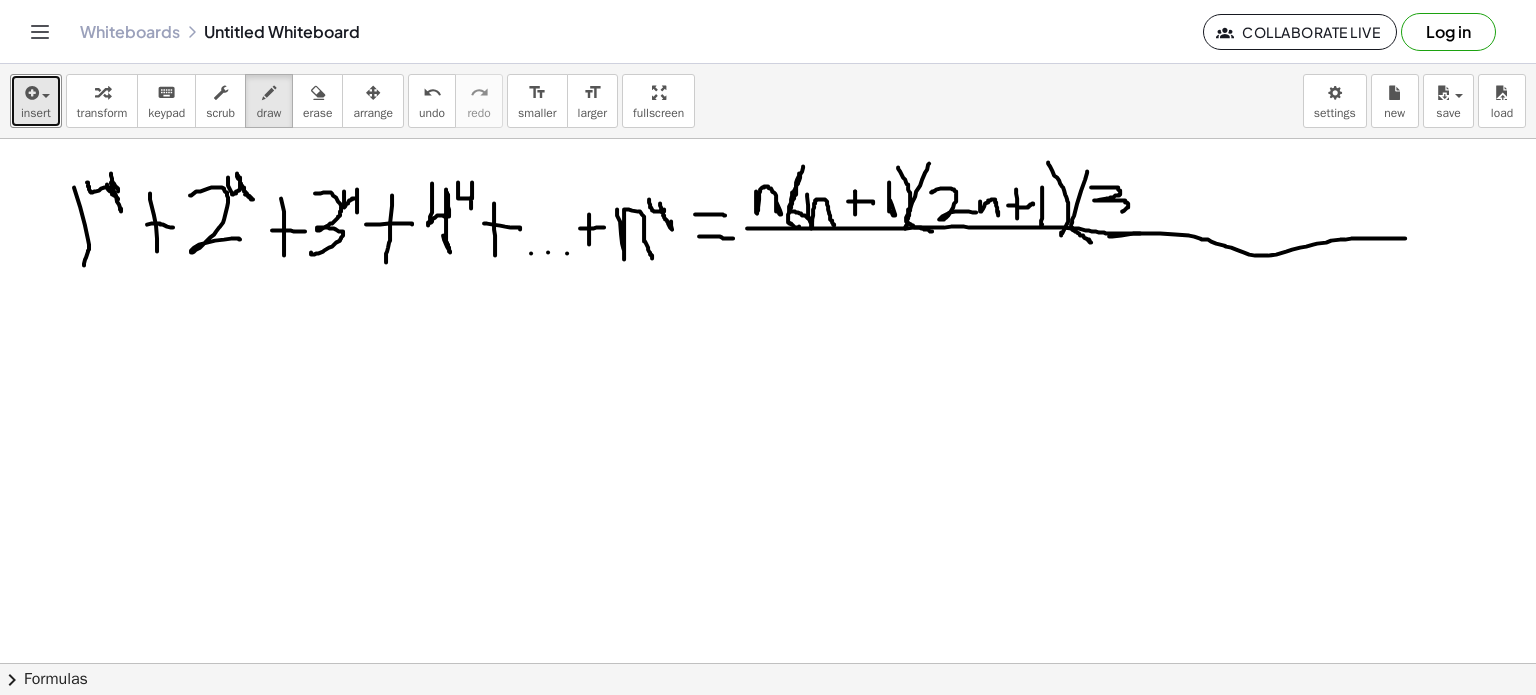 drag, startPoint x: 1091, startPoint y: 187, endPoint x: 1078, endPoint y: 215, distance: 30.870699 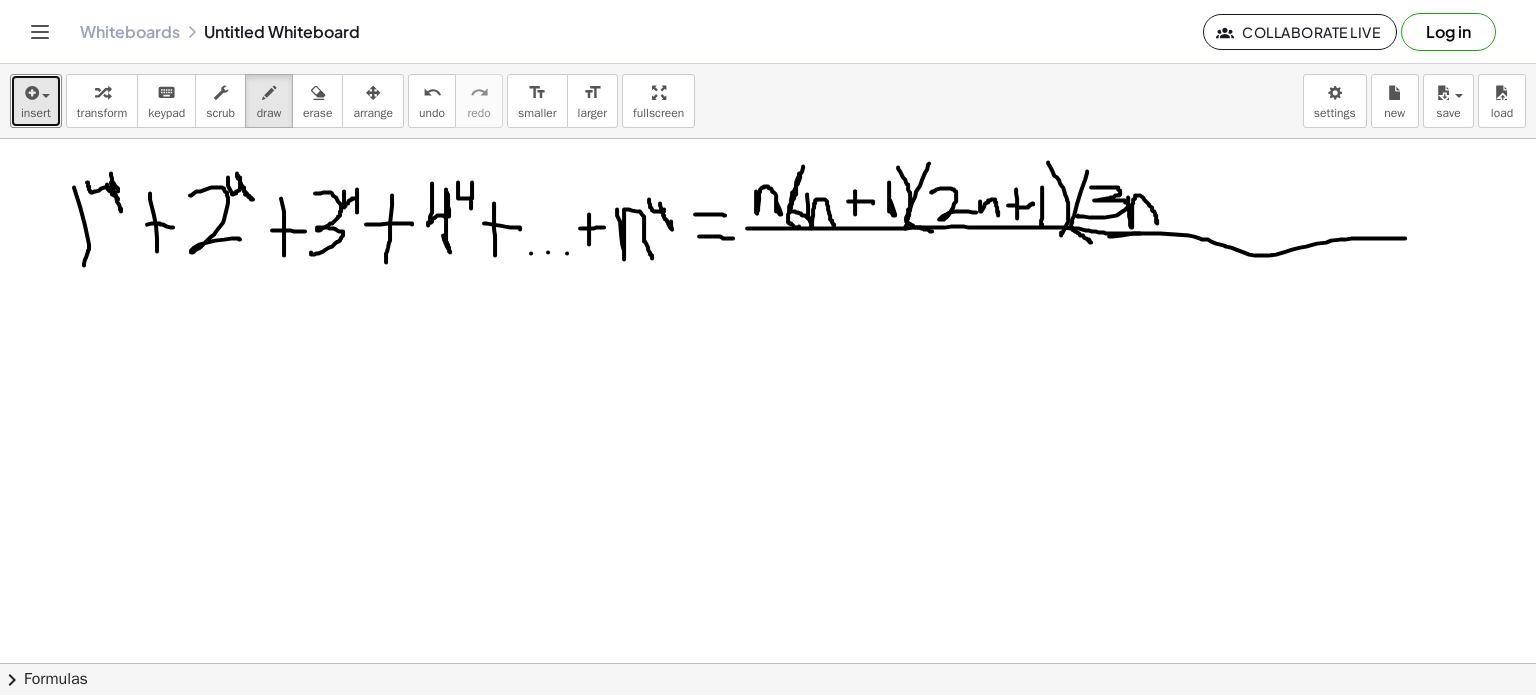 drag, startPoint x: 1128, startPoint y: 197, endPoint x: 1155, endPoint y: 216, distance: 33.01515 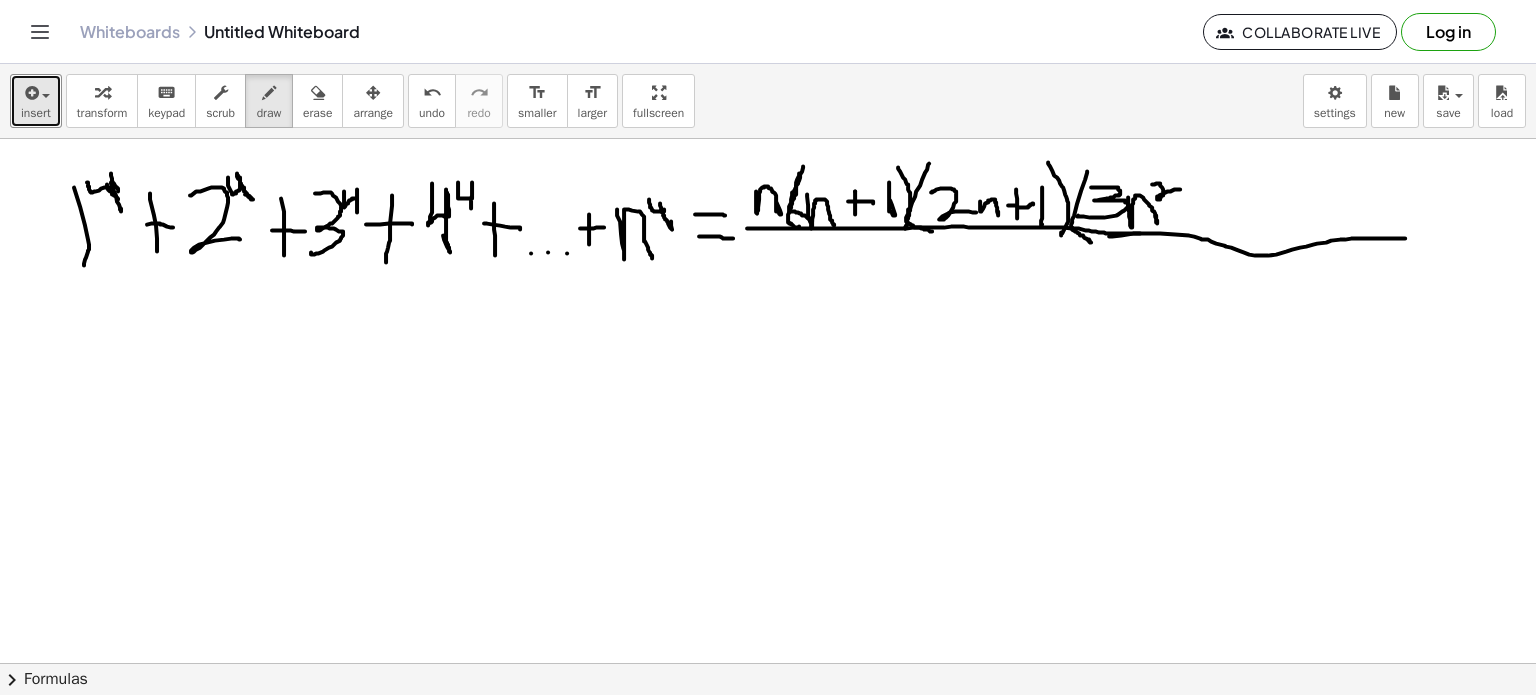 drag, startPoint x: 1152, startPoint y: 184, endPoint x: 1180, endPoint y: 189, distance: 28.442924 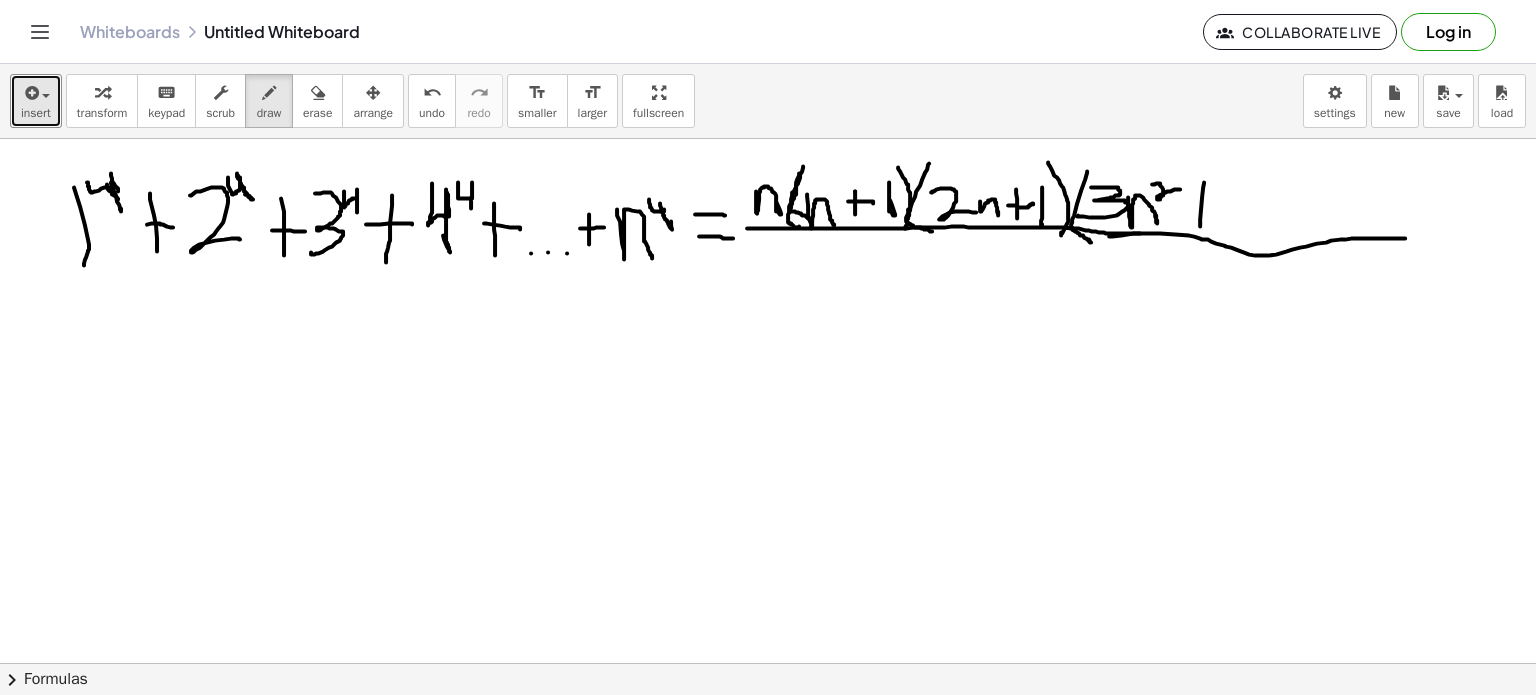 drag, startPoint x: 1204, startPoint y: 182, endPoint x: 1199, endPoint y: 235, distance: 53.235325 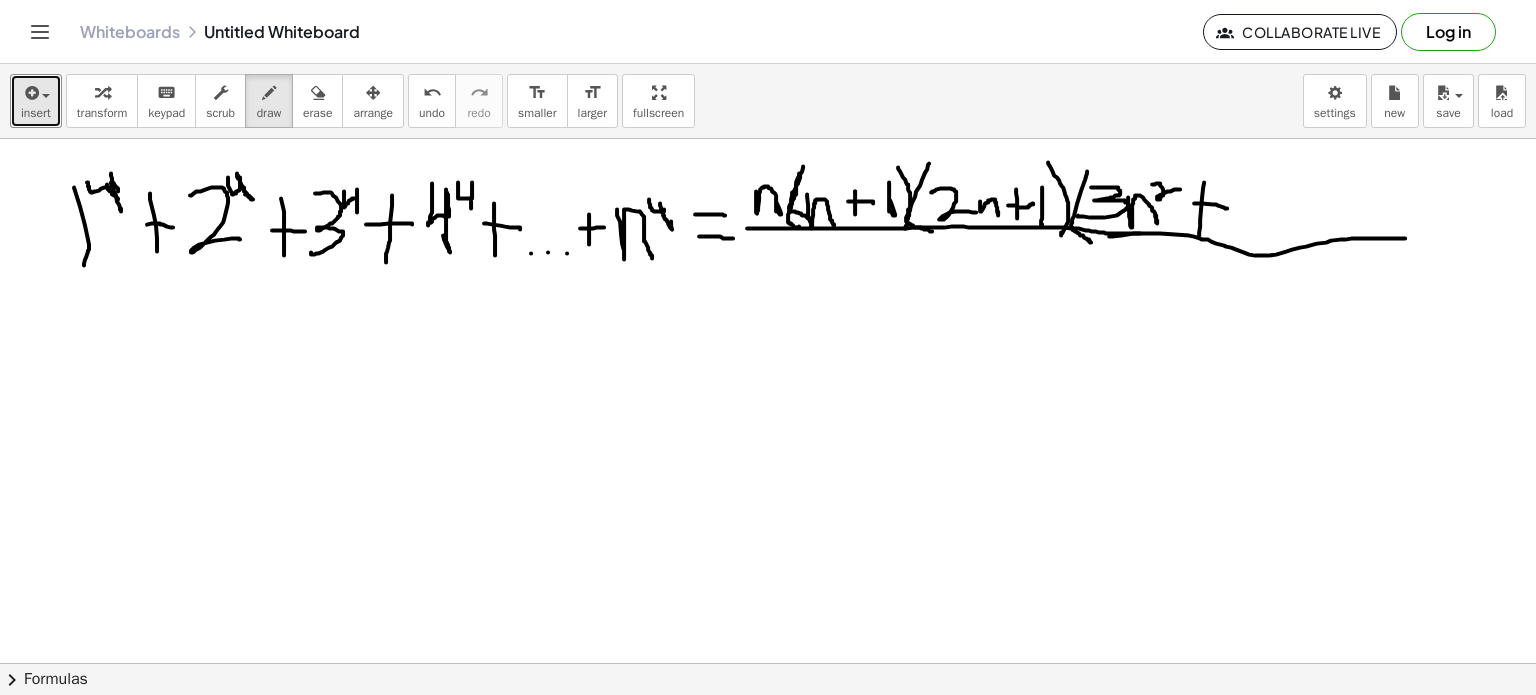 drag, startPoint x: 1194, startPoint y: 203, endPoint x: 1227, endPoint y: 208, distance: 33.37664 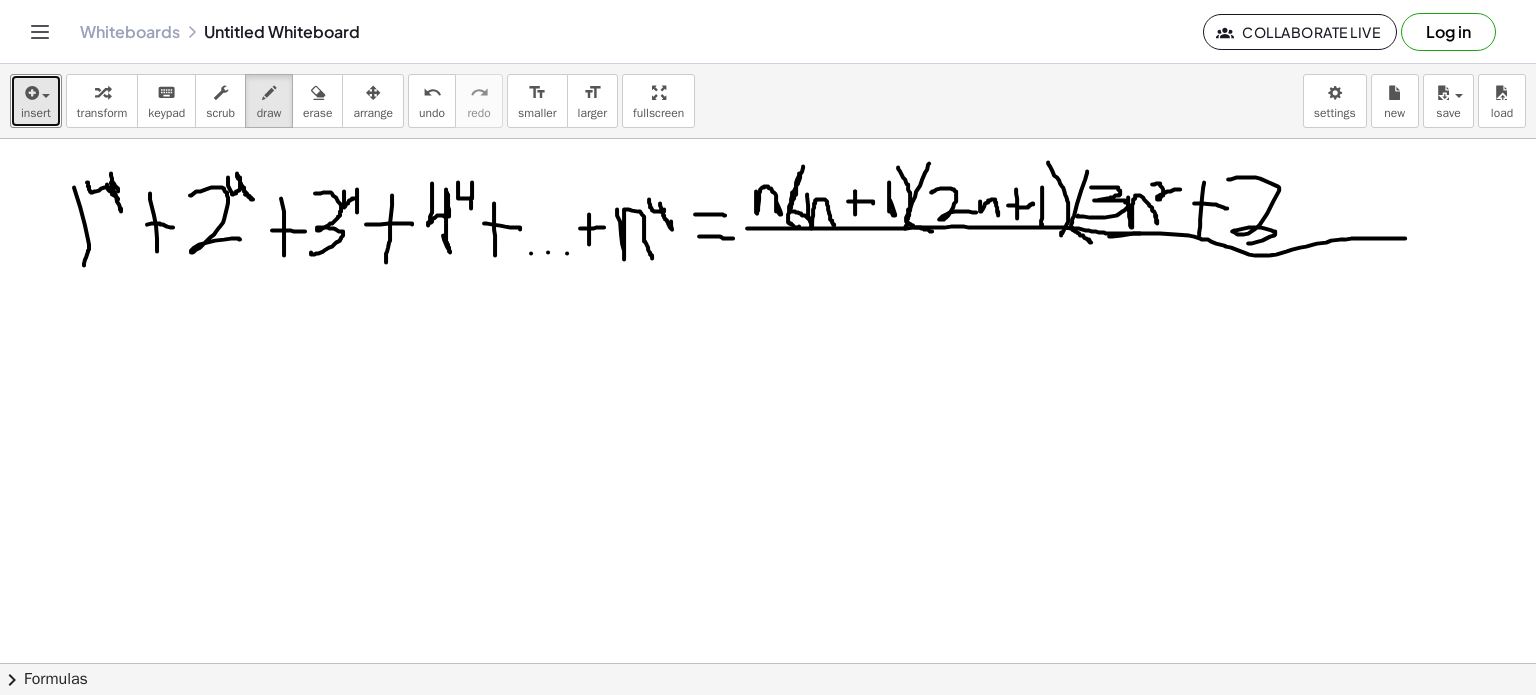 drag, startPoint x: 1228, startPoint y: 179, endPoint x: 1217, endPoint y: 242, distance: 63.953106 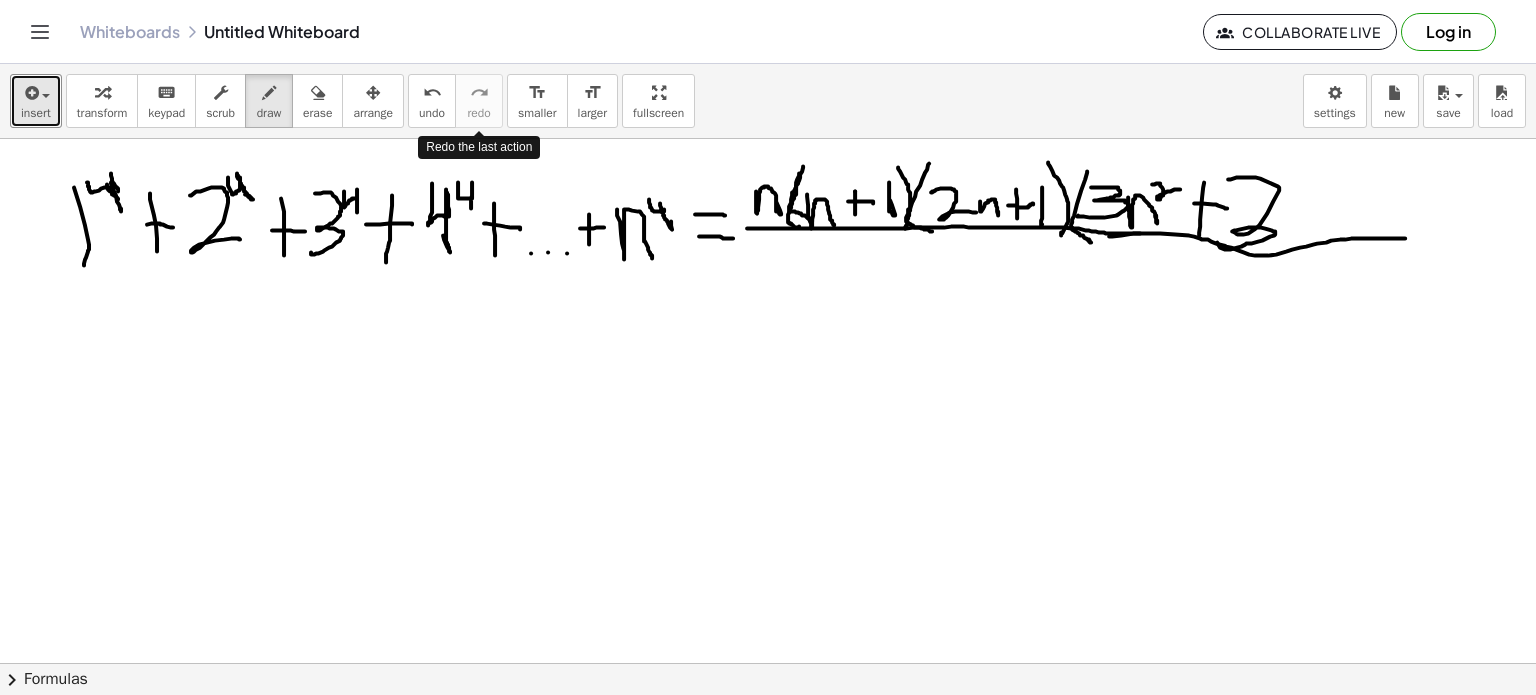 type 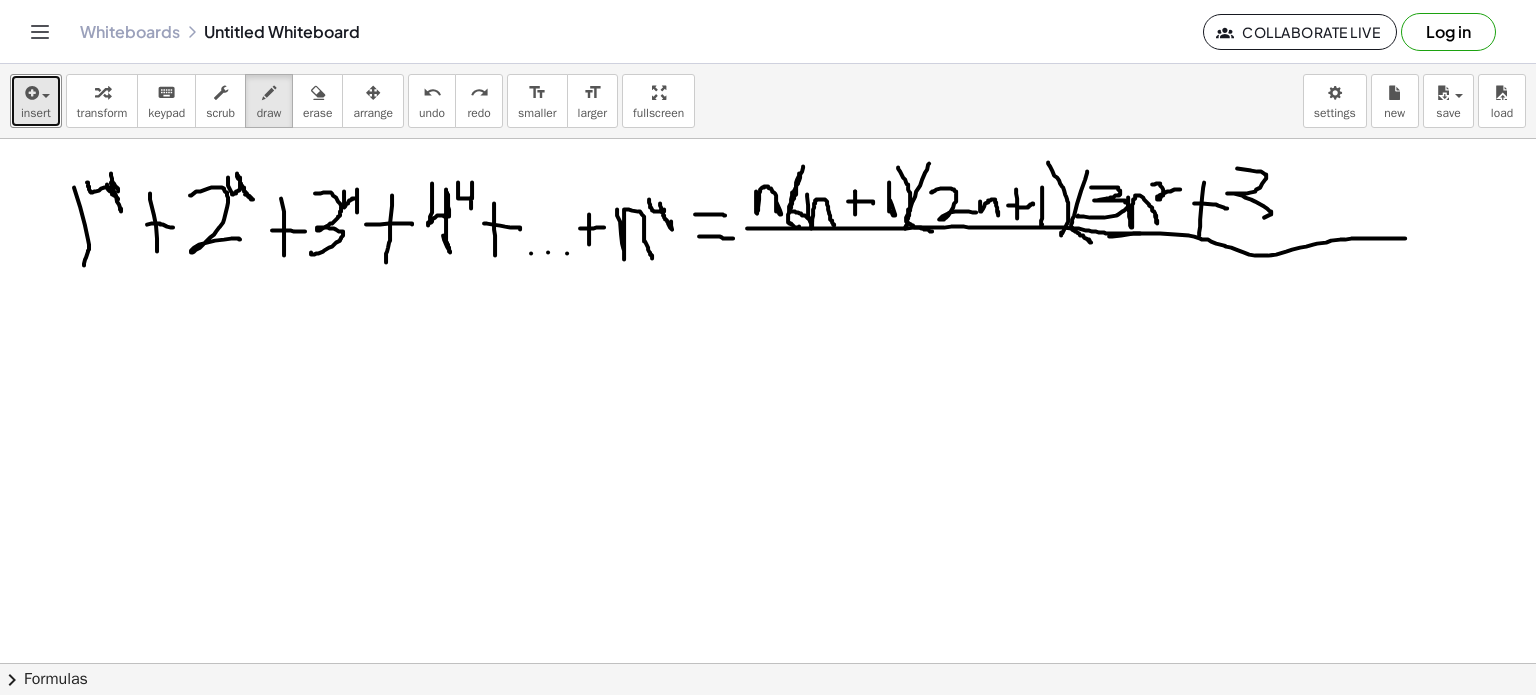 drag, startPoint x: 1237, startPoint y: 168, endPoint x: 1198, endPoint y: 232, distance: 74.94665 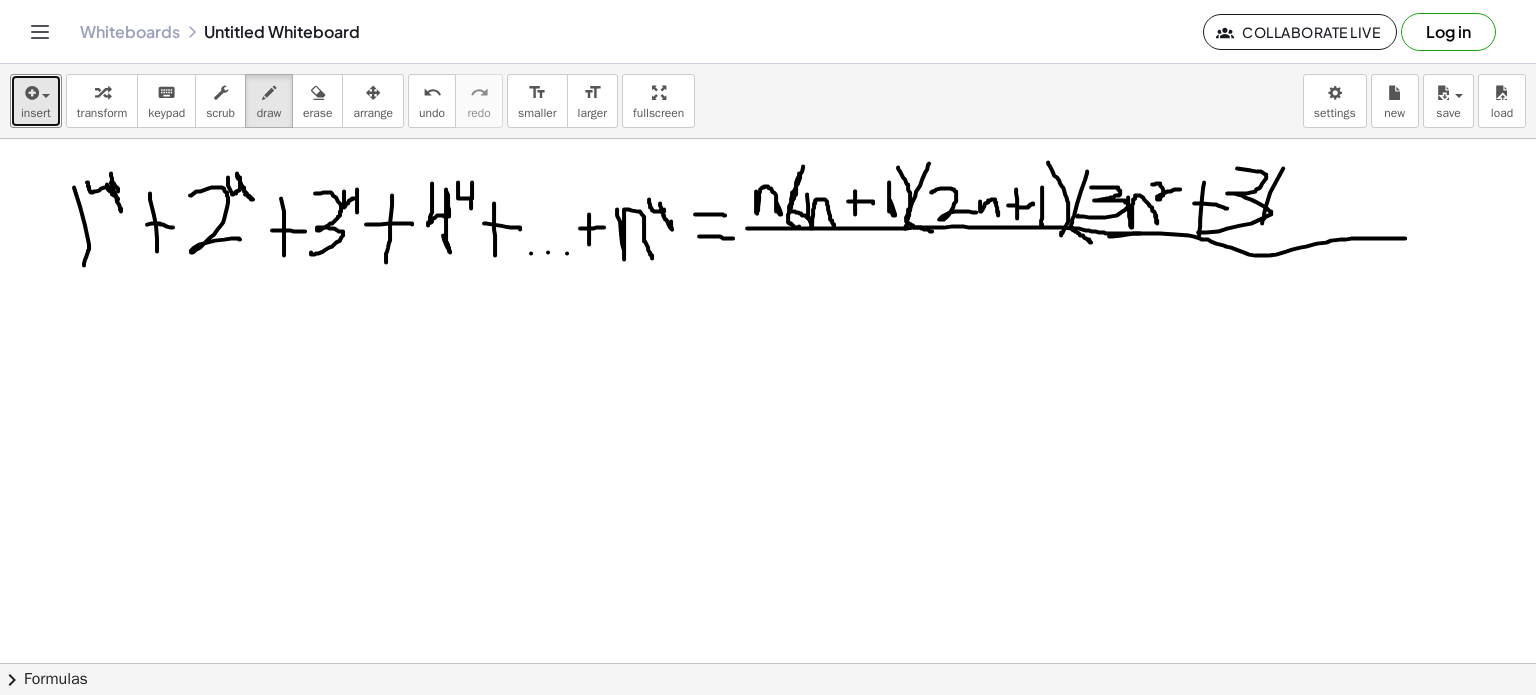 drag, startPoint x: 1283, startPoint y: 168, endPoint x: 1262, endPoint y: 223, distance: 58.872746 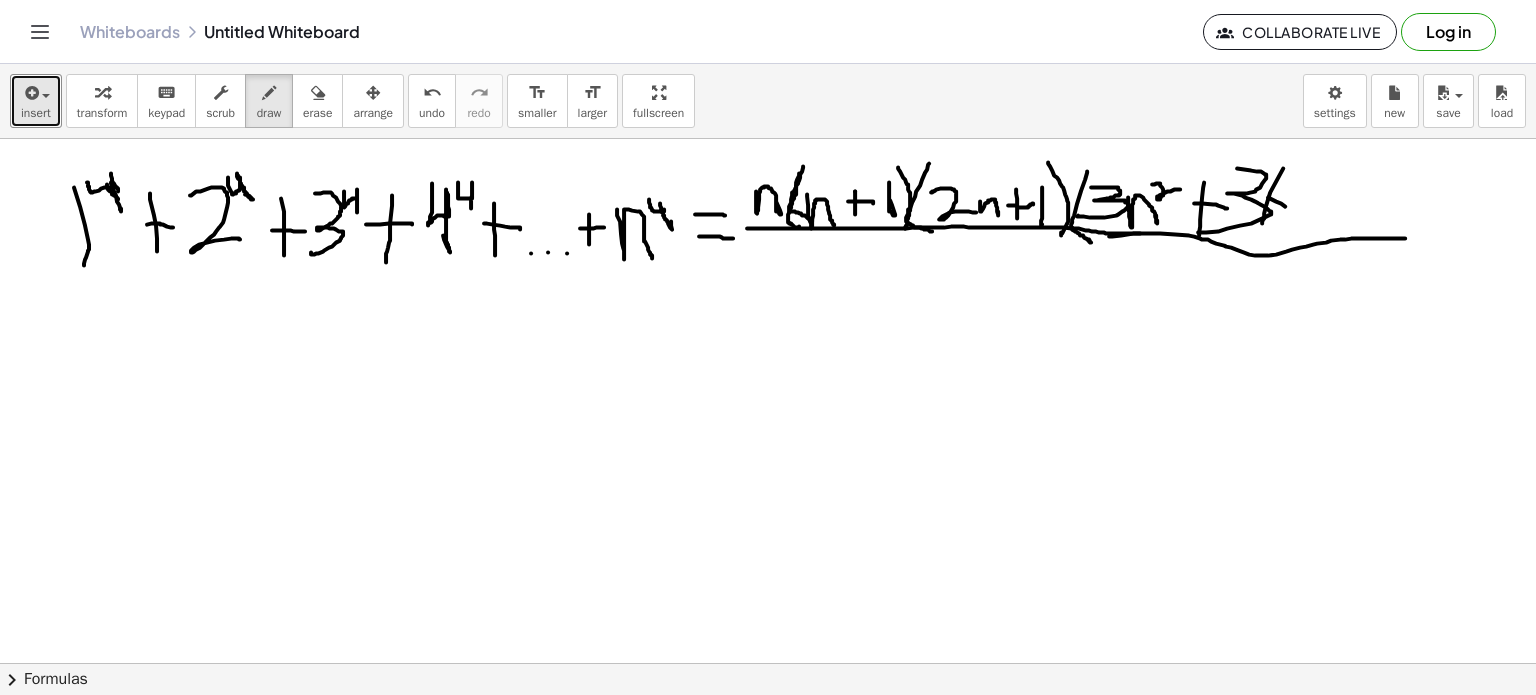 drag, startPoint x: 1268, startPoint y: 197, endPoint x: 1292, endPoint y: 219, distance: 32.55764 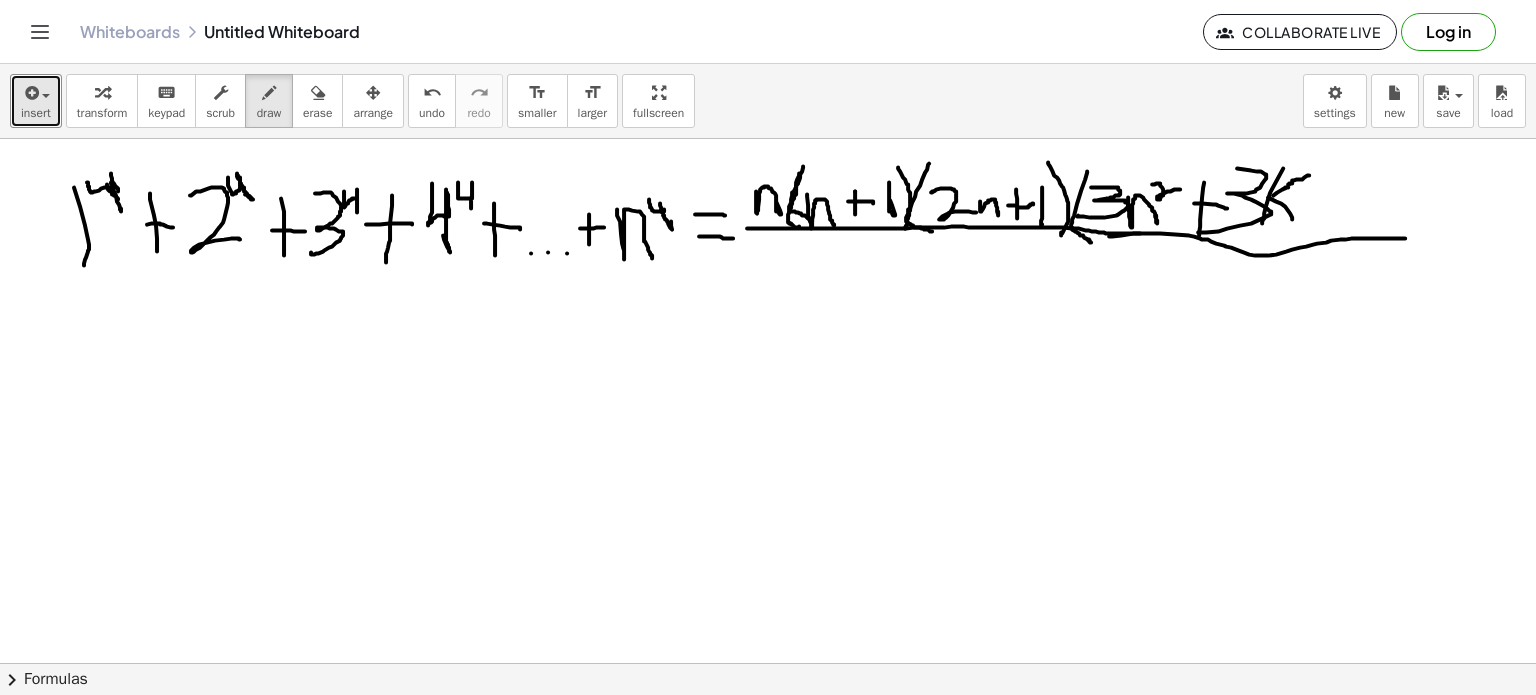drag, startPoint x: 1273, startPoint y: 195, endPoint x: 1310, endPoint y: 175, distance: 42.059483 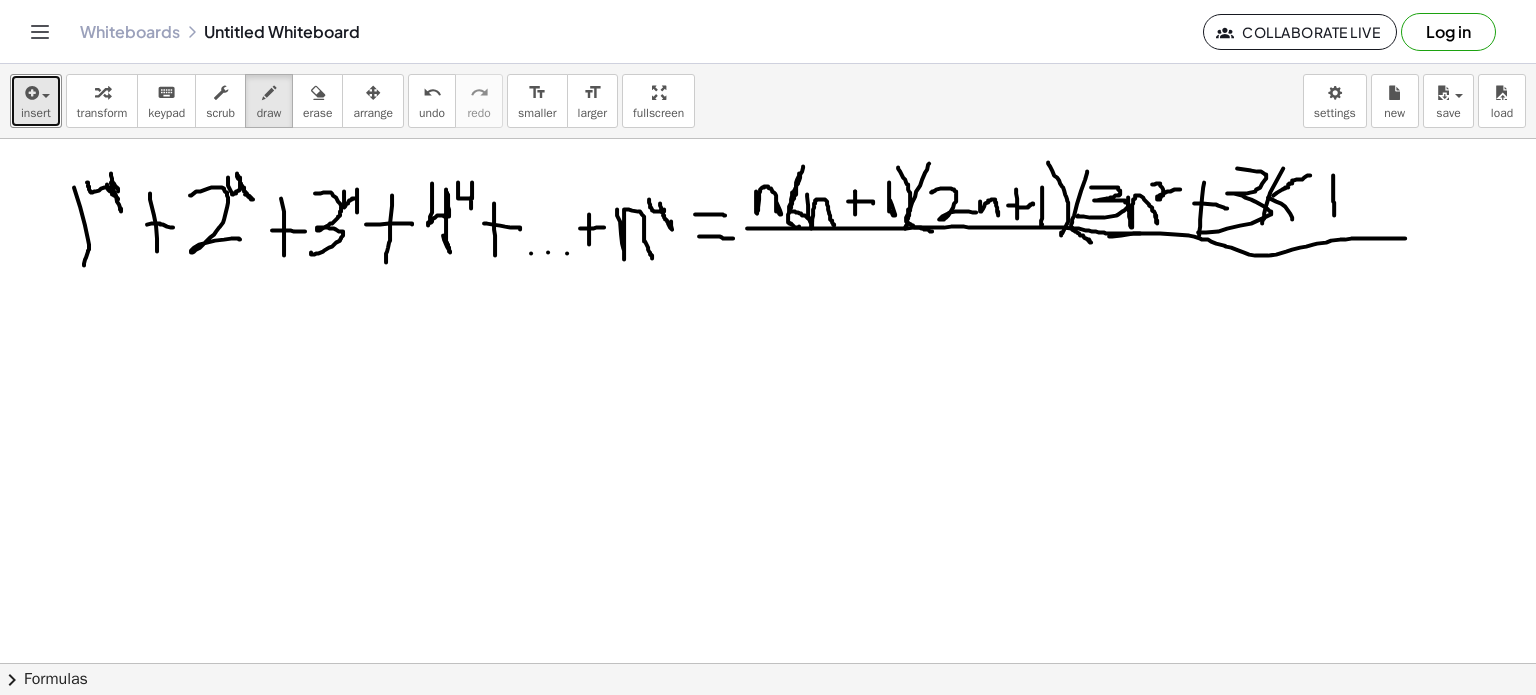 drag, startPoint x: 1333, startPoint y: 175, endPoint x: 1334, endPoint y: 215, distance: 40.012497 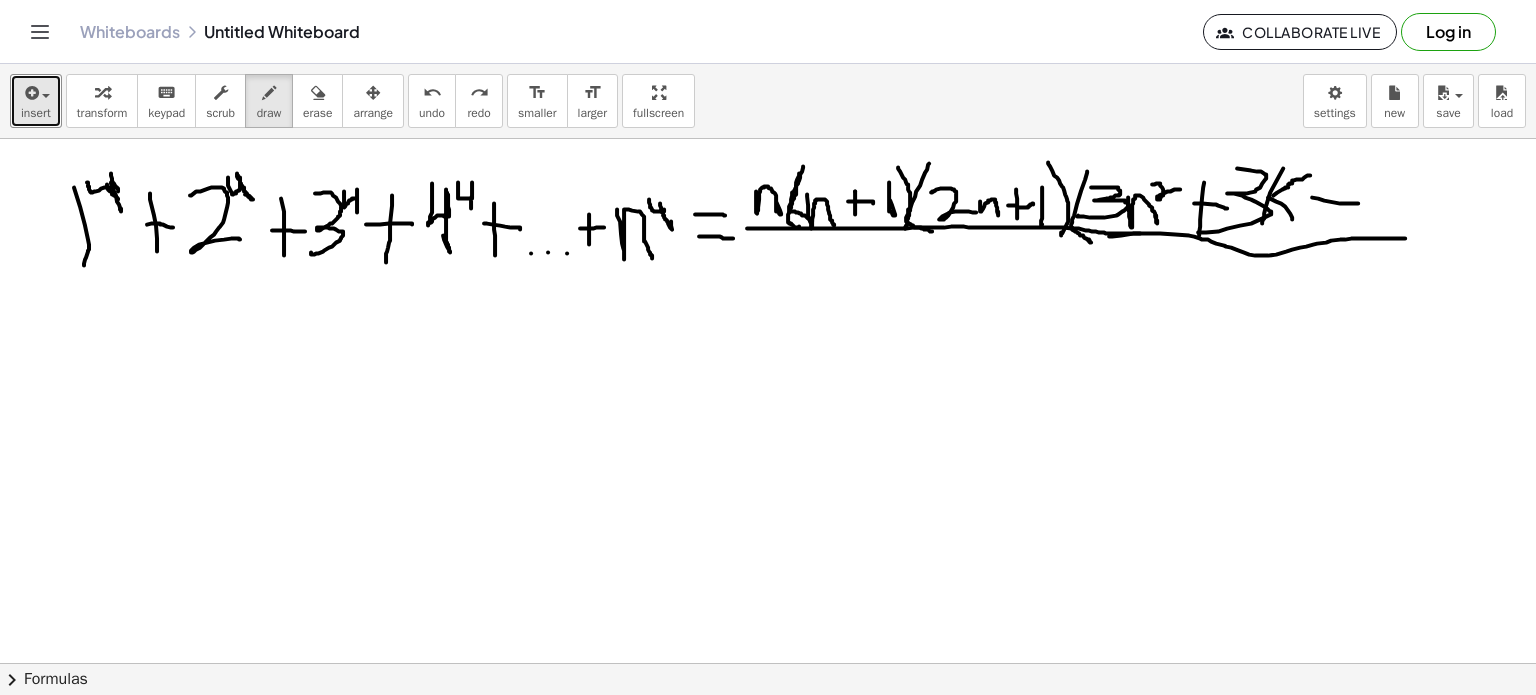 drag, startPoint x: 1312, startPoint y: 197, endPoint x: 1358, endPoint y: 203, distance: 46.389652 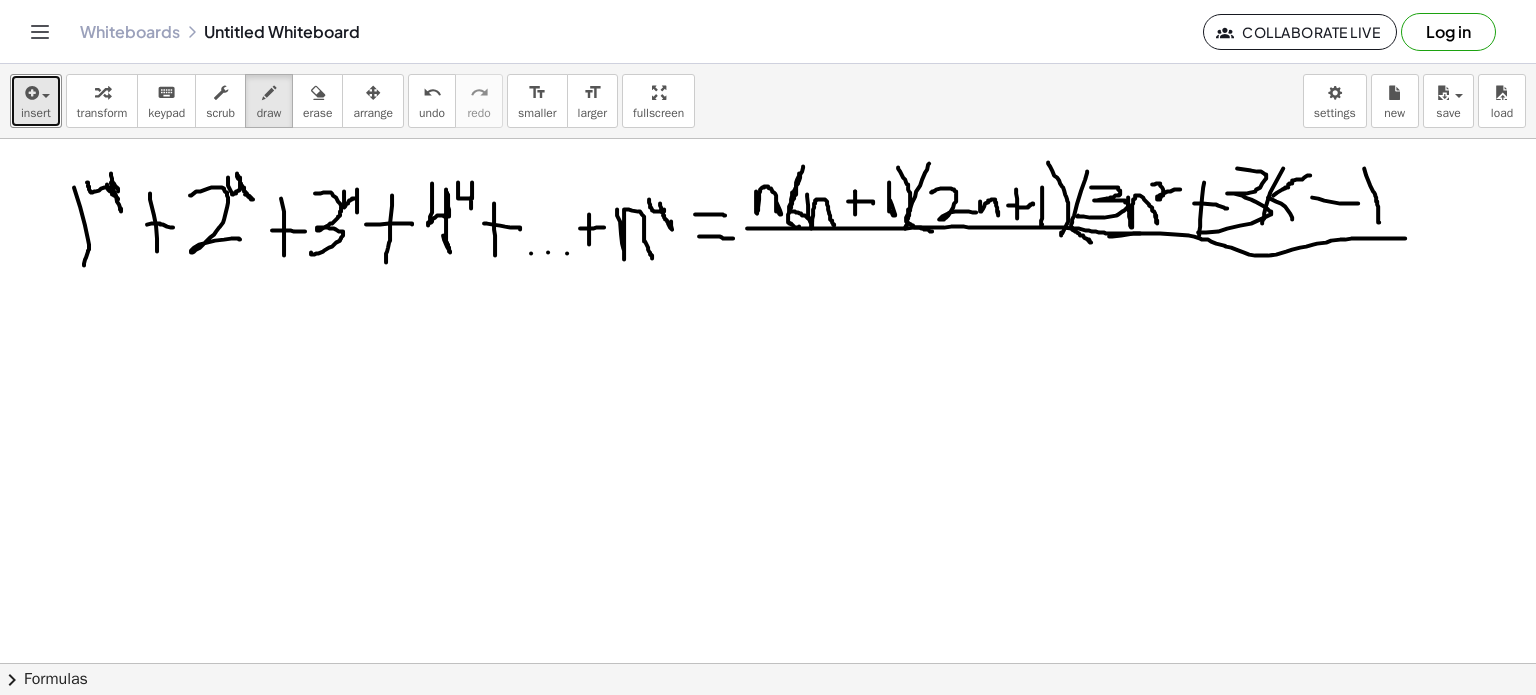 drag, startPoint x: 1364, startPoint y: 168, endPoint x: 1380, endPoint y: 223, distance: 57.280014 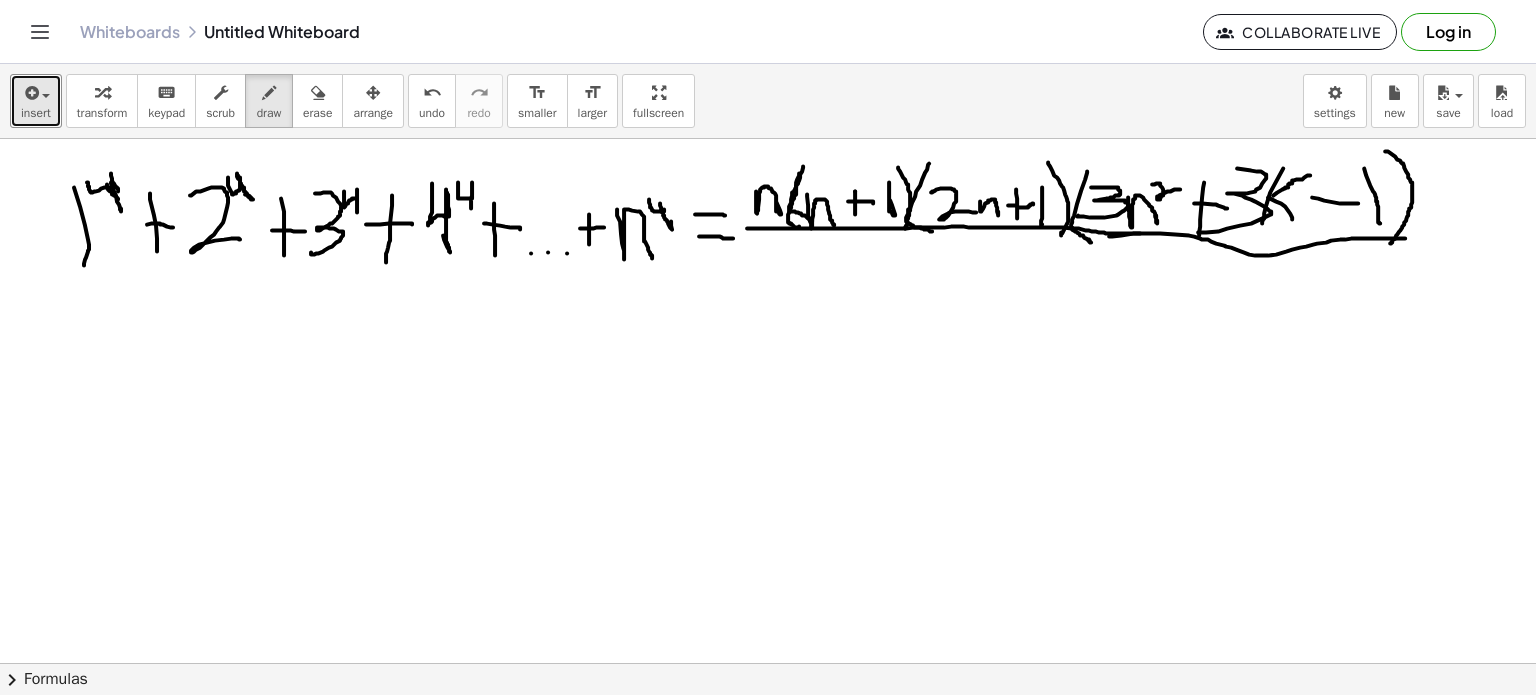 drag, startPoint x: 1385, startPoint y: 151, endPoint x: 1390, endPoint y: 243, distance: 92.13577 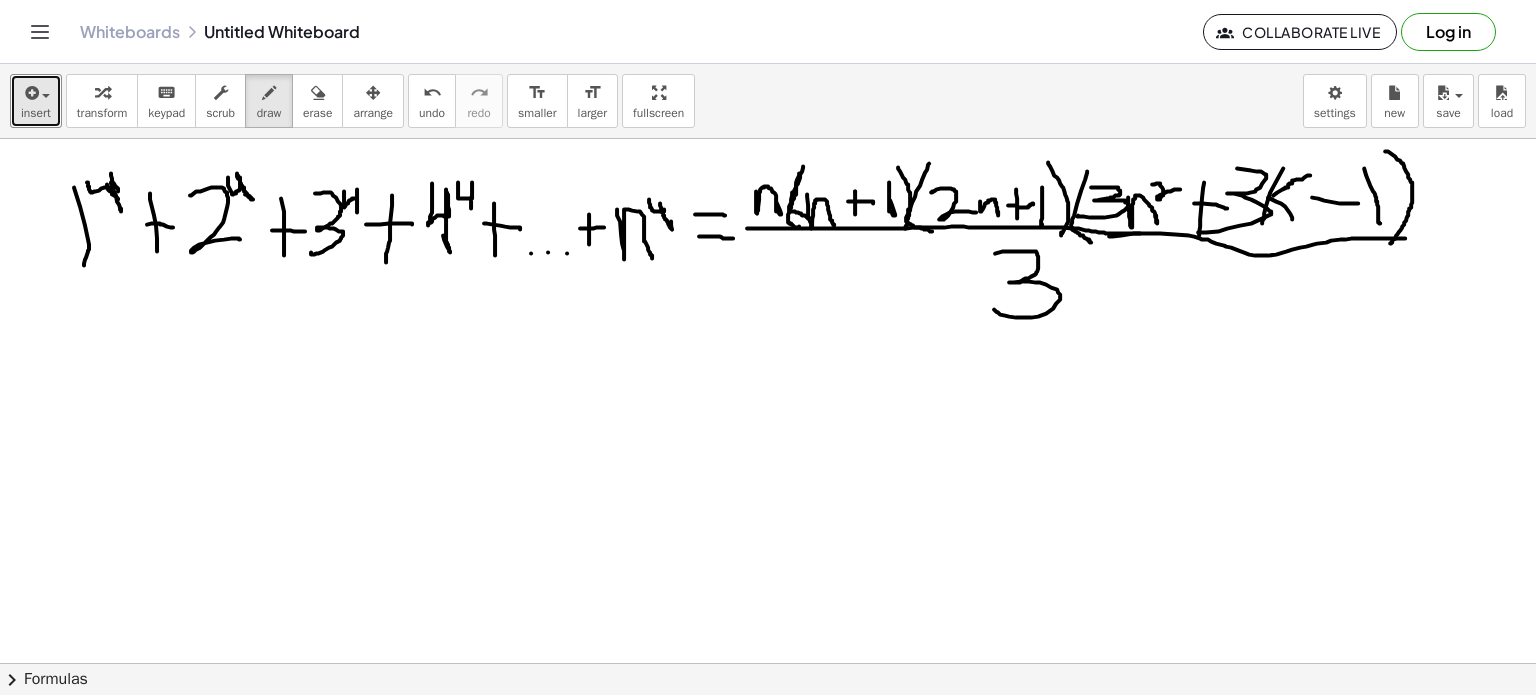 drag, startPoint x: 995, startPoint y: 253, endPoint x: 994, endPoint y: 309, distance: 56.008926 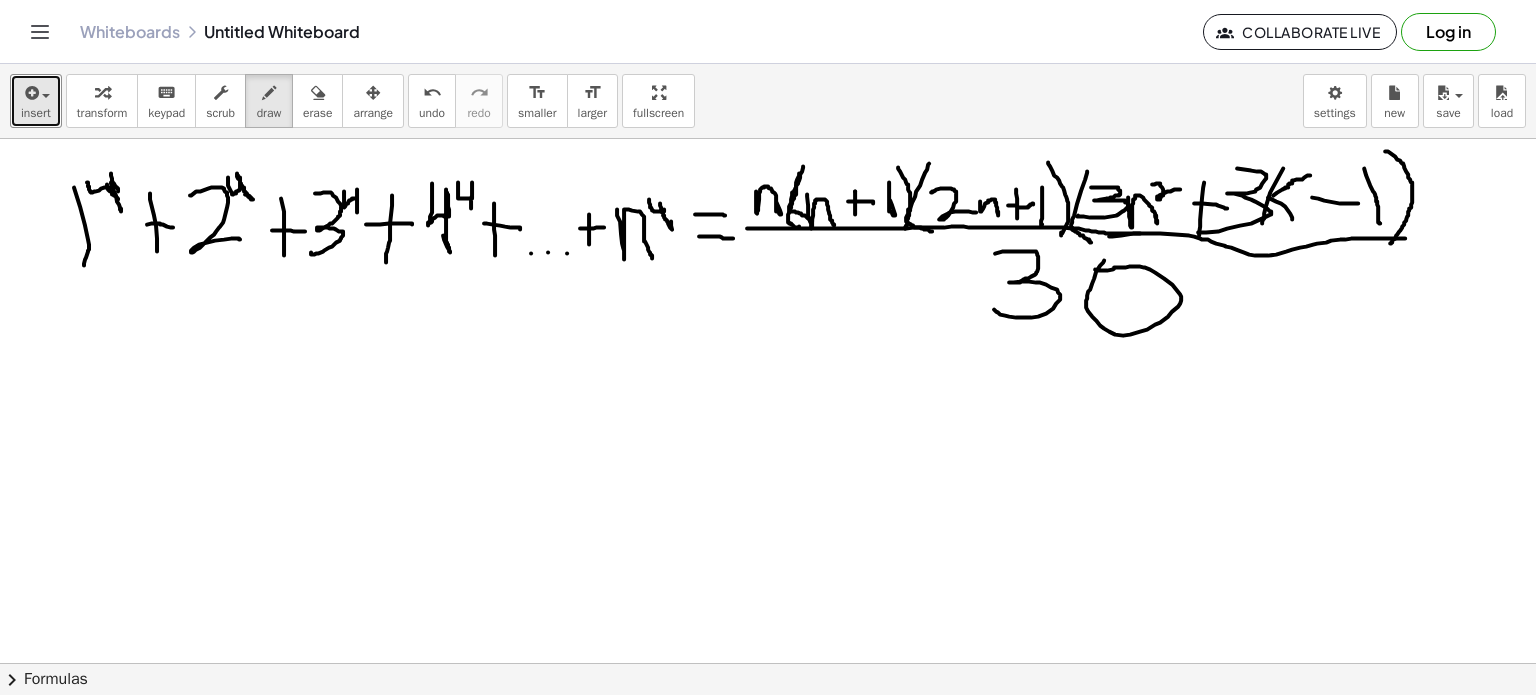 drag, startPoint x: 1104, startPoint y: 260, endPoint x: 1092, endPoint y: 269, distance: 15 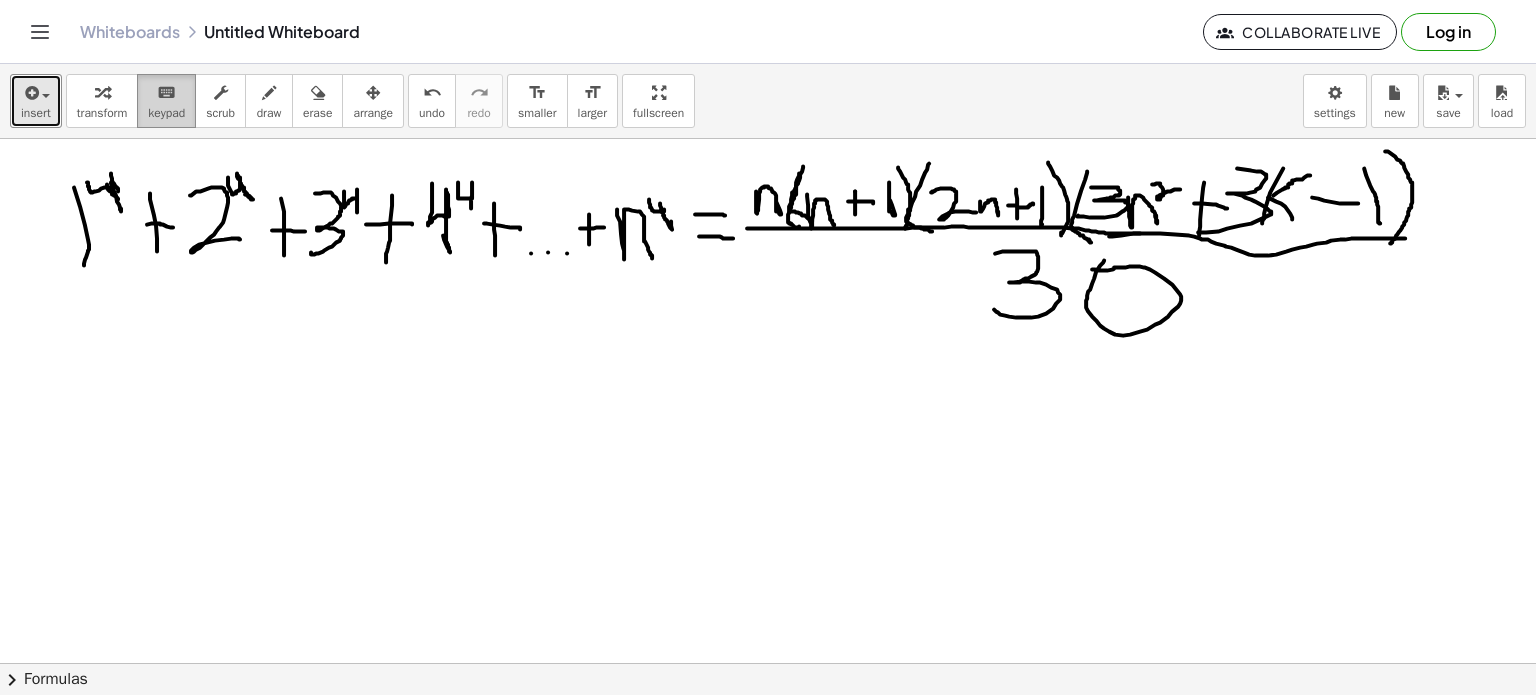 click on "keyboard" at bounding box center [166, 93] 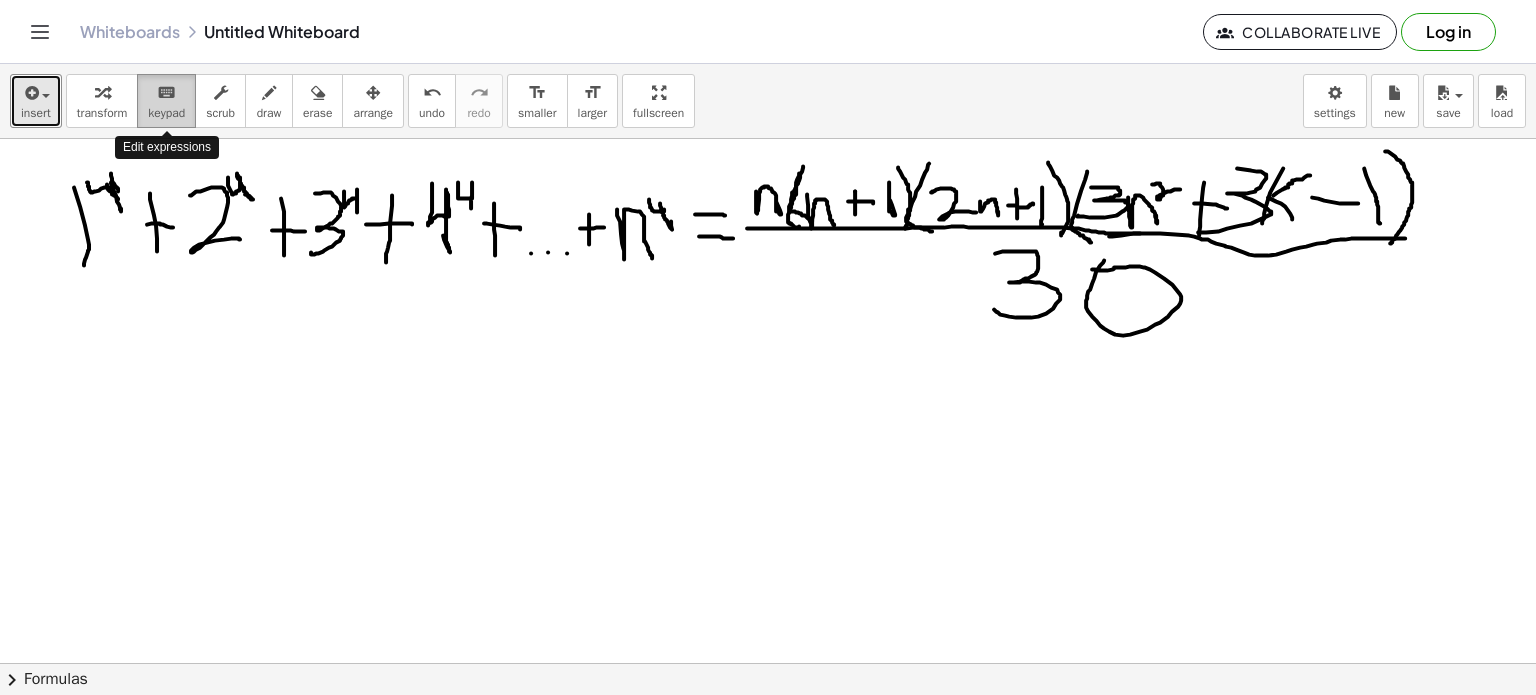 click on "keyboard" at bounding box center [166, 93] 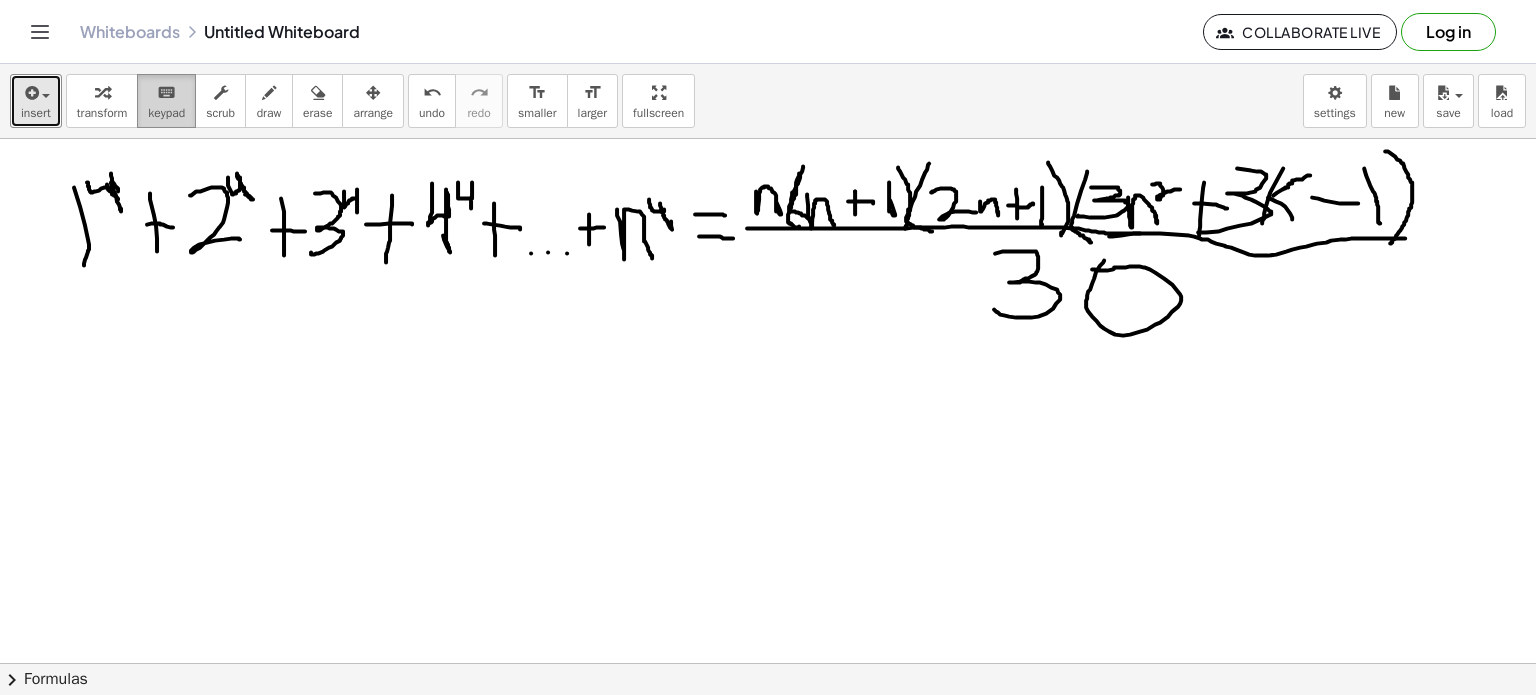 click on "keyboard keypad" at bounding box center [166, 101] 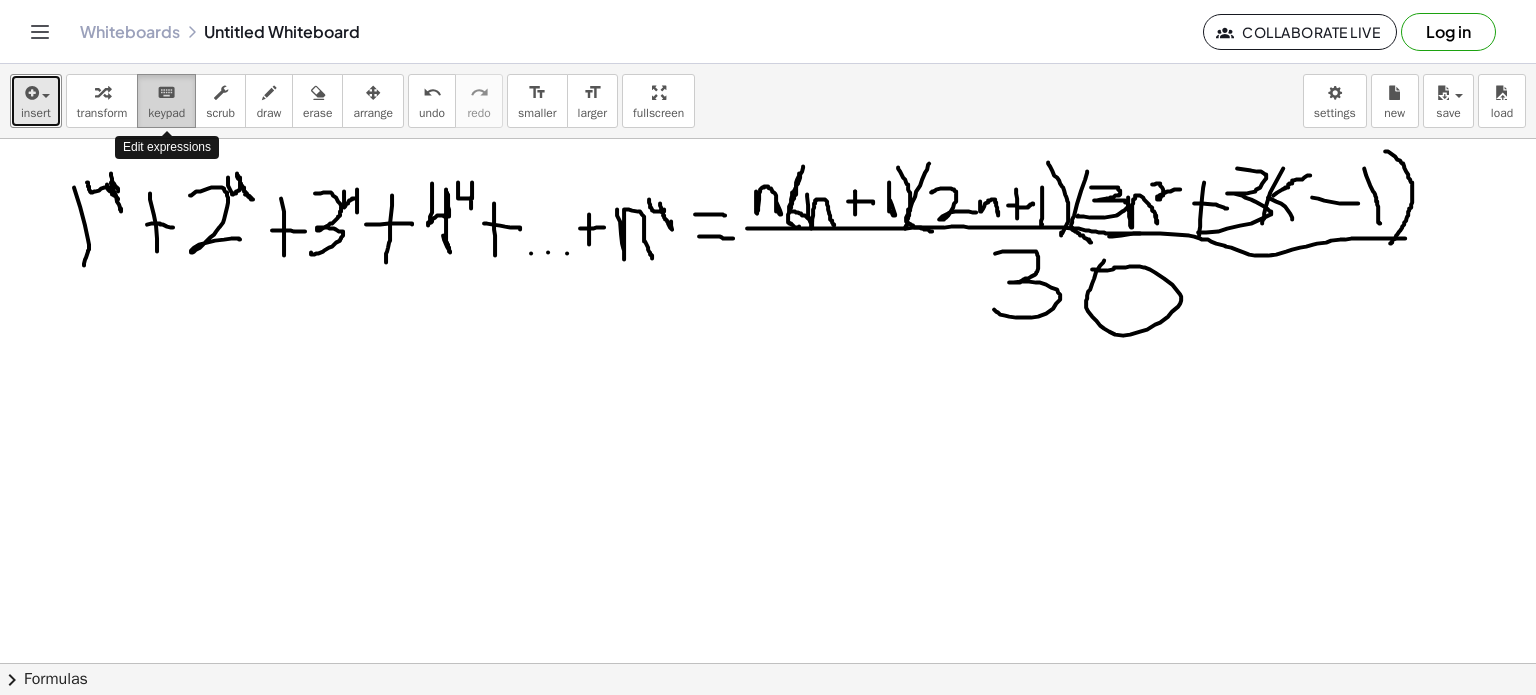 click on "keyboard keypad" at bounding box center (166, 101) 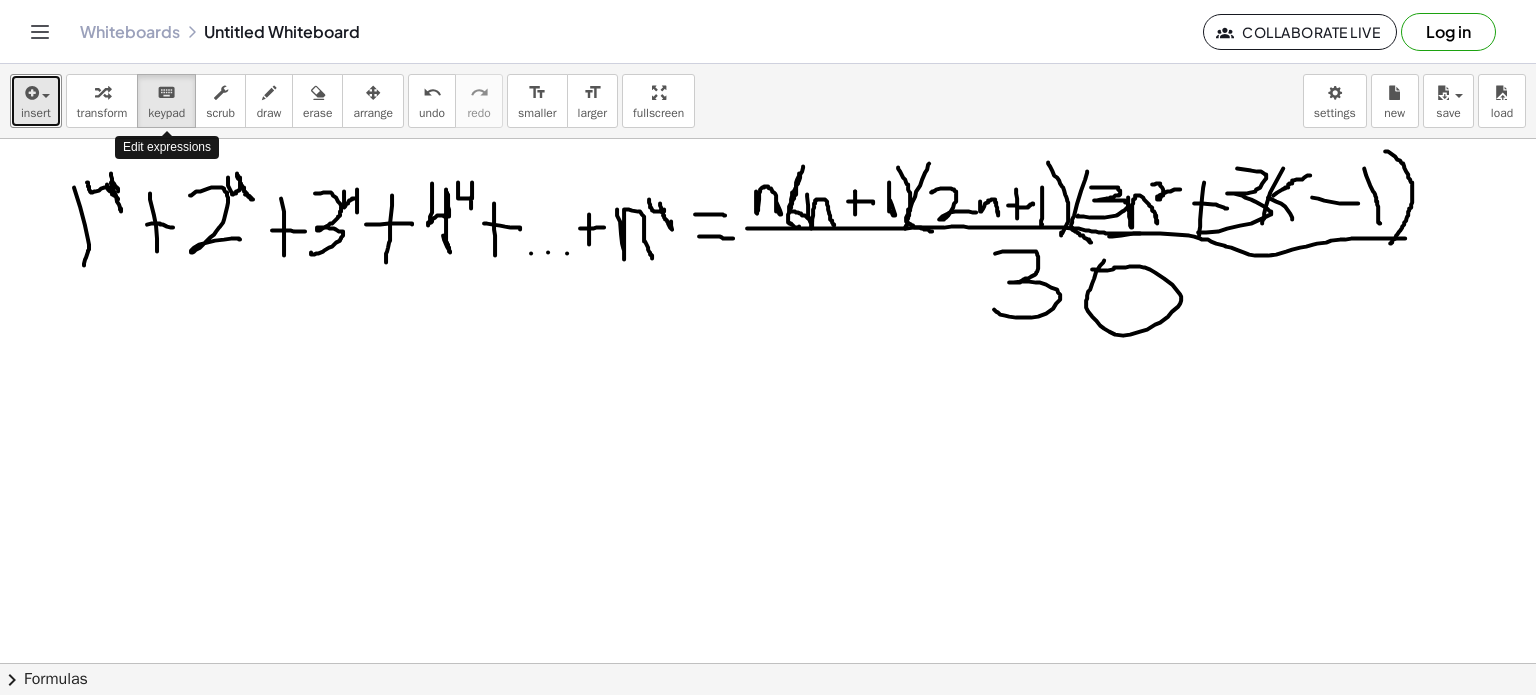 drag, startPoint x: 188, startPoint y: 91, endPoint x: 43, endPoint y: 146, distance: 155.08063 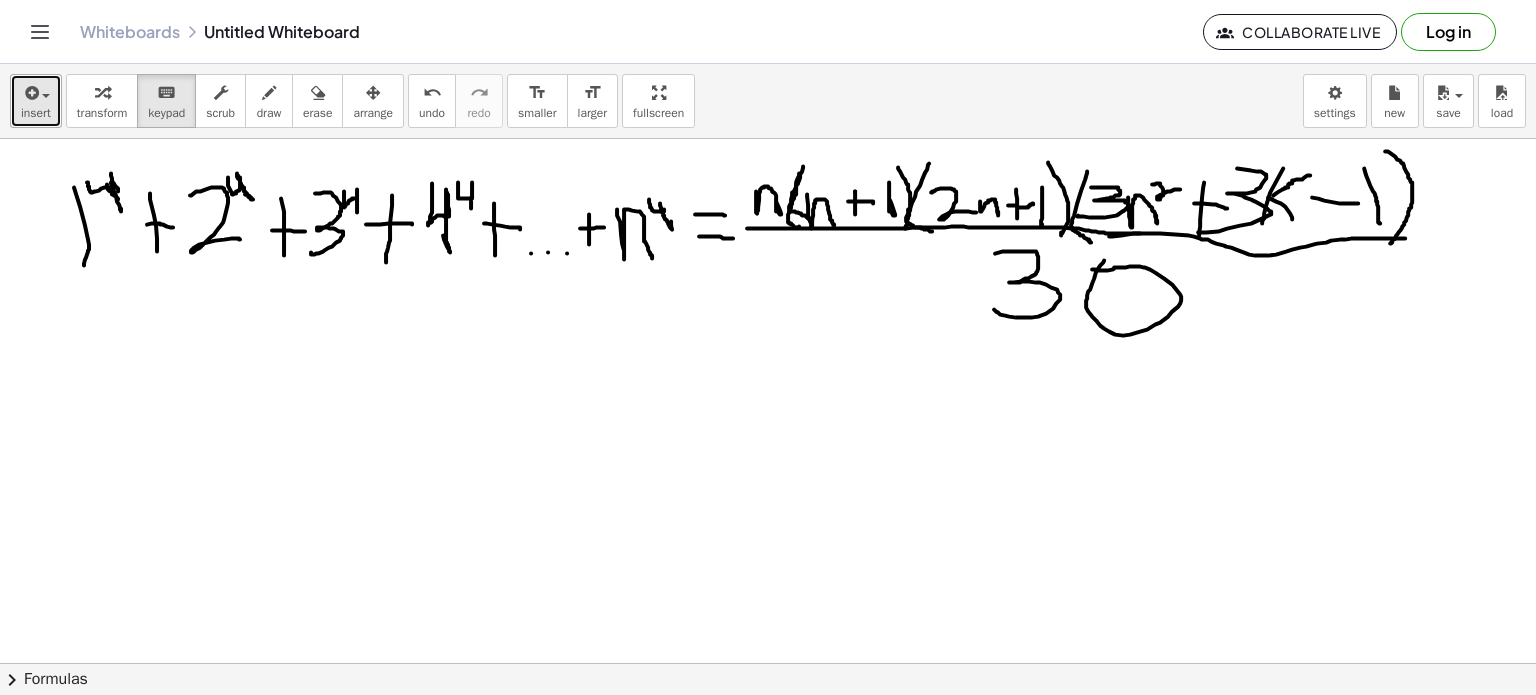 click at bounding box center (36, 92) 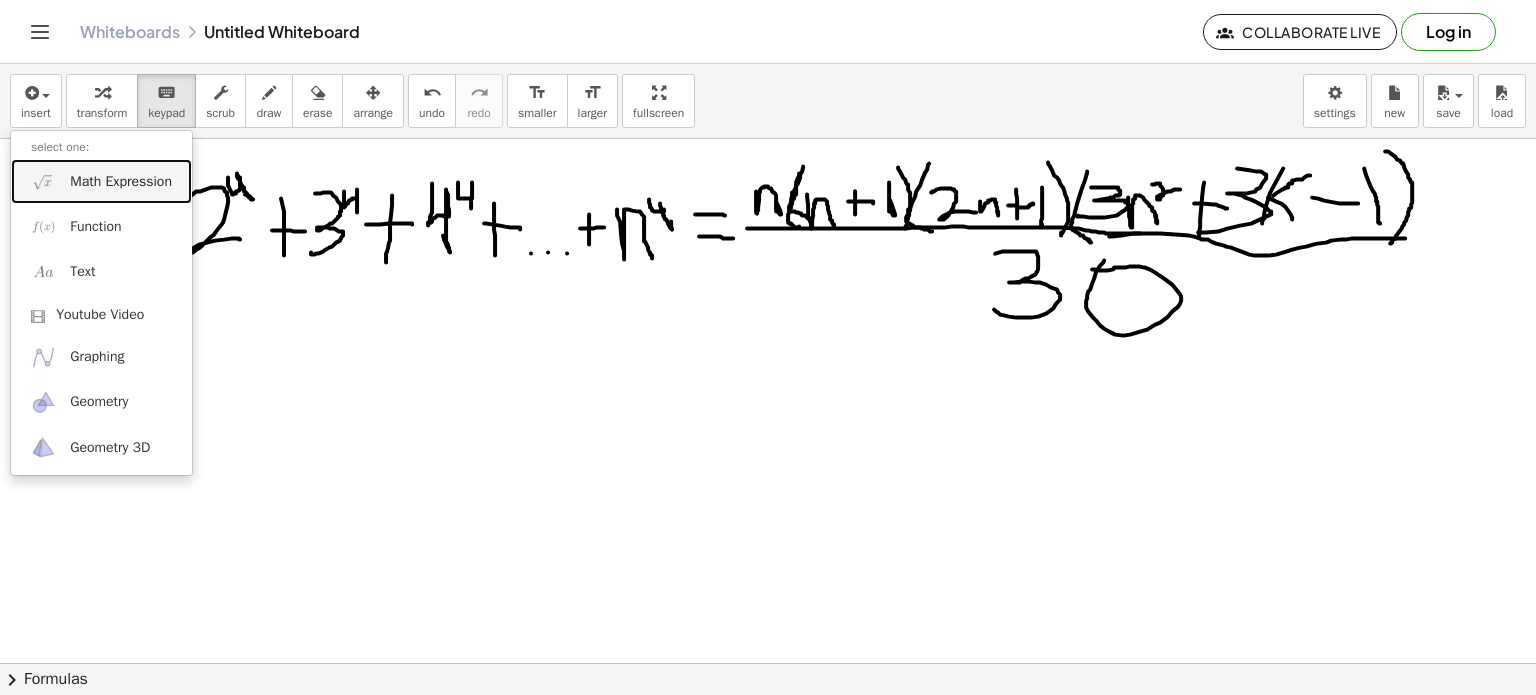 click on "Math Expression" at bounding box center (101, 181) 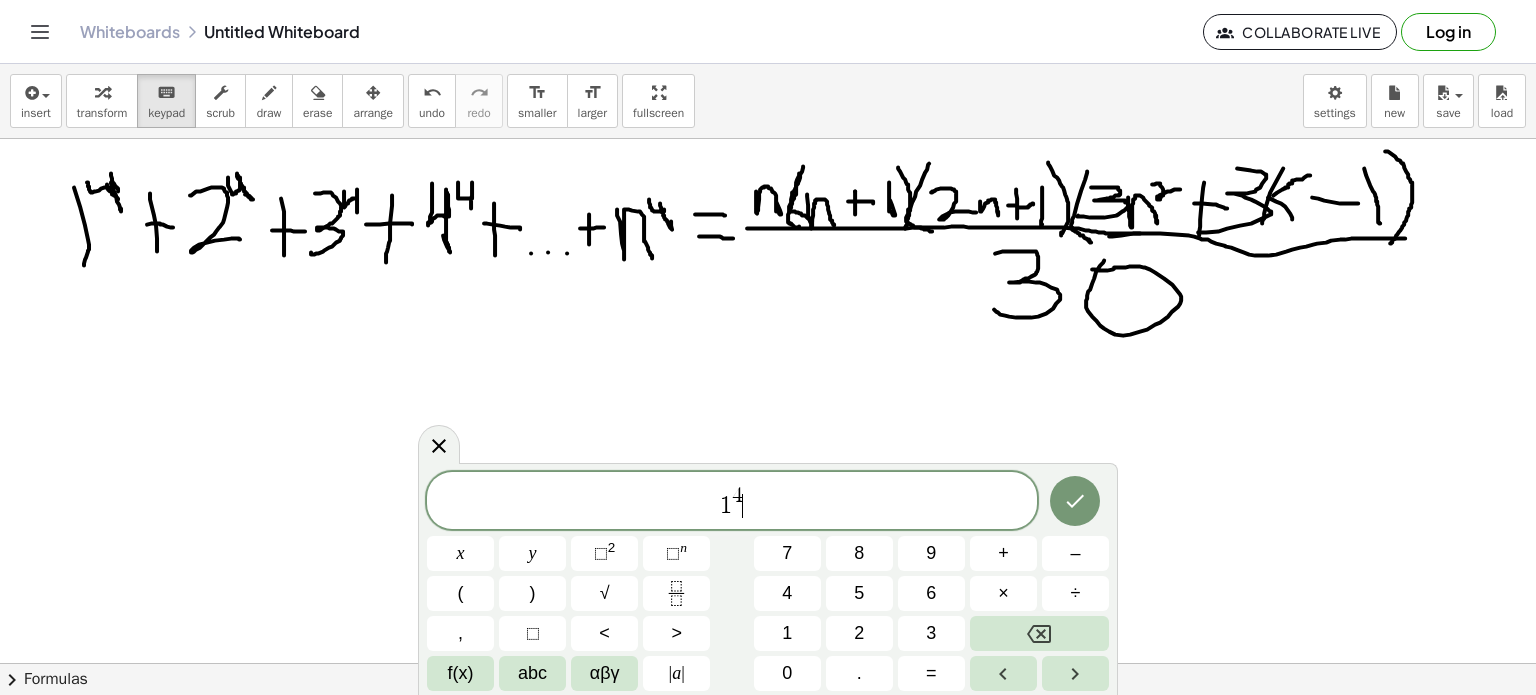 click on "1 4 ​" at bounding box center [732, 502] 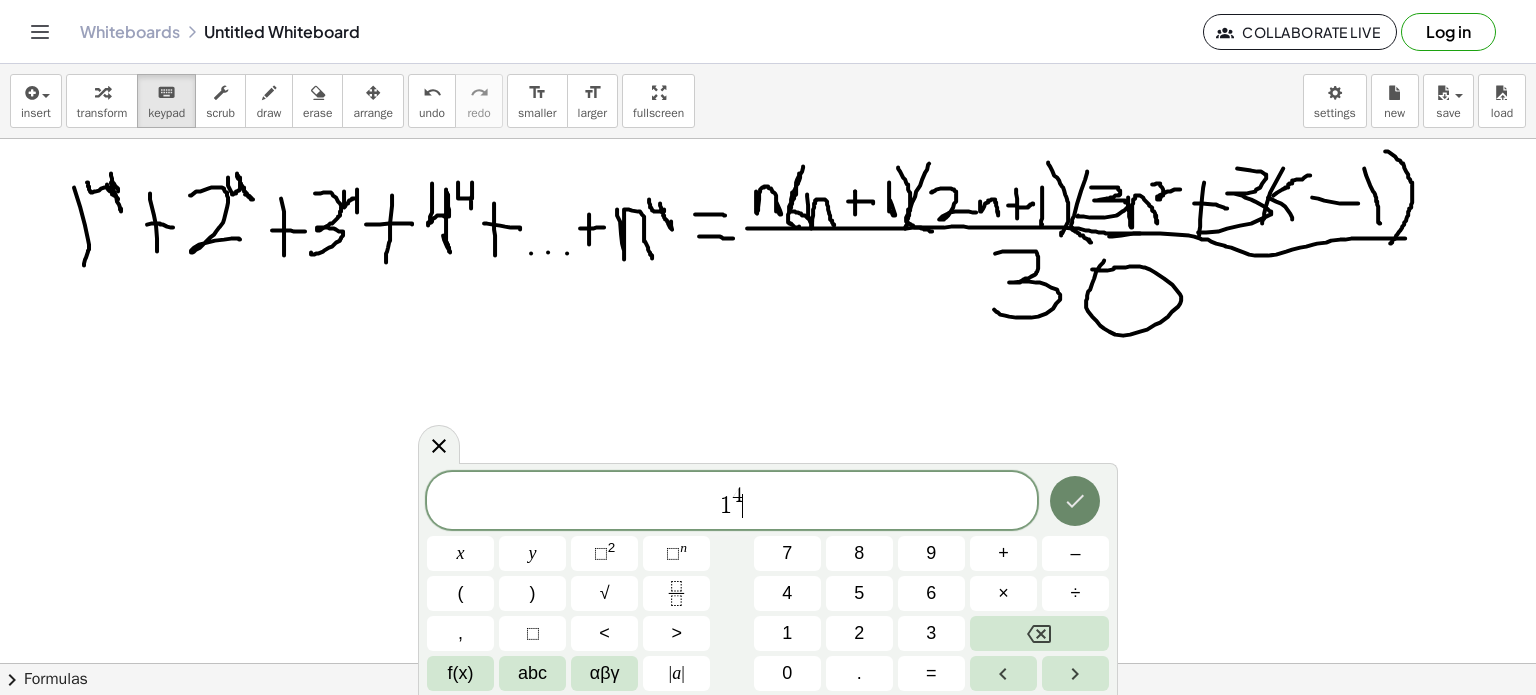 click at bounding box center (1075, 501) 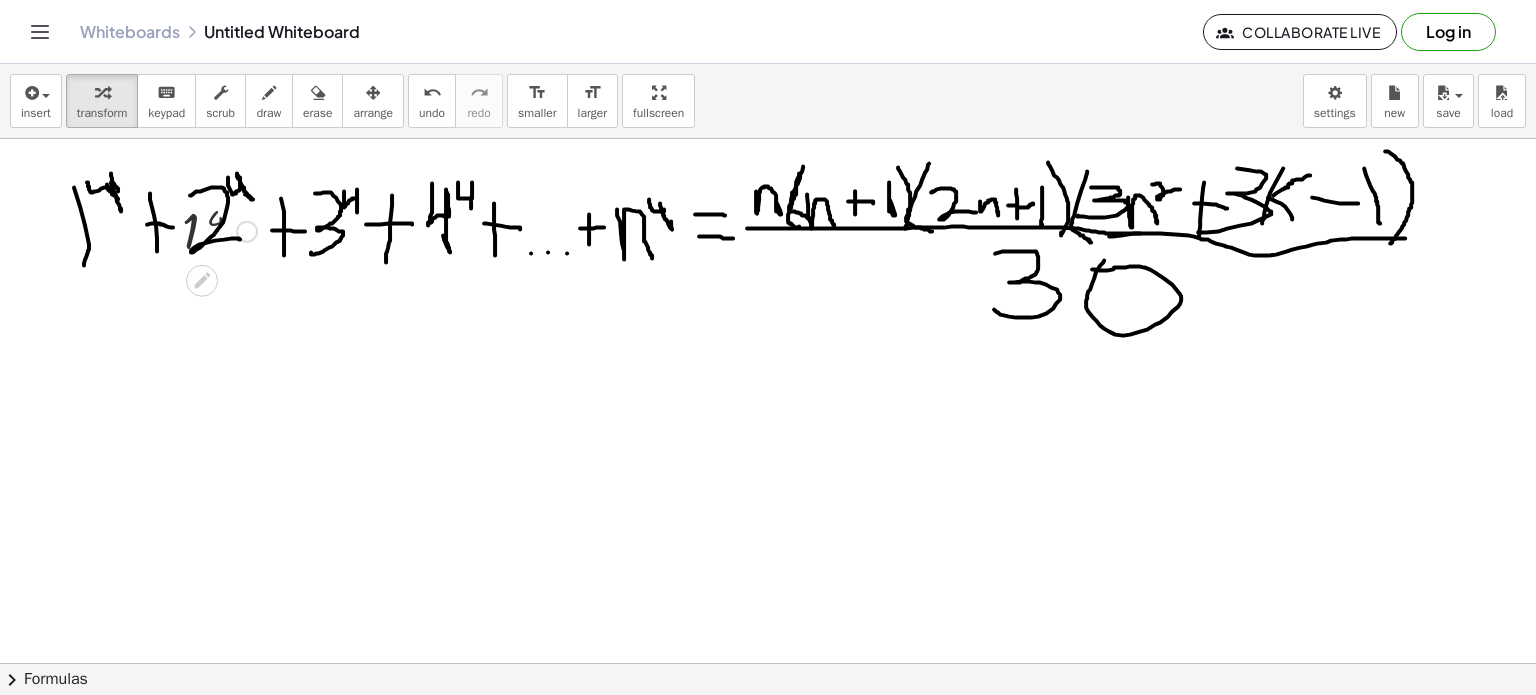 click at bounding box center (219, 230) 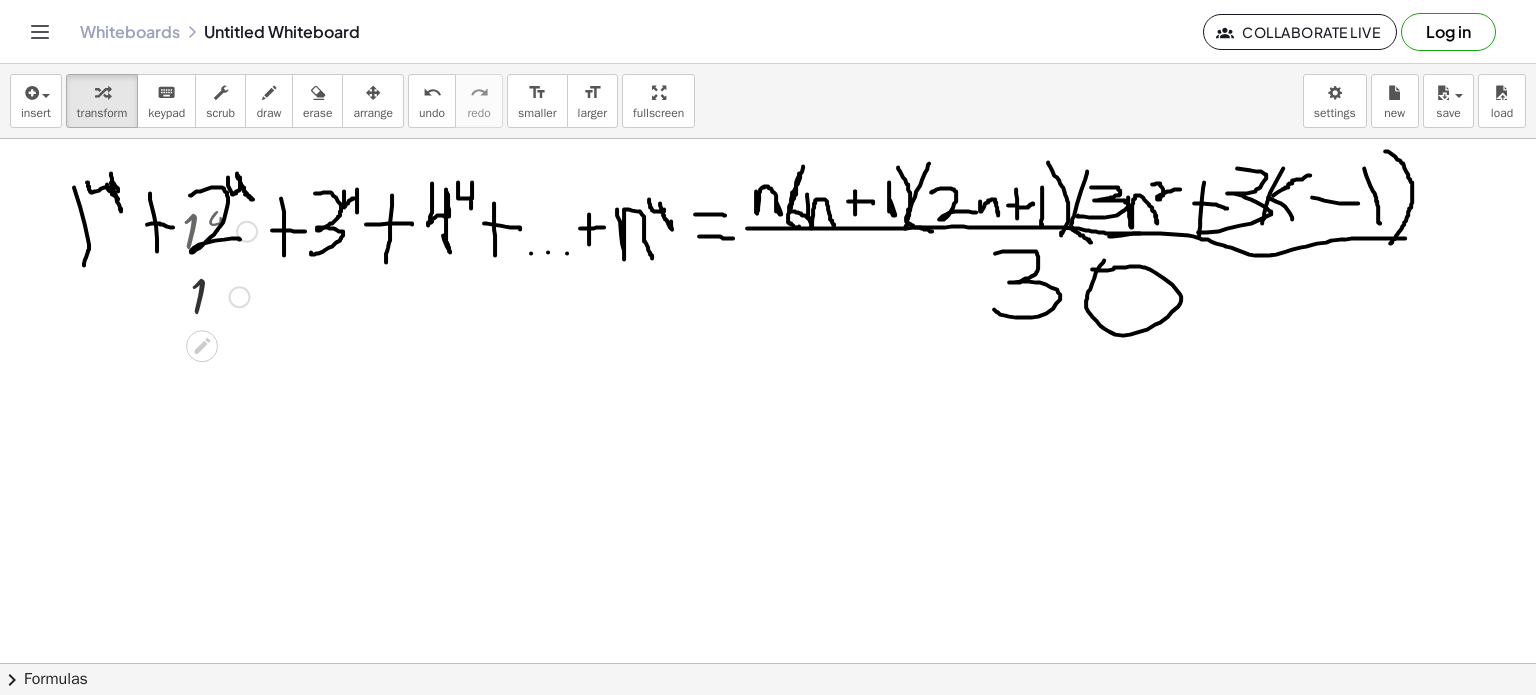 click at bounding box center [219, 296] 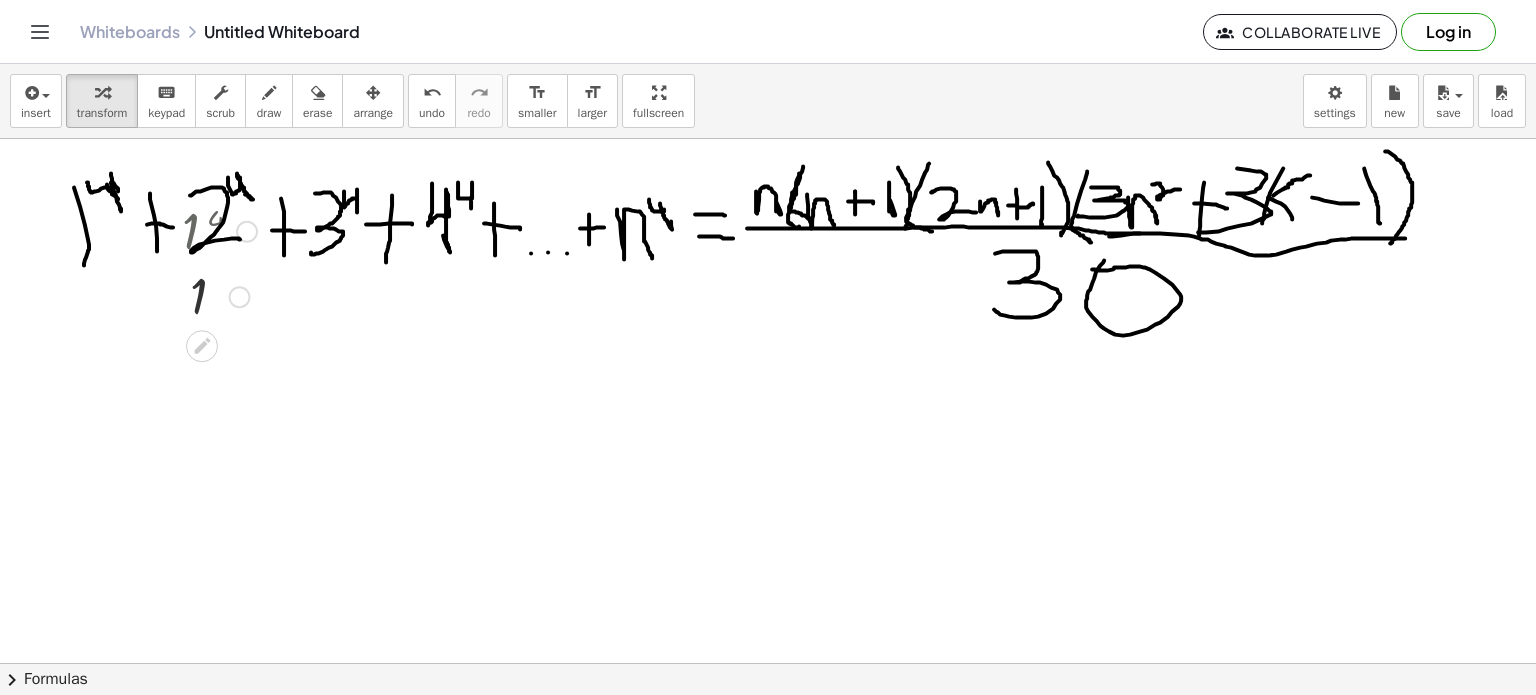 click at bounding box center (219, 296) 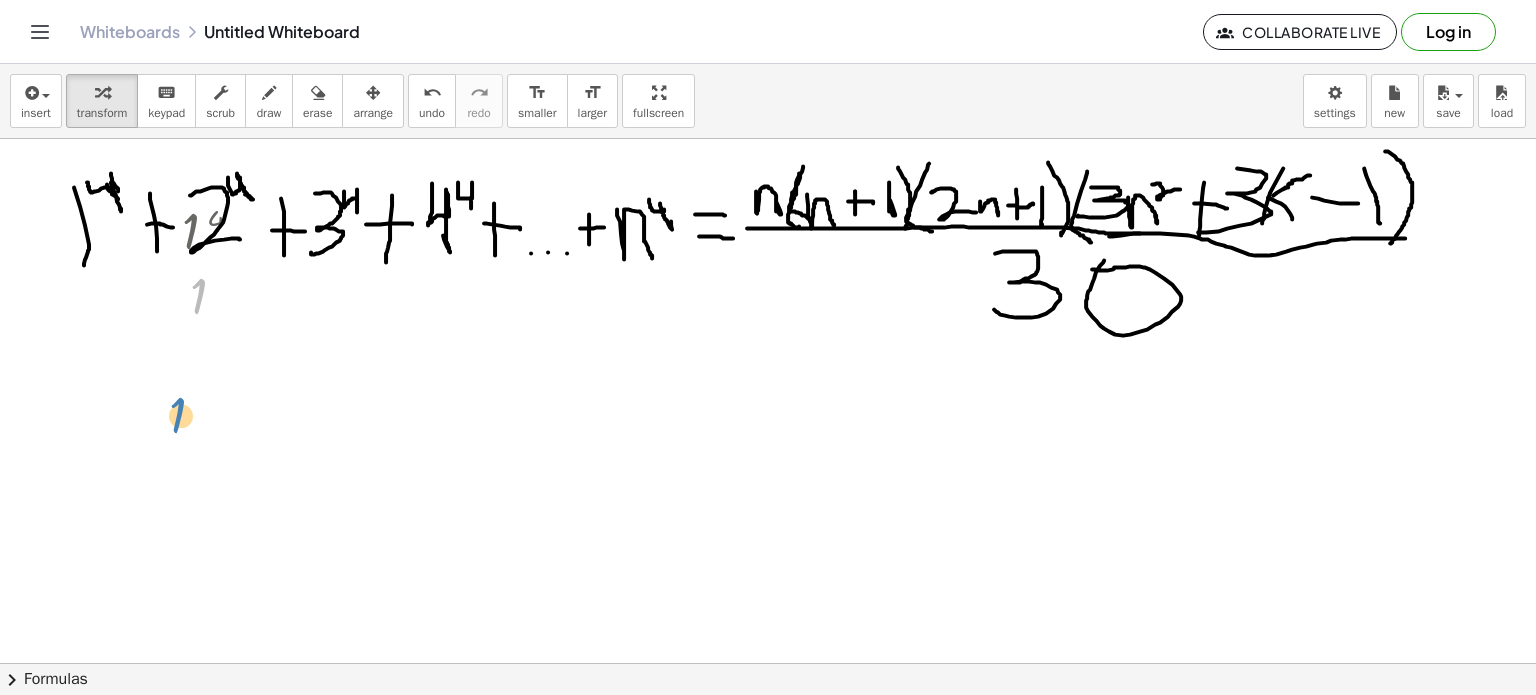 drag, startPoint x: 220, startPoint y: 300, endPoint x: 183, endPoint y: 427, distance: 132.28 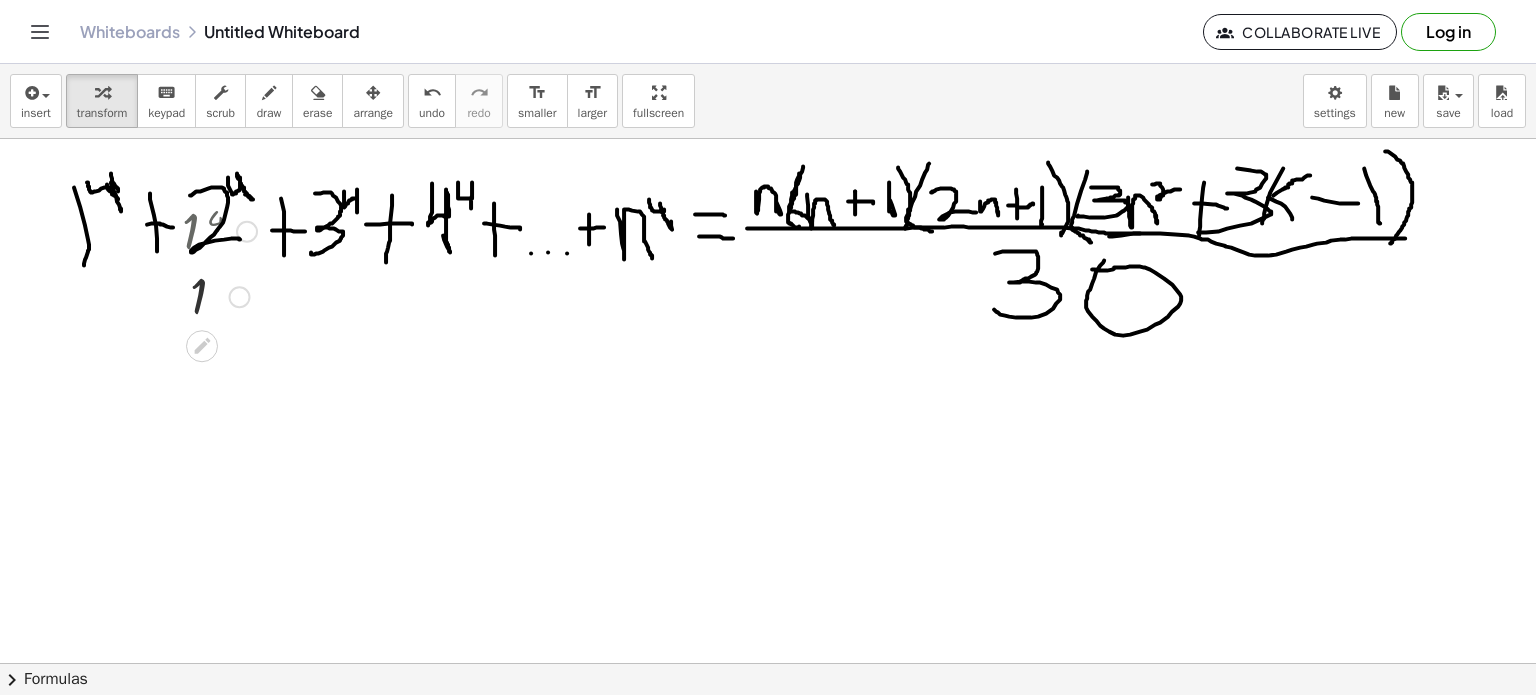click at bounding box center (219, 230) 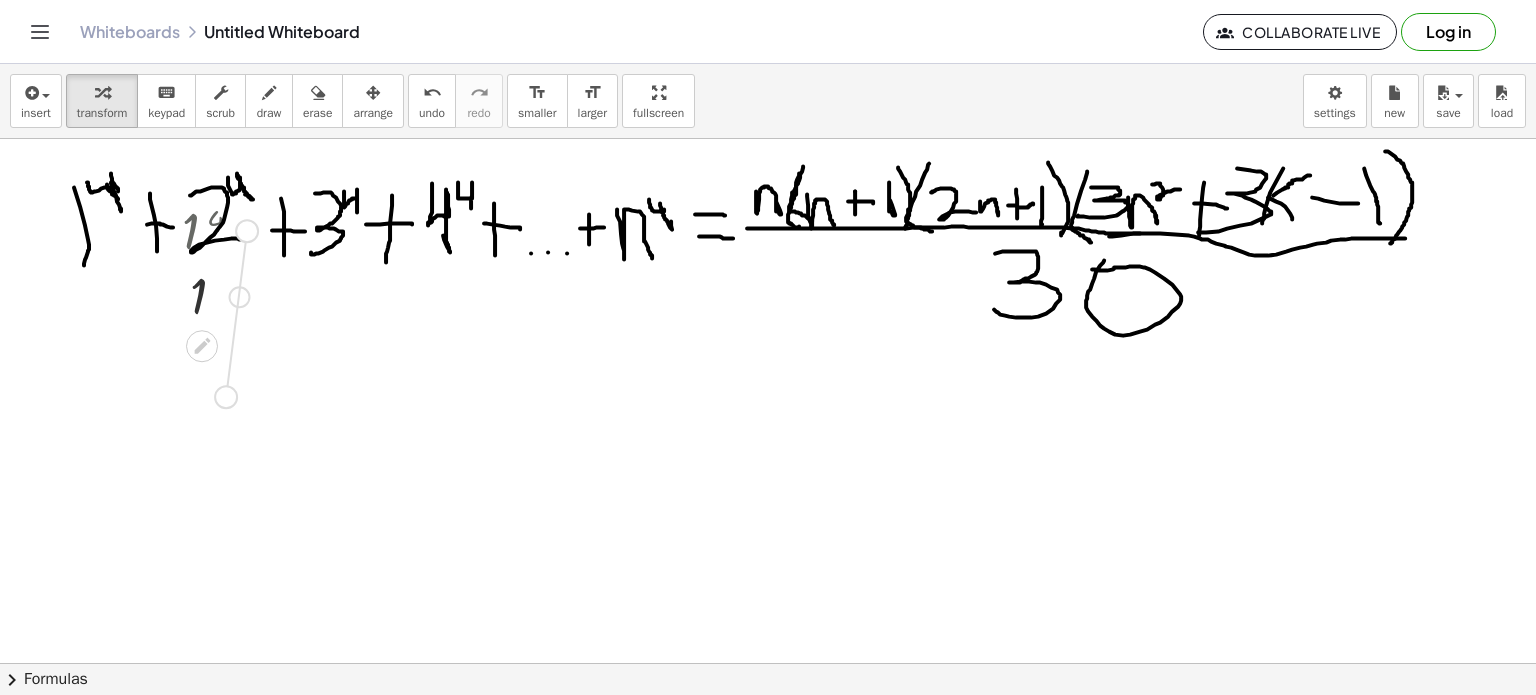 drag, startPoint x: 248, startPoint y: 227, endPoint x: 224, endPoint y: 393, distance: 167.72597 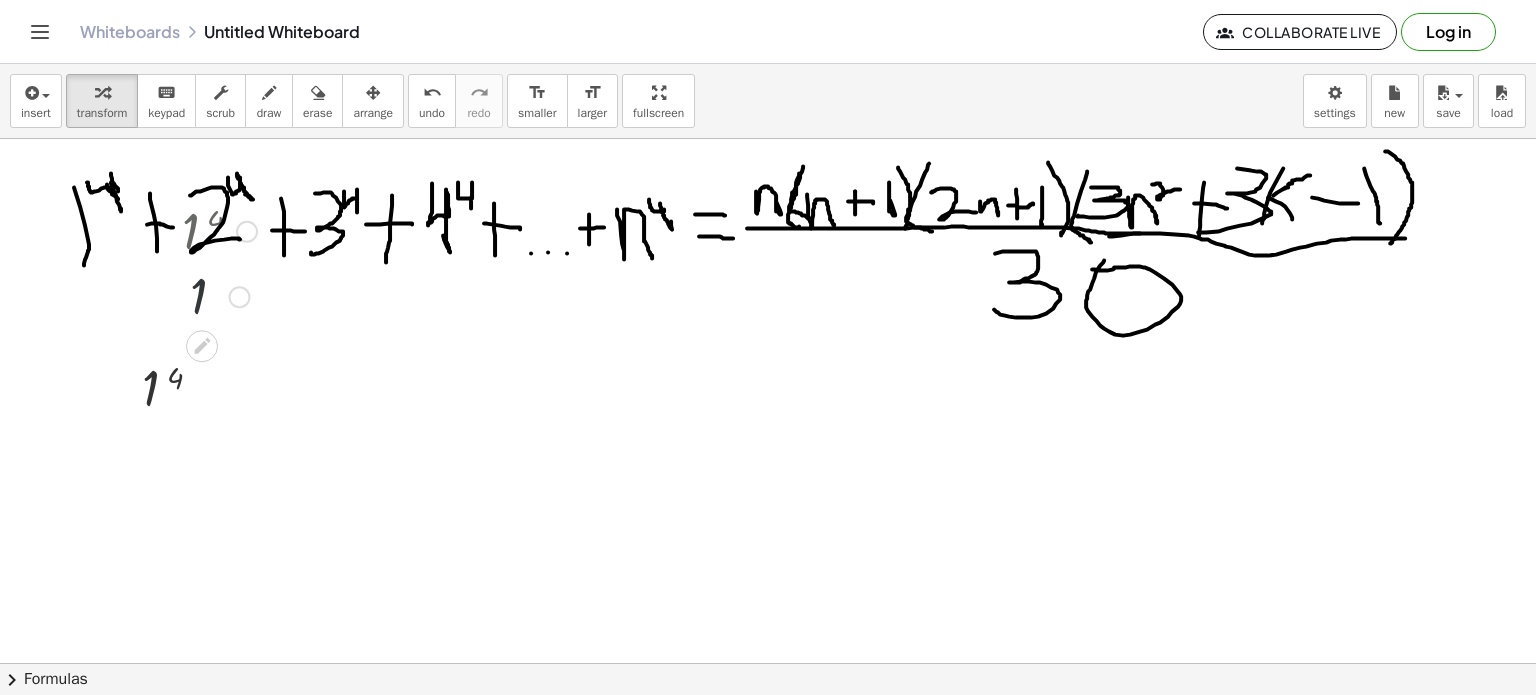 click at bounding box center (219, 296) 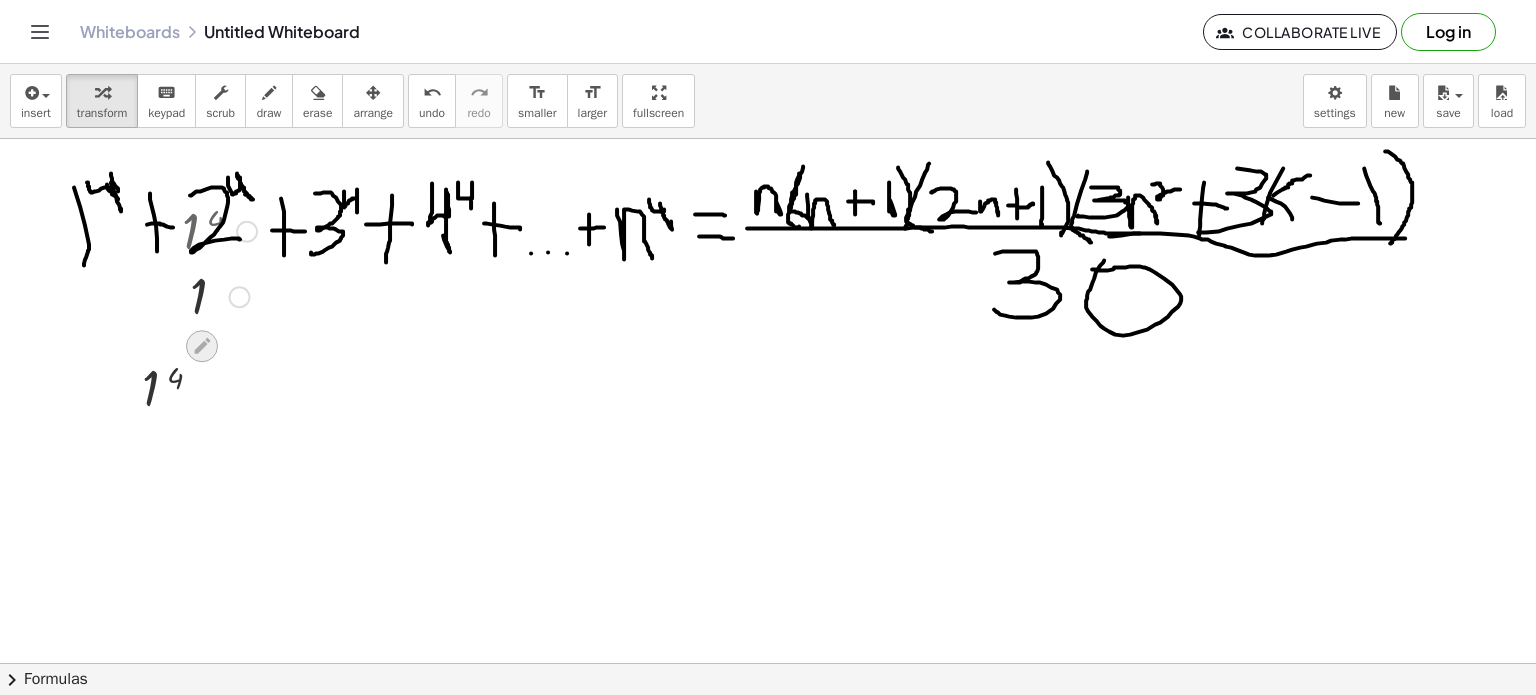 click 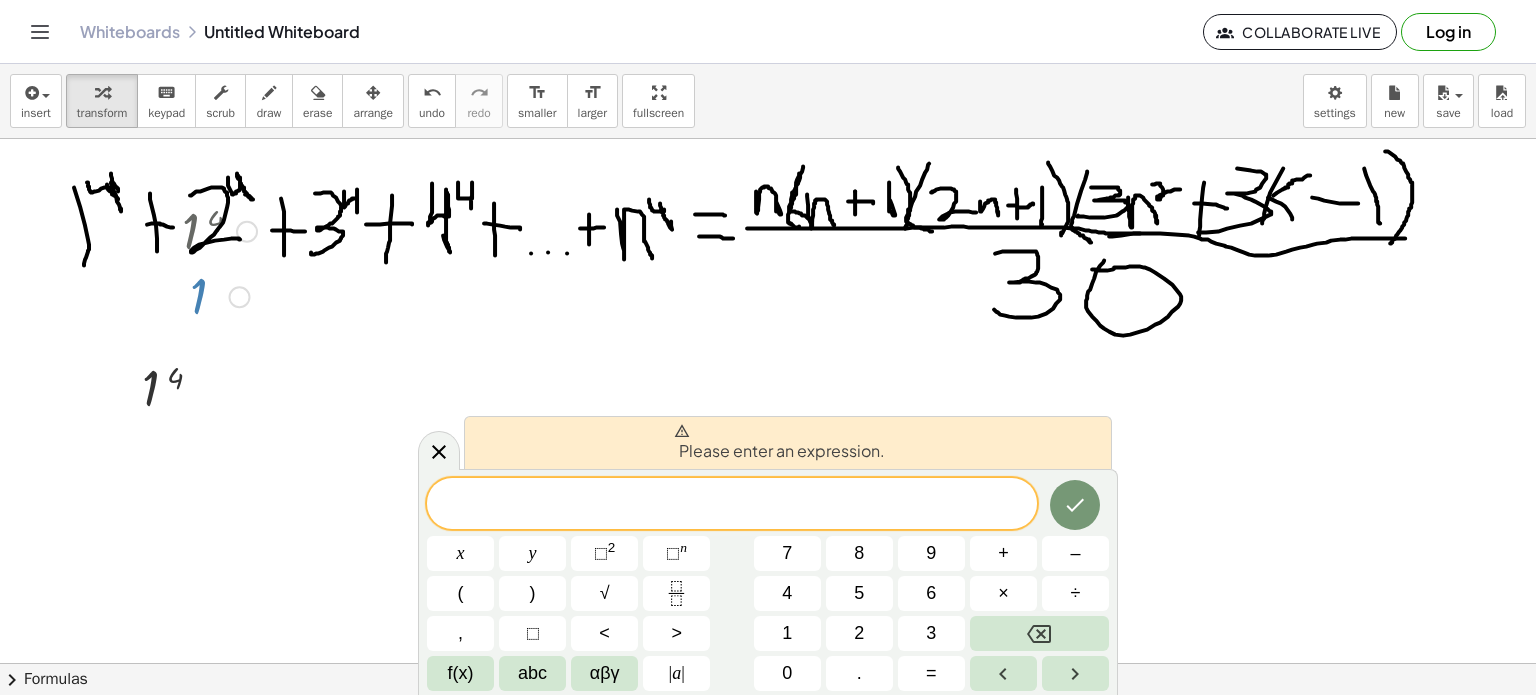 click on "Please enter an expression." at bounding box center [779, 443] 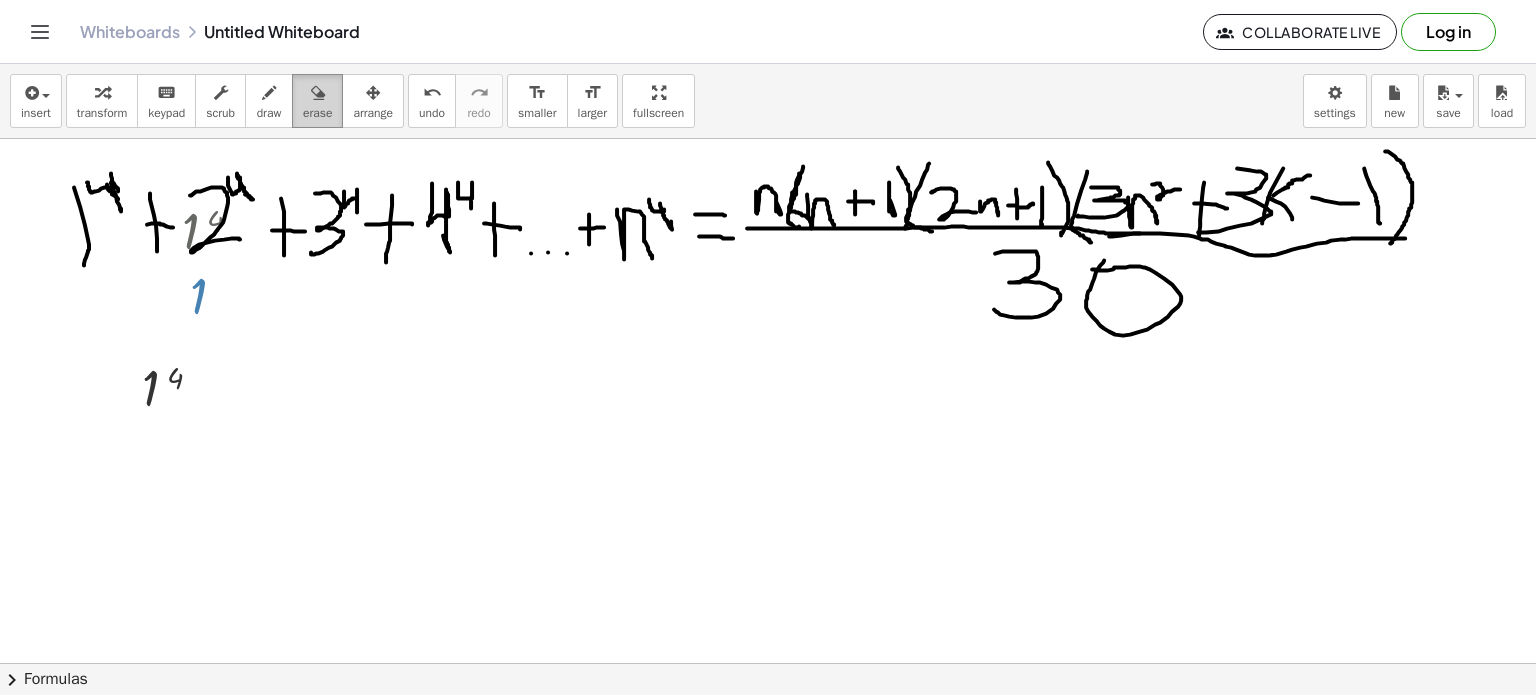 click on "erase" at bounding box center [317, 113] 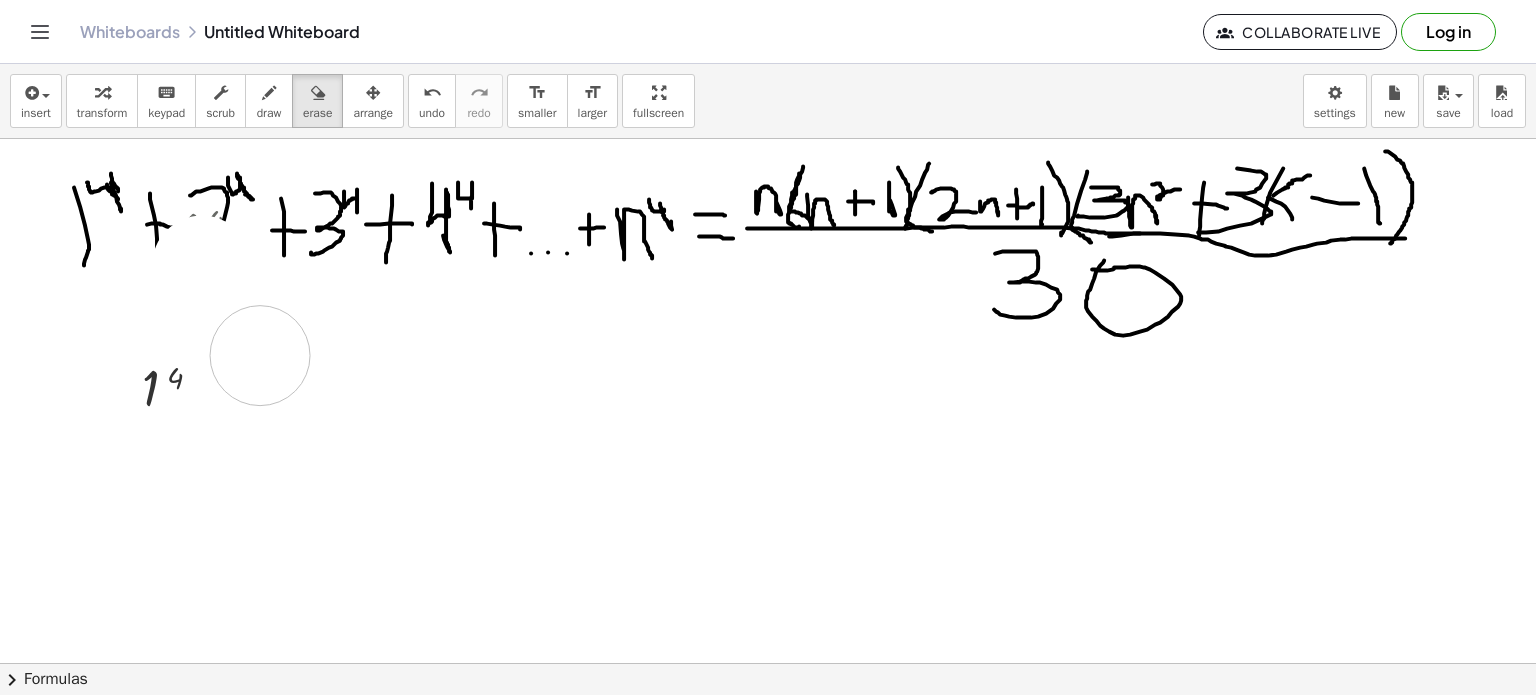 drag, startPoint x: 202, startPoint y: 265, endPoint x: 271, endPoint y: 362, distance: 119.03781 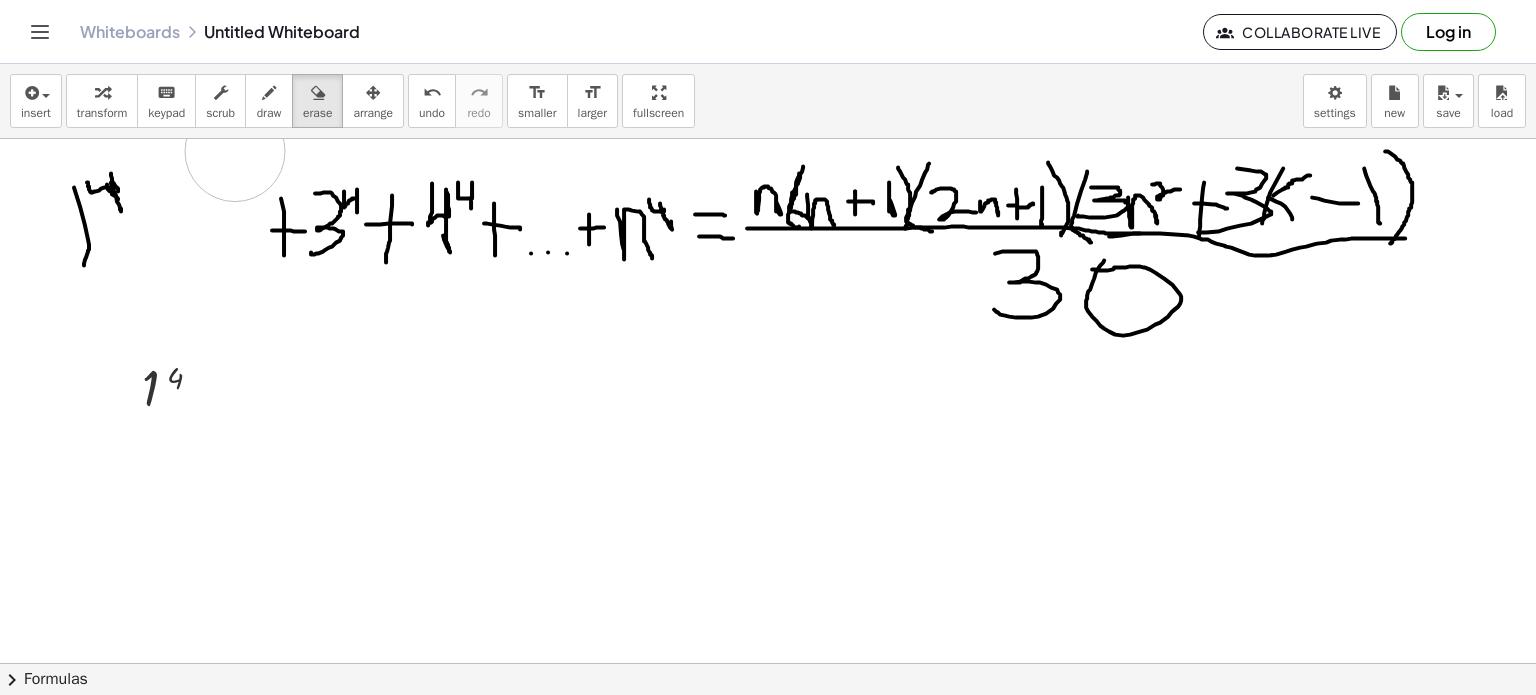 drag, startPoint x: 206, startPoint y: 277, endPoint x: 223, endPoint y: 182, distance: 96.50906 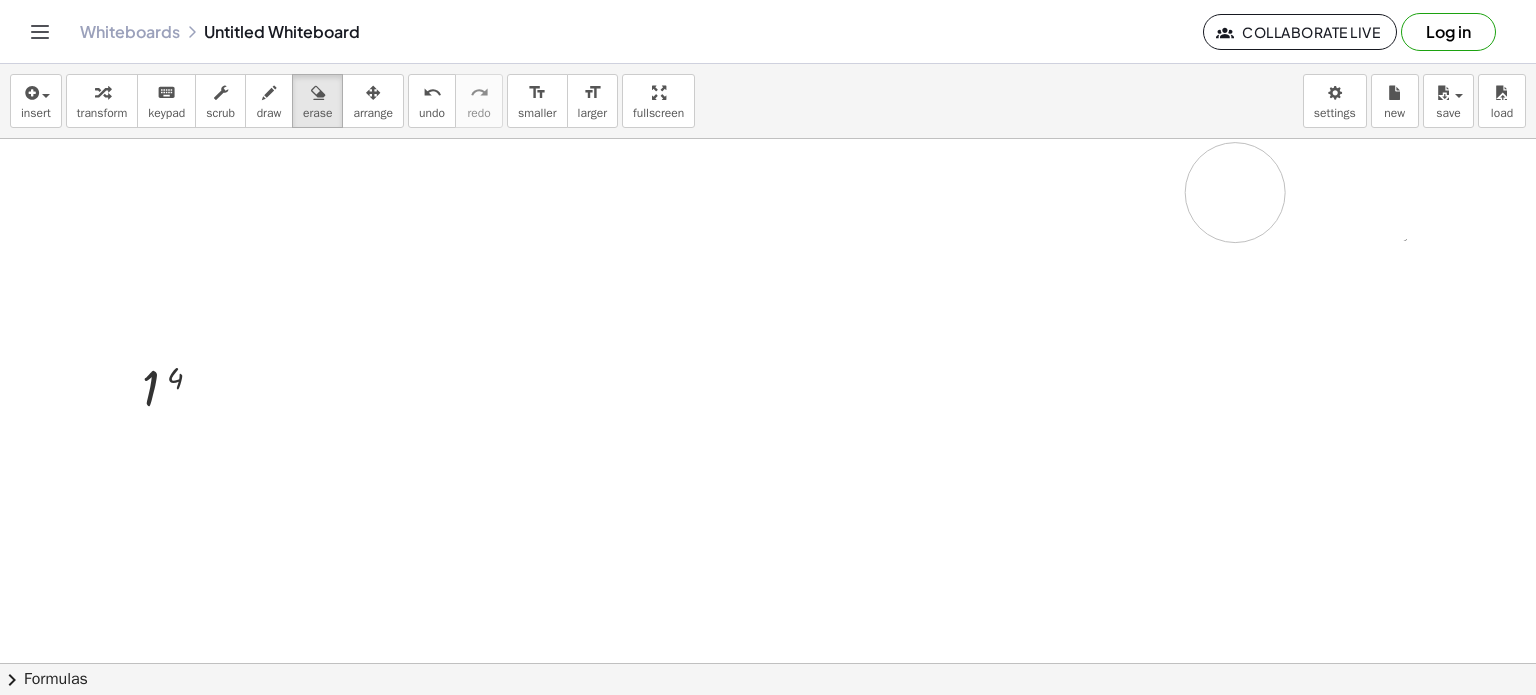 drag, startPoint x: 80, startPoint y: 195, endPoint x: 1165, endPoint y: 188, distance: 1085.0226 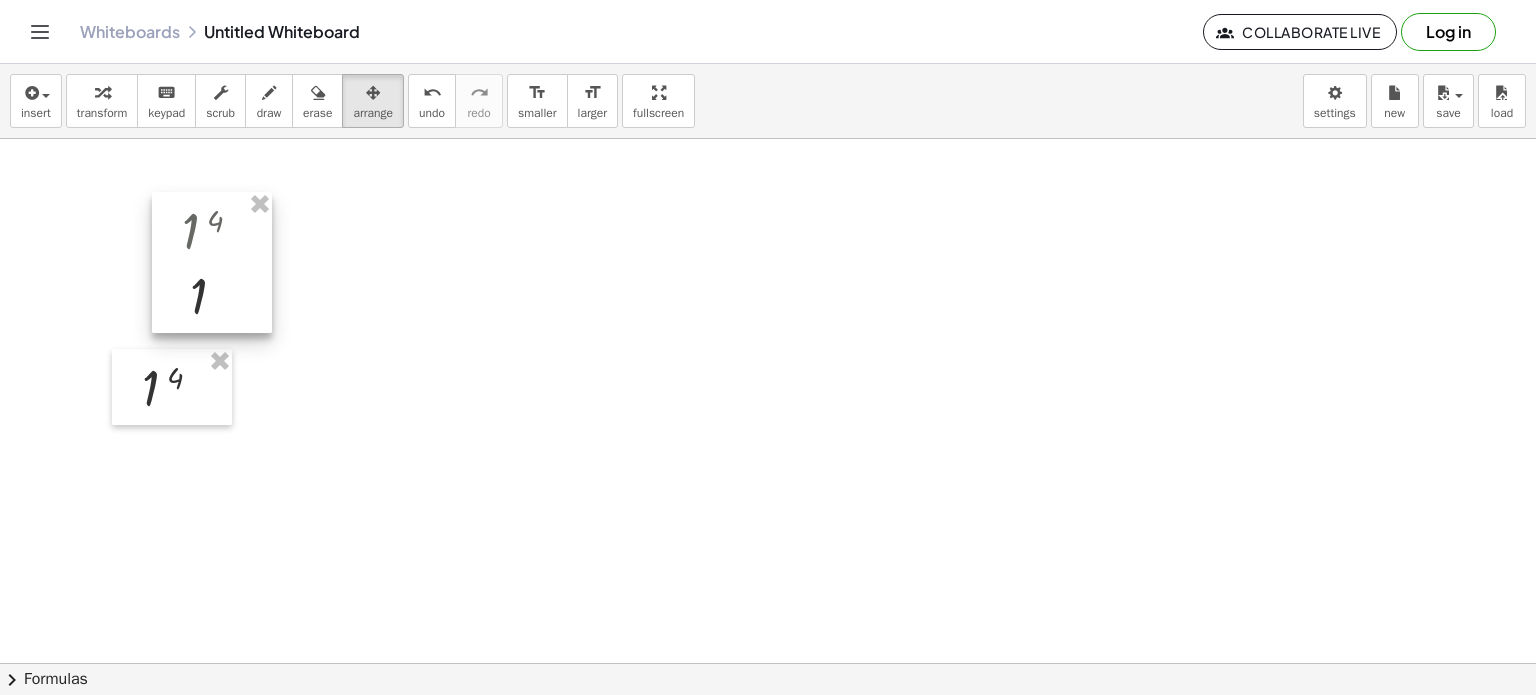 drag, startPoint x: 379, startPoint y: 88, endPoint x: 274, endPoint y: 195, distance: 149.91331 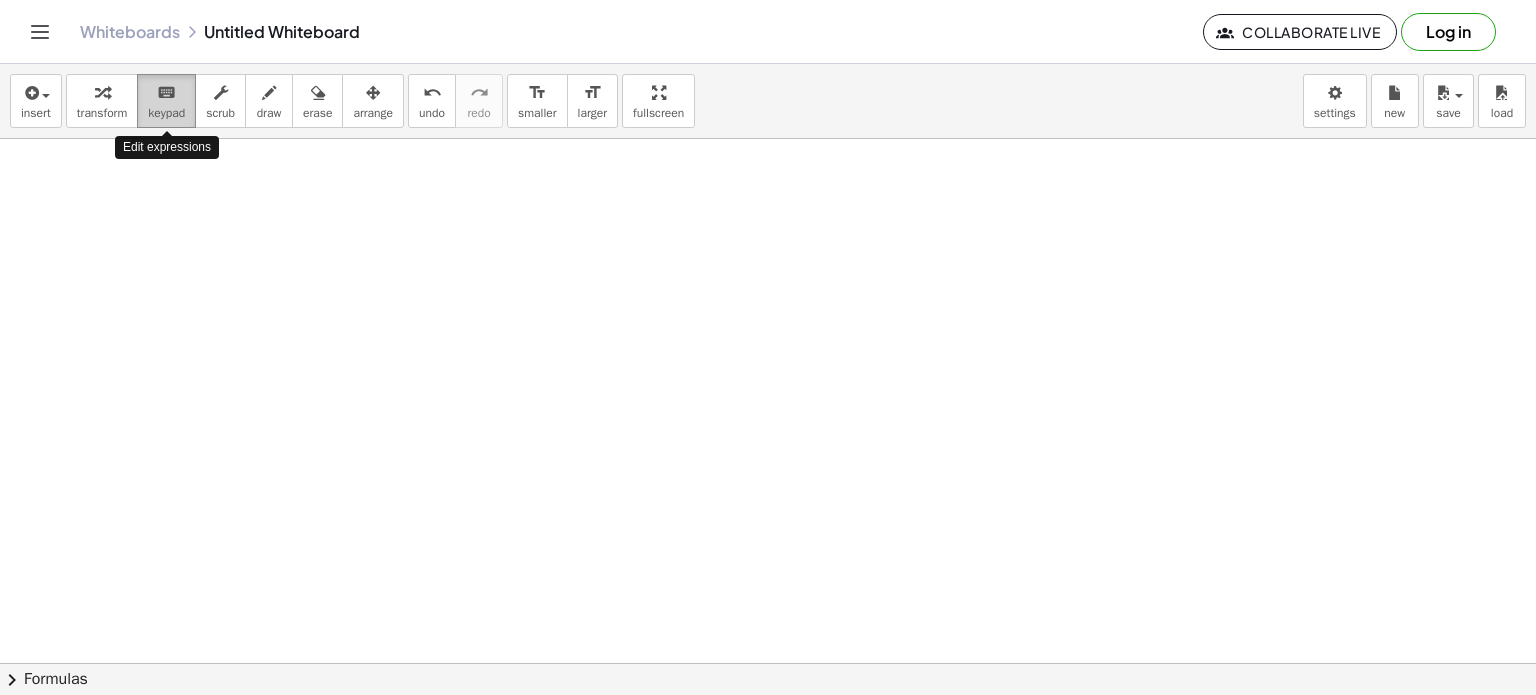 click on "keypad" at bounding box center [166, 113] 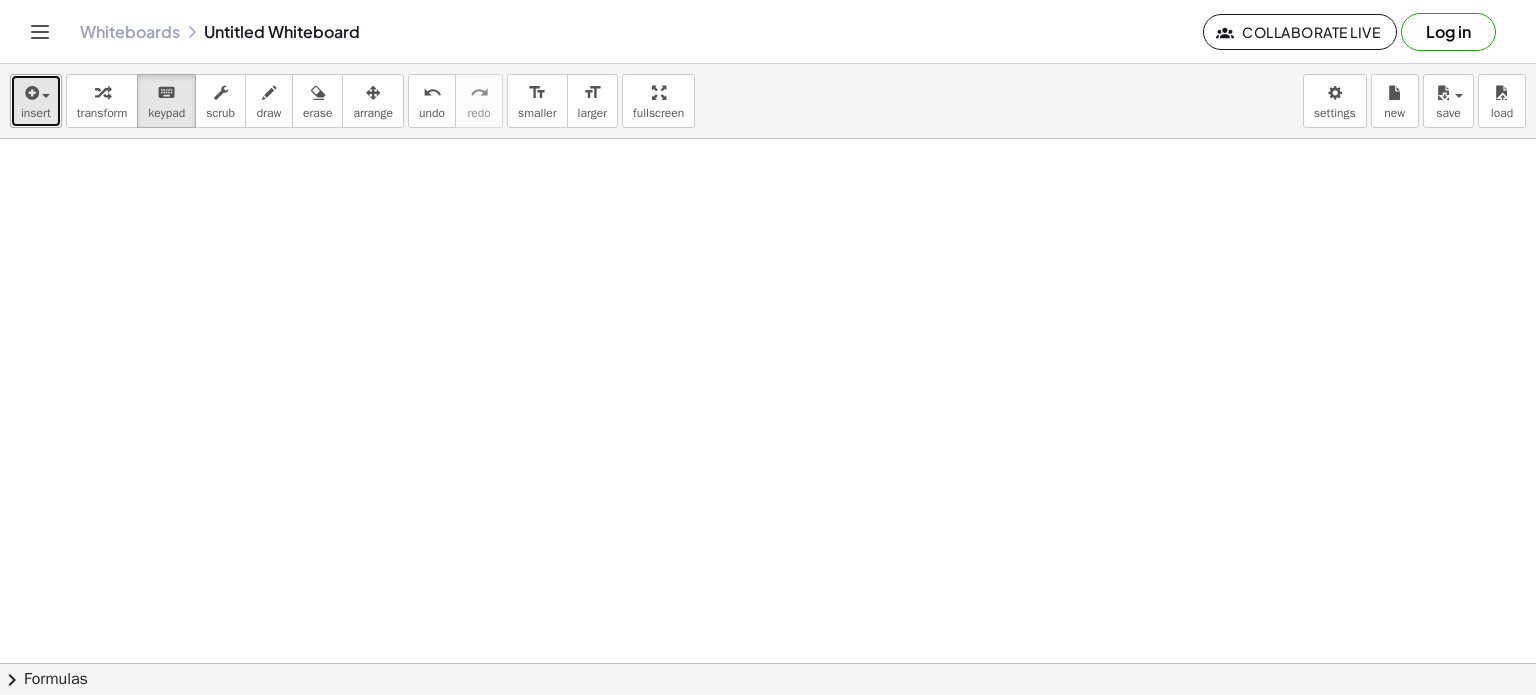 click at bounding box center [30, 93] 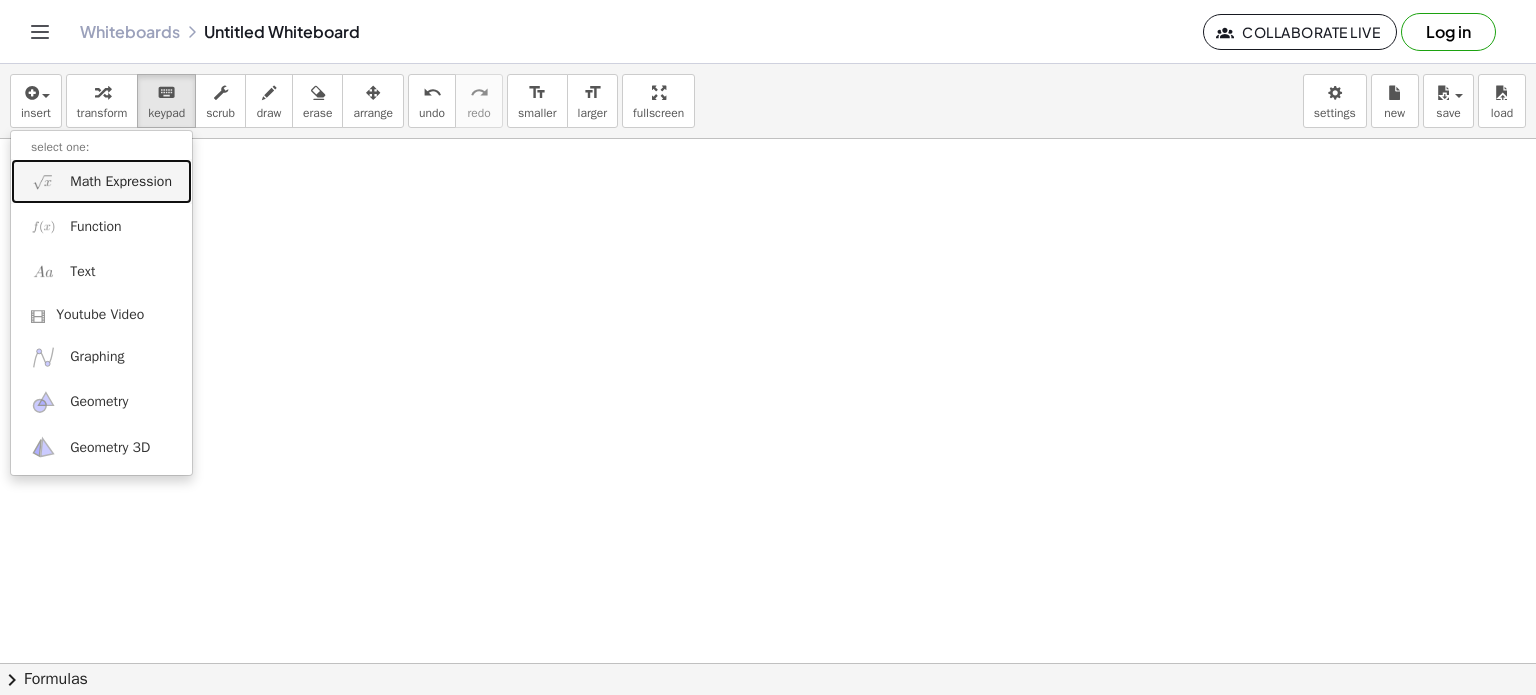 click on "Math Expression" at bounding box center [121, 182] 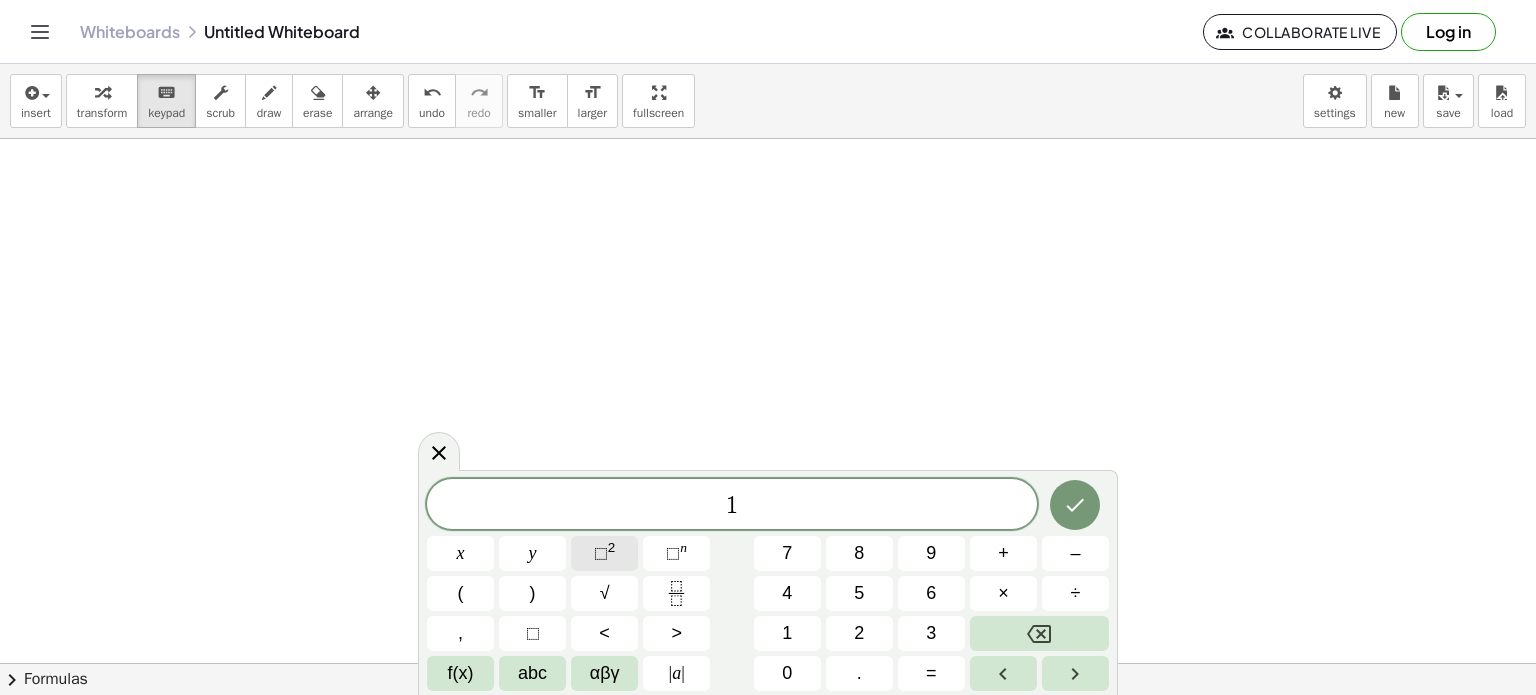click on "⬚ 2" 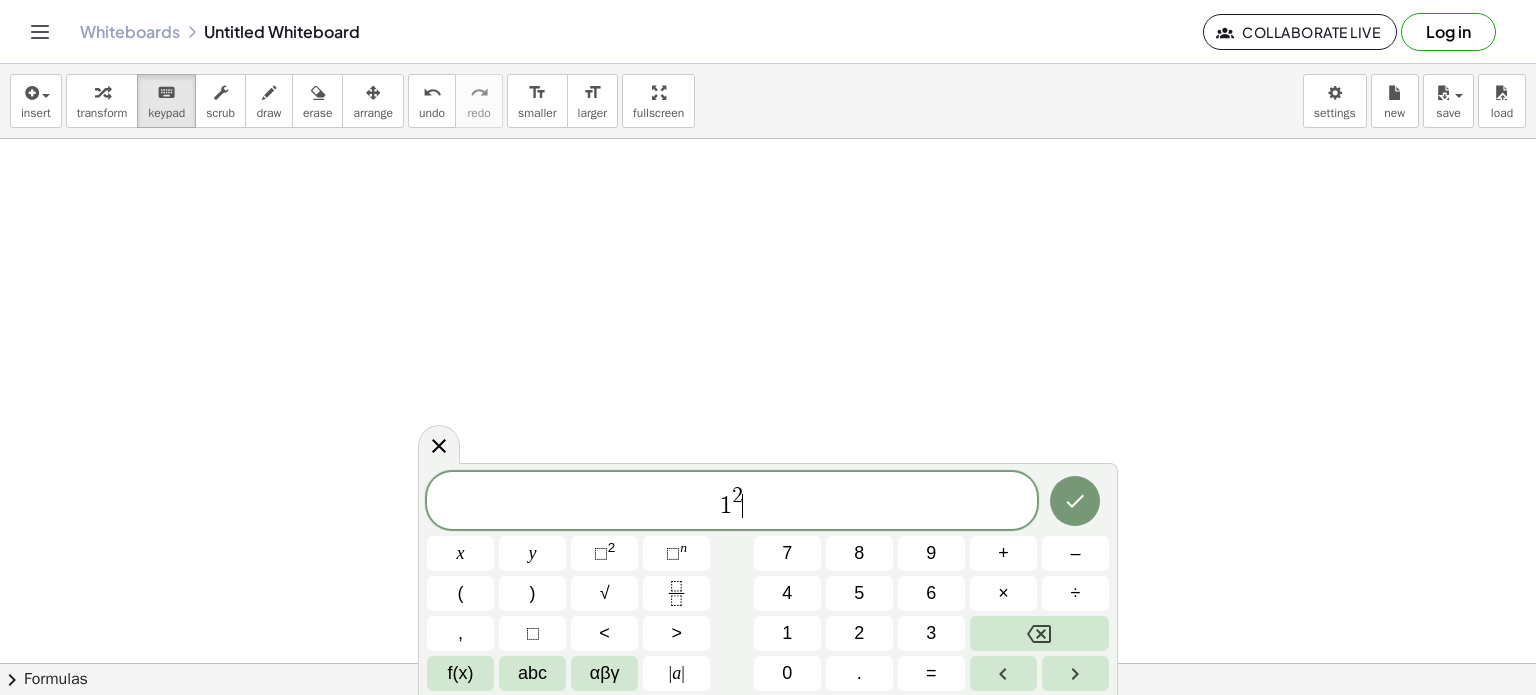 click on "1 2 ​" at bounding box center [732, 502] 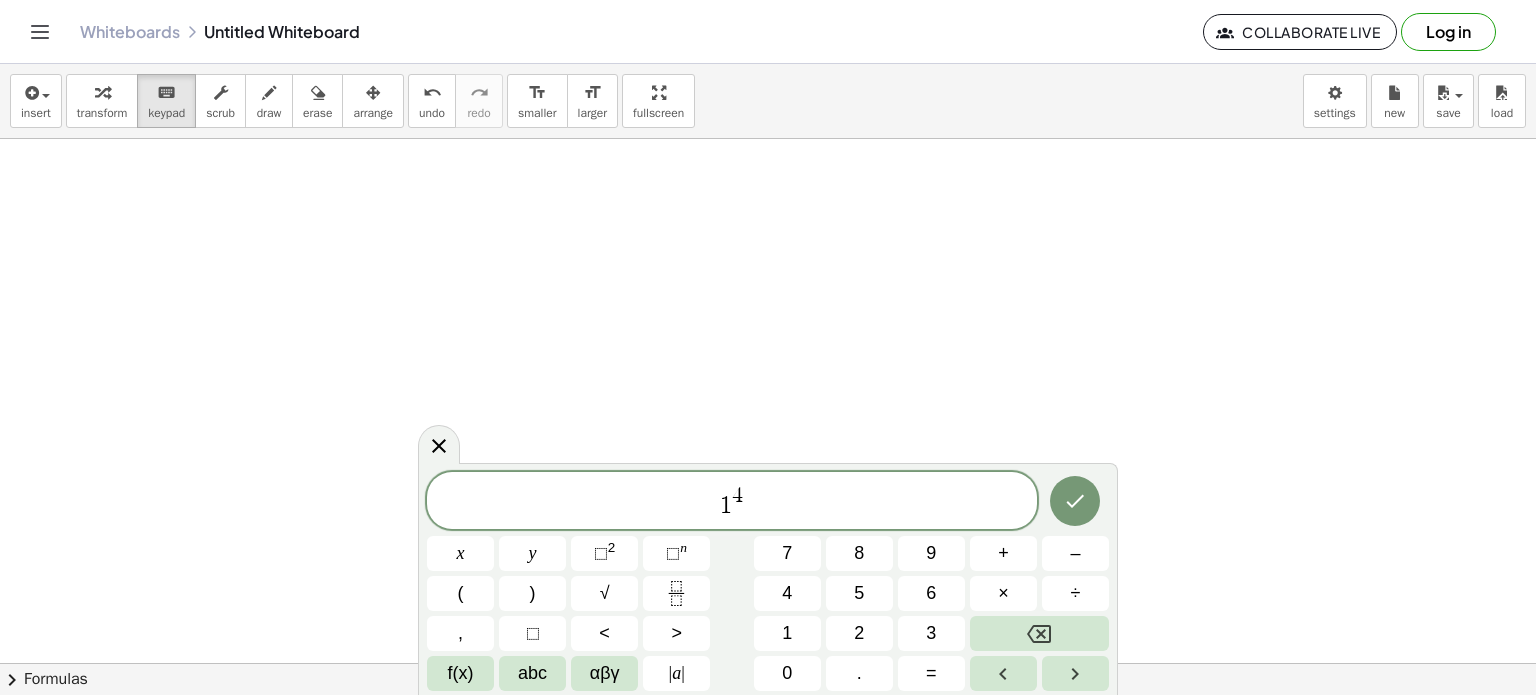 click at bounding box center [768, 664] 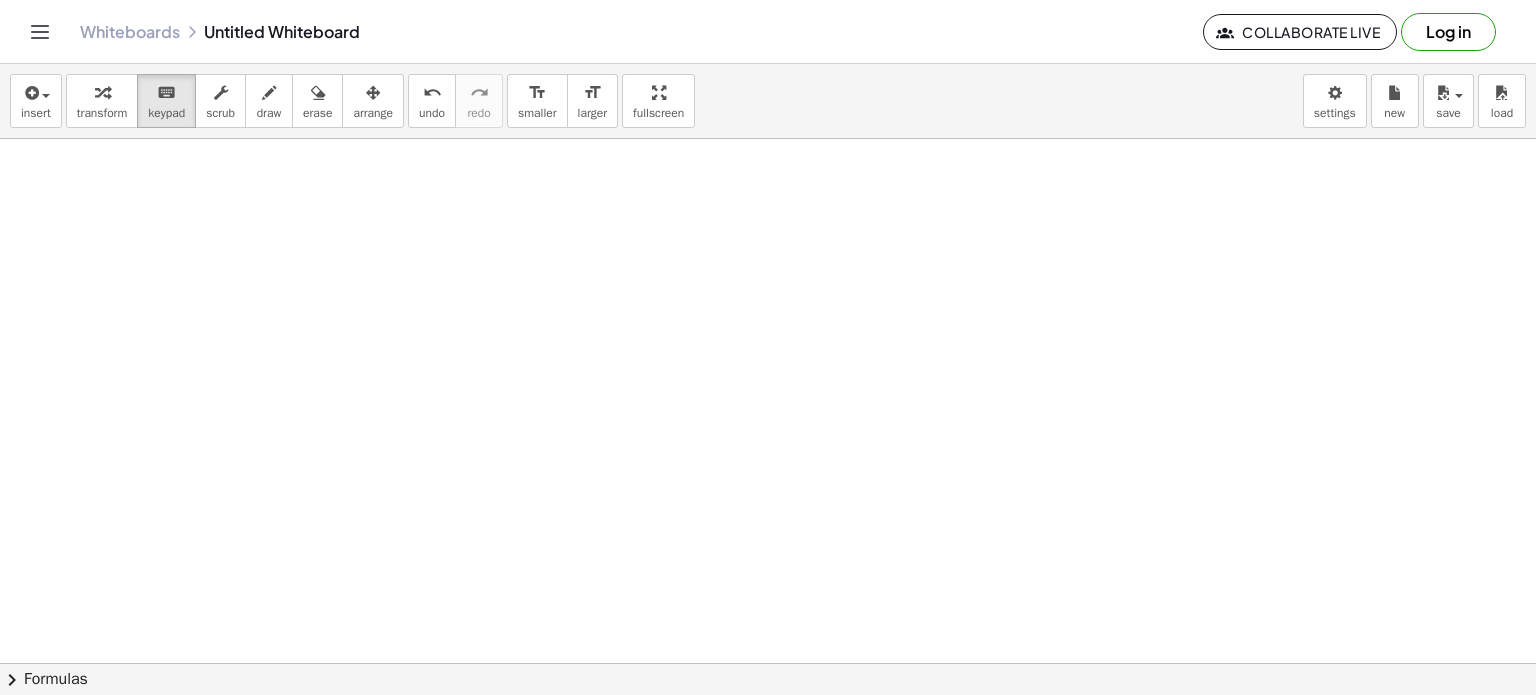 click at bounding box center (768, 664) 